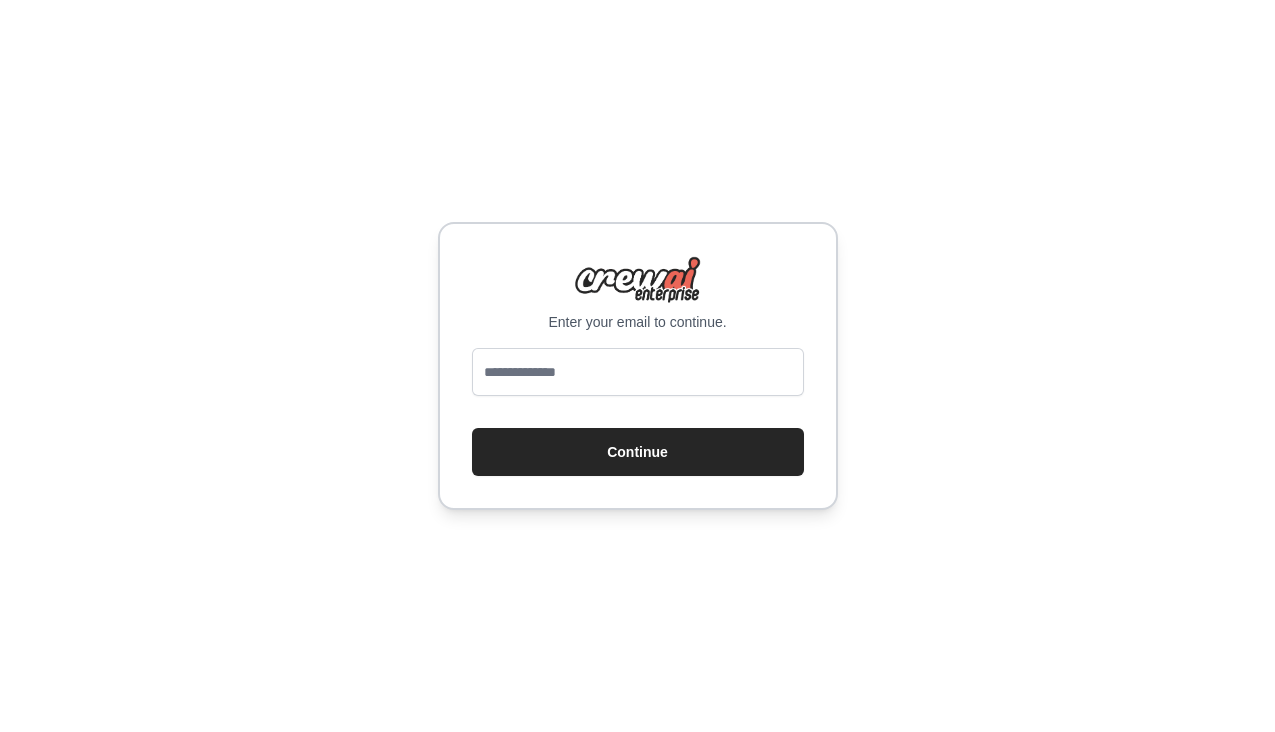 scroll, scrollTop: 0, scrollLeft: 0, axis: both 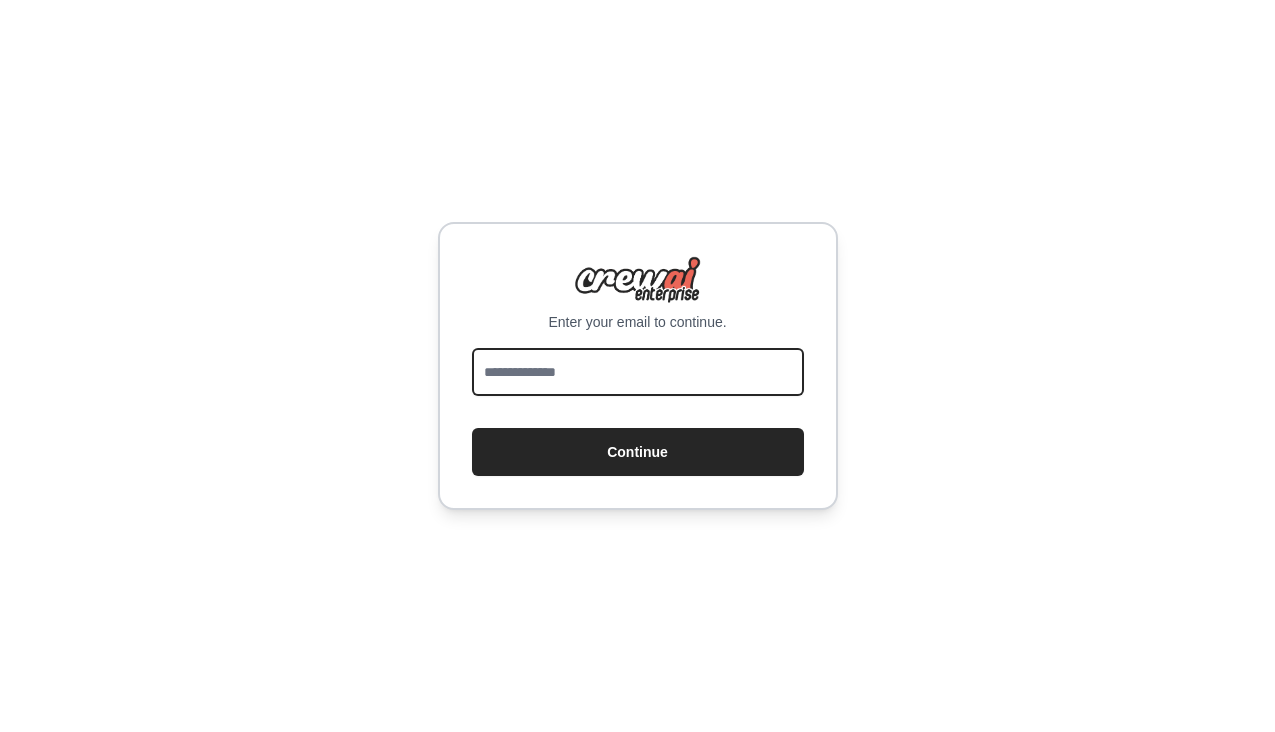 click at bounding box center (638, 372) 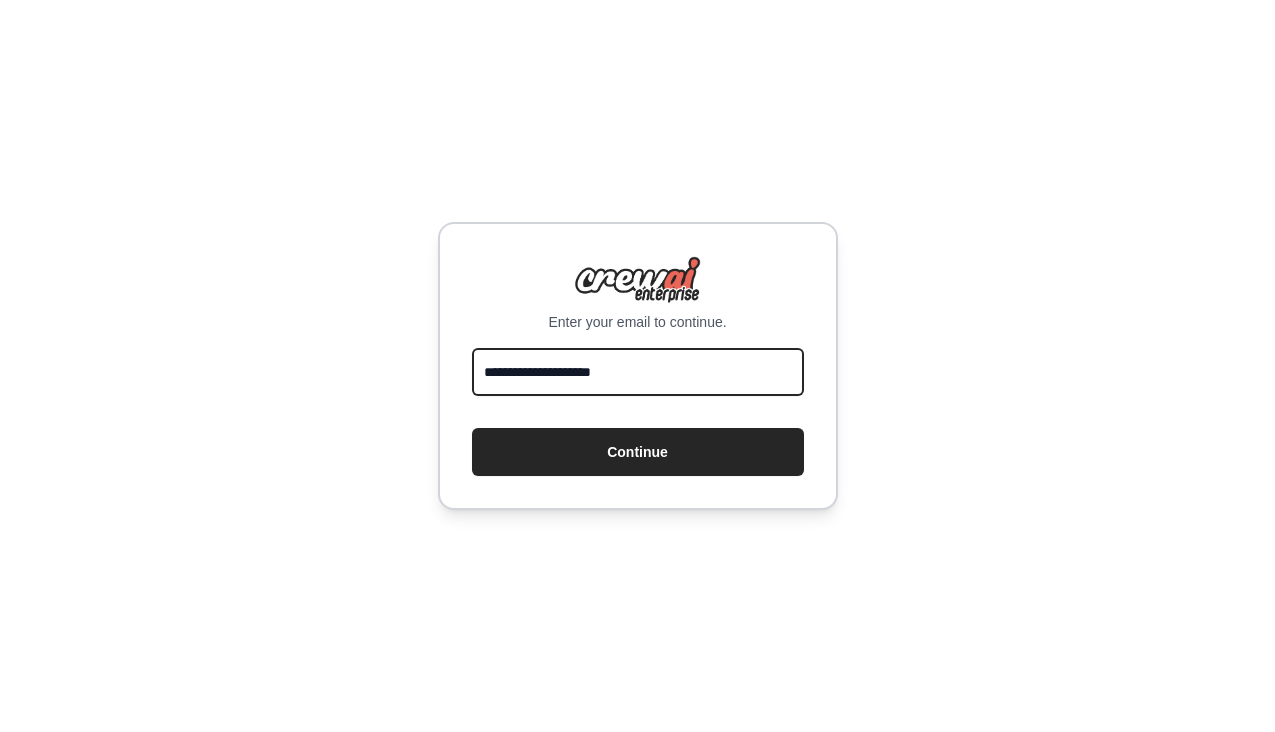 type on "**********" 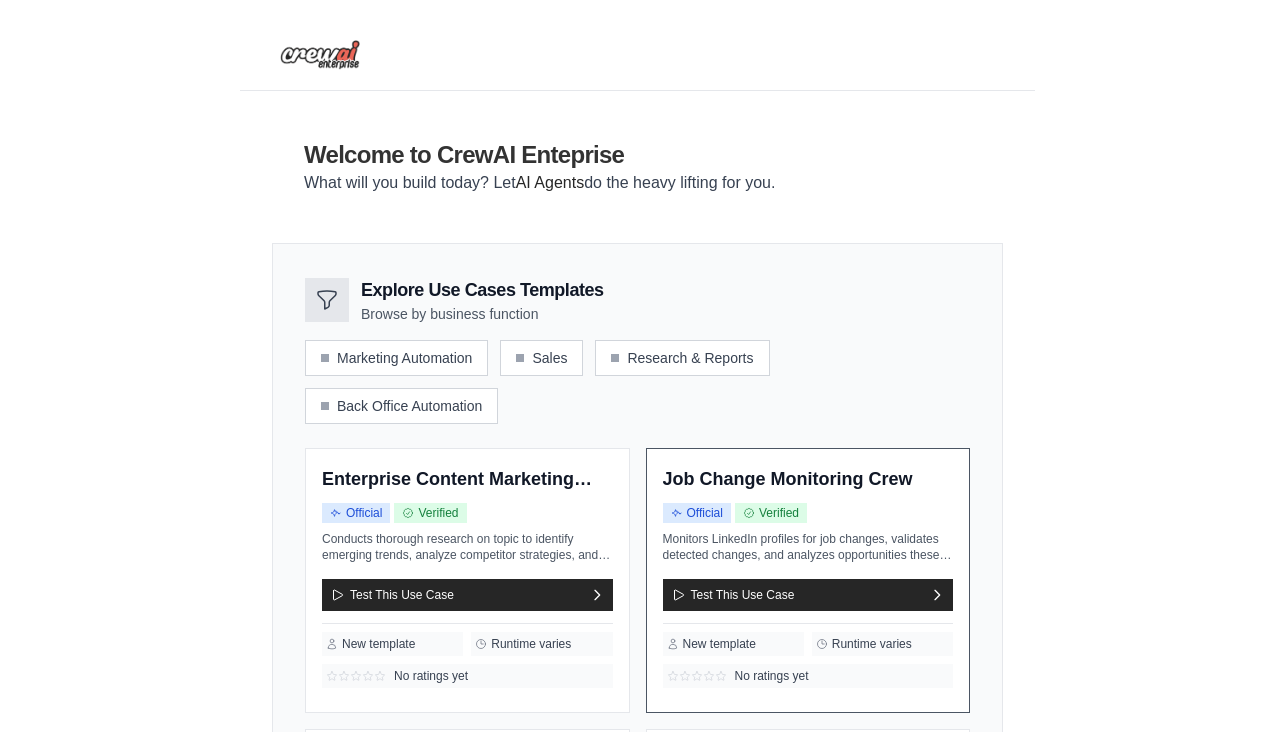 scroll, scrollTop: 0, scrollLeft: 0, axis: both 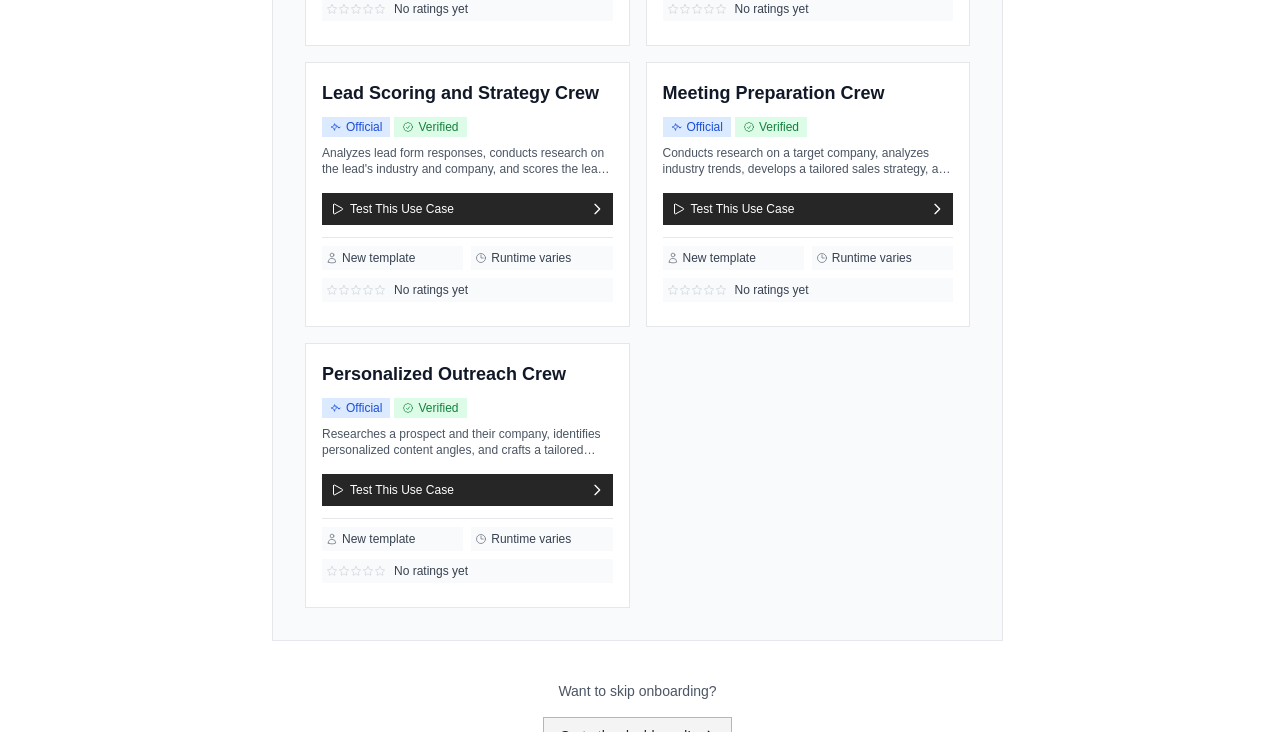 click on "Go to the dashboard!" at bounding box center [638, 736] 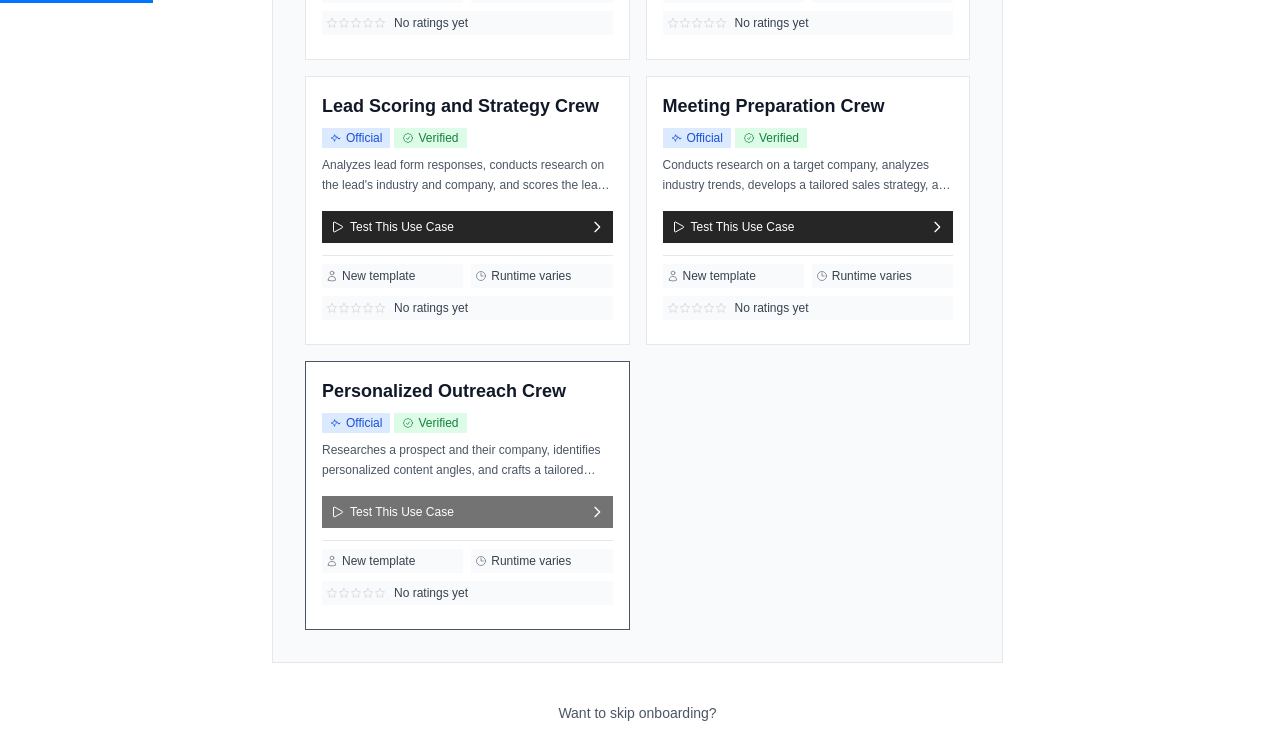 scroll, scrollTop: 0, scrollLeft: 0, axis: both 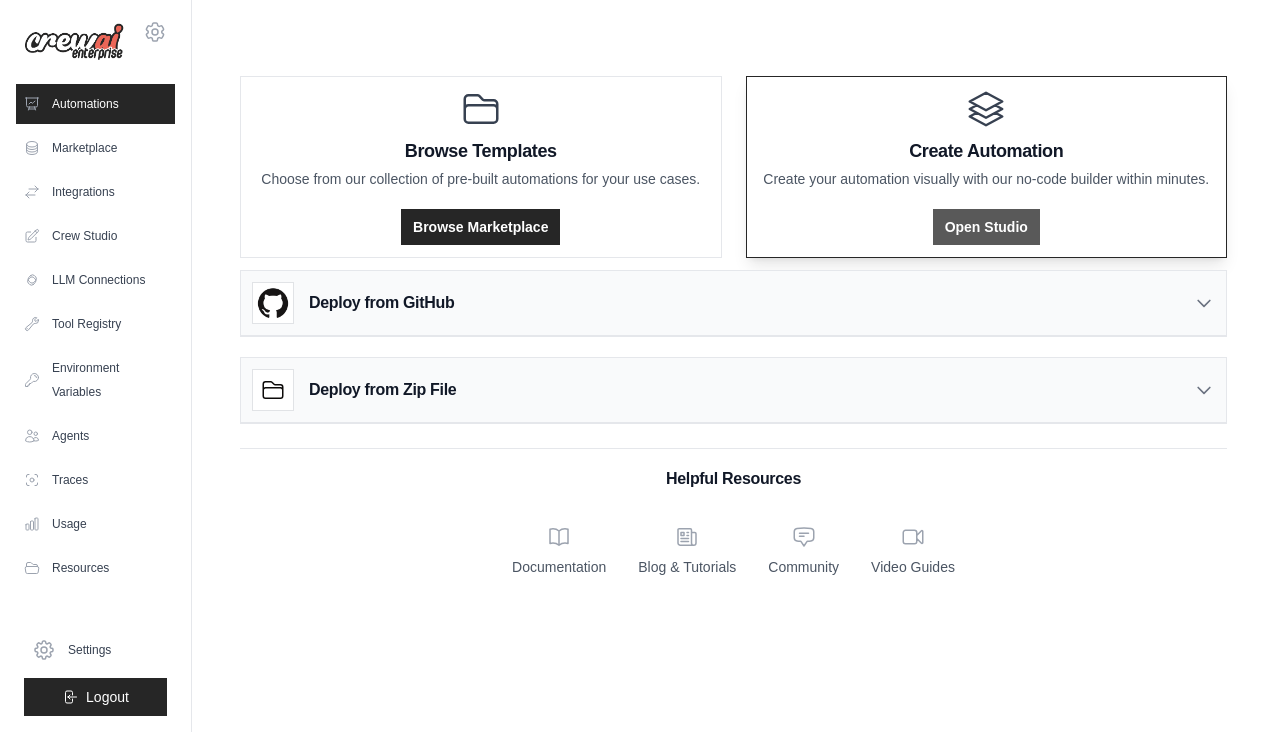 click on "Open Studio" at bounding box center (986, 227) 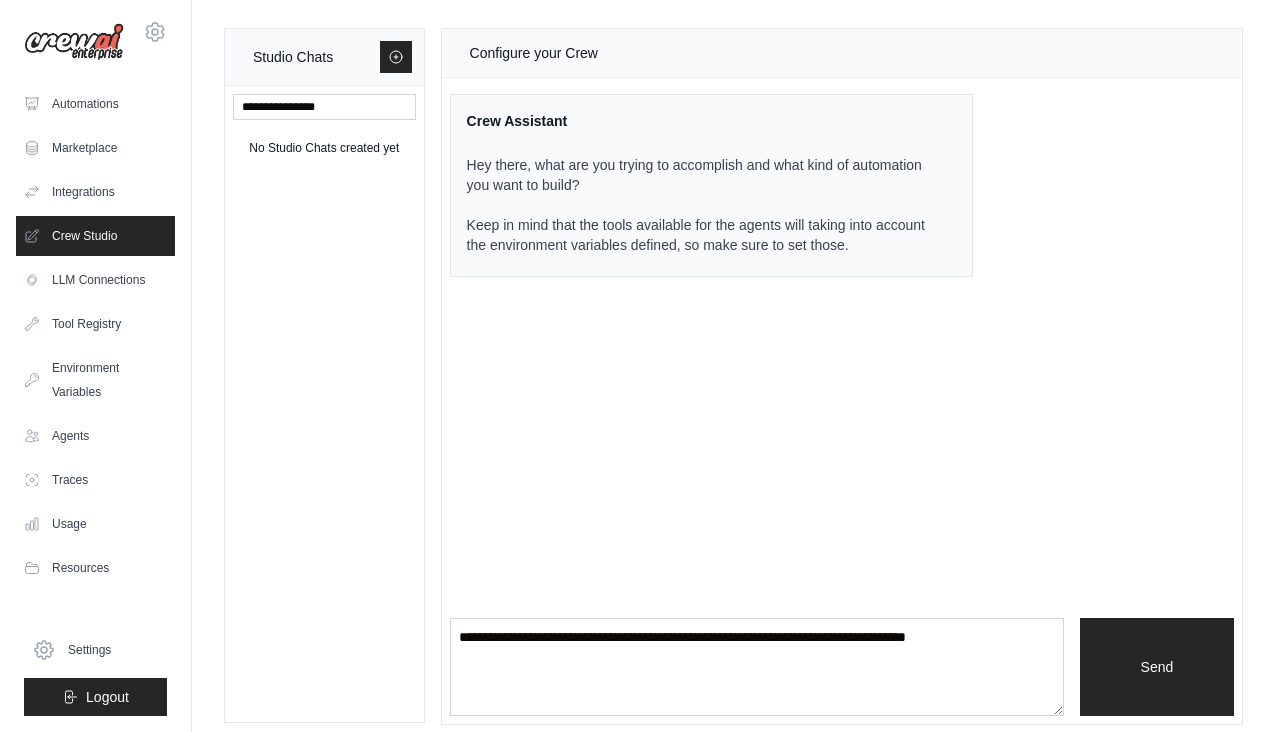 click on "Hey there, what are you trying to accomplish and what kind of automation you want to build? Keep in mind that the tools available for the agents will taking into account the environment variables defined, so make sure to set those." at bounding box center [699, 205] 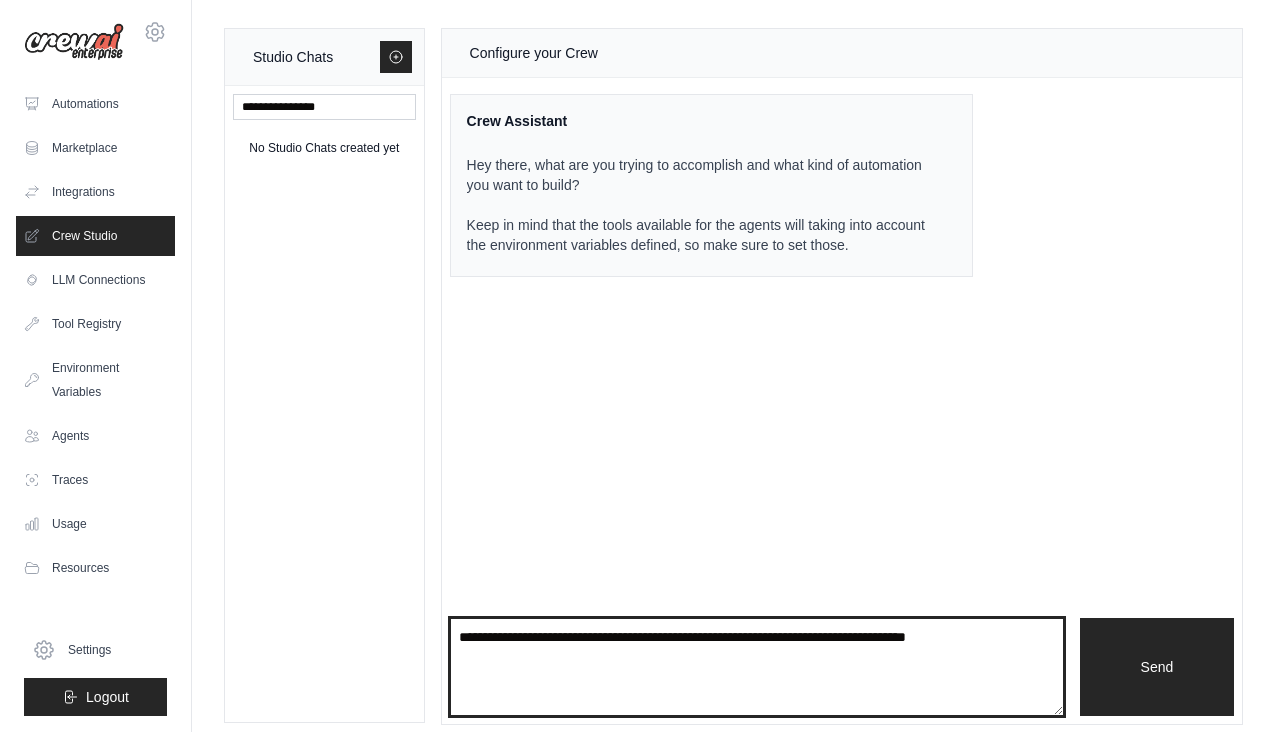 click at bounding box center (757, 667) 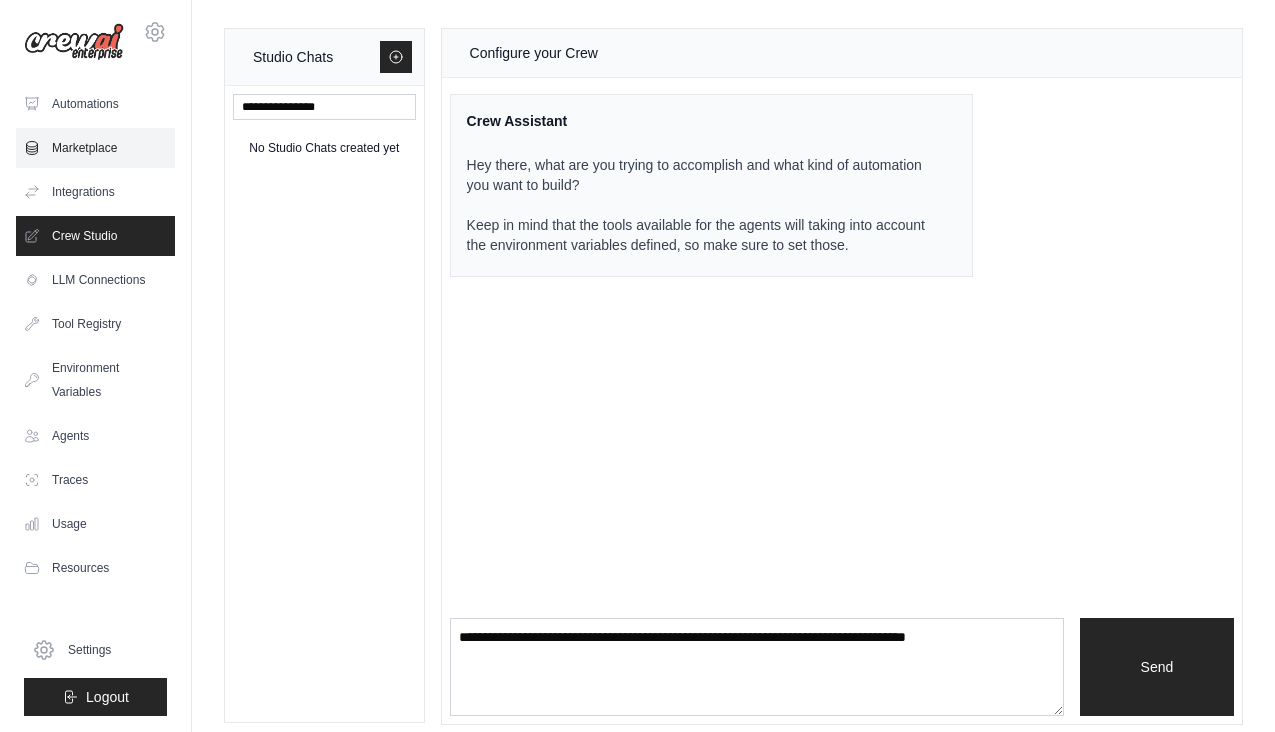click on "Marketplace" at bounding box center [95, 148] 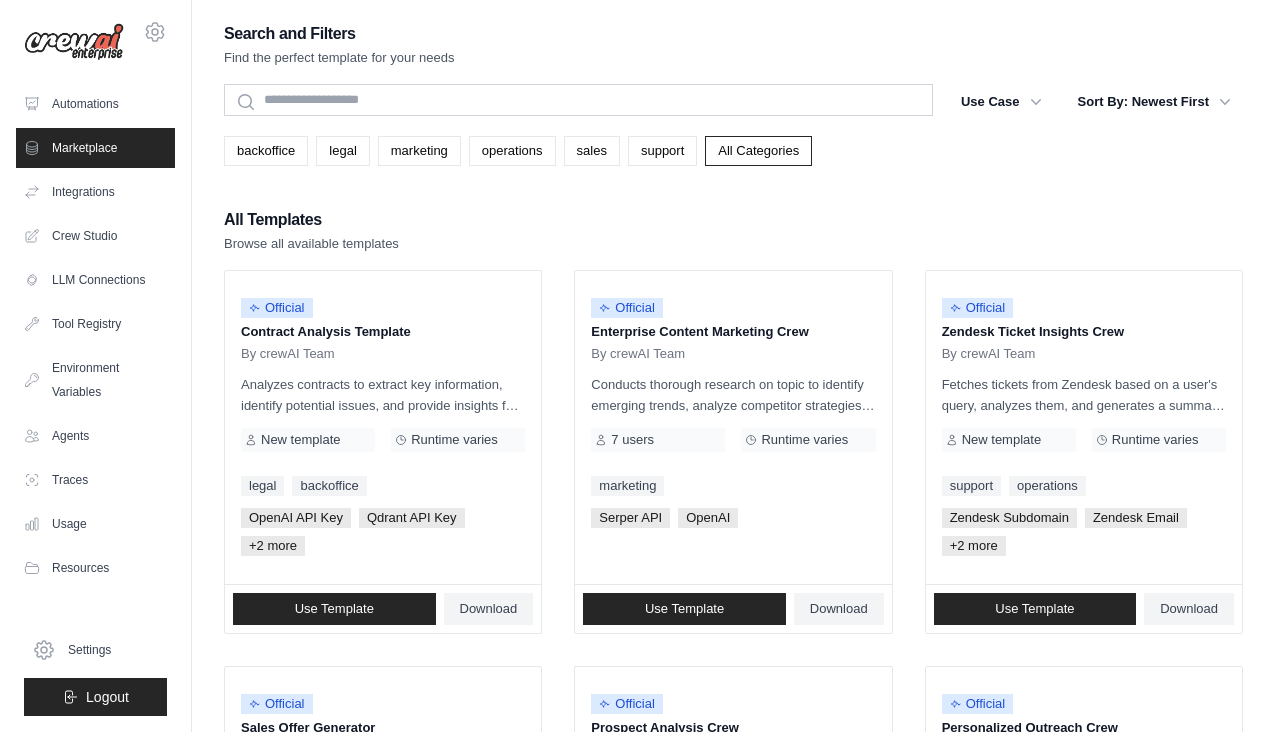 click on "Marketplace" at bounding box center (95, 148) 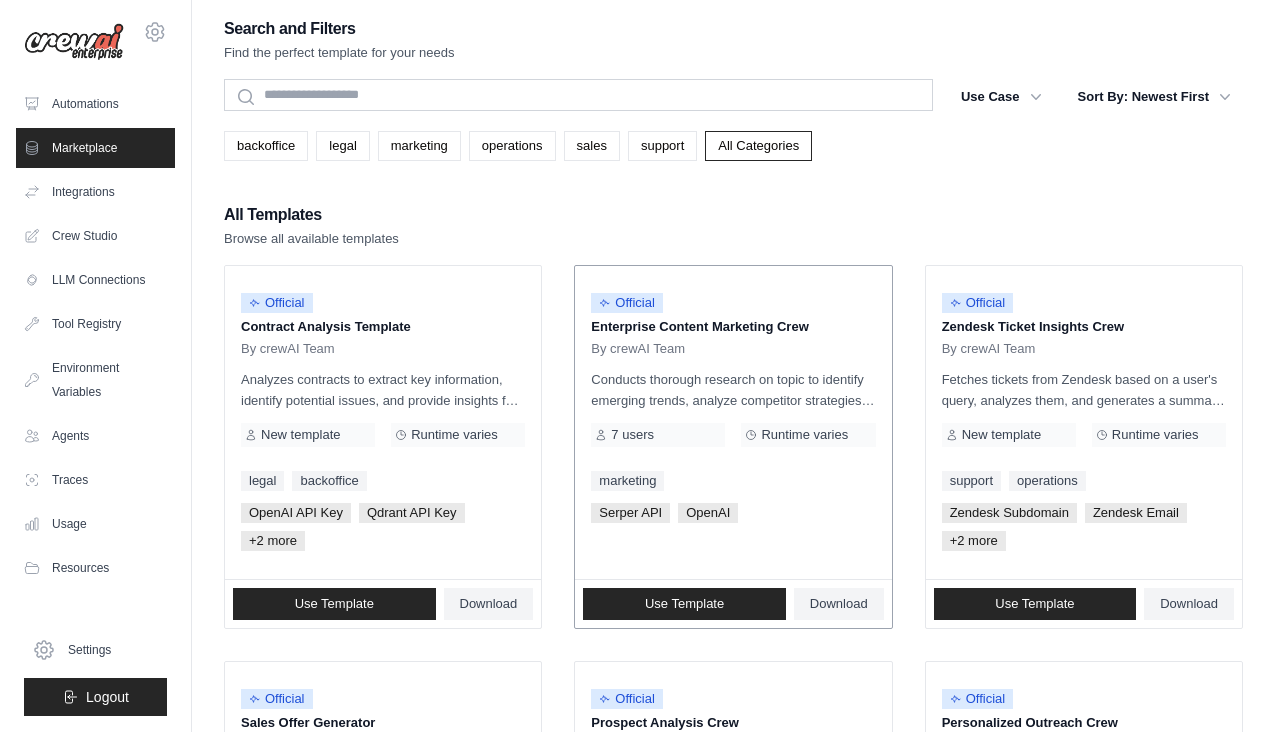scroll, scrollTop: 353, scrollLeft: 0, axis: vertical 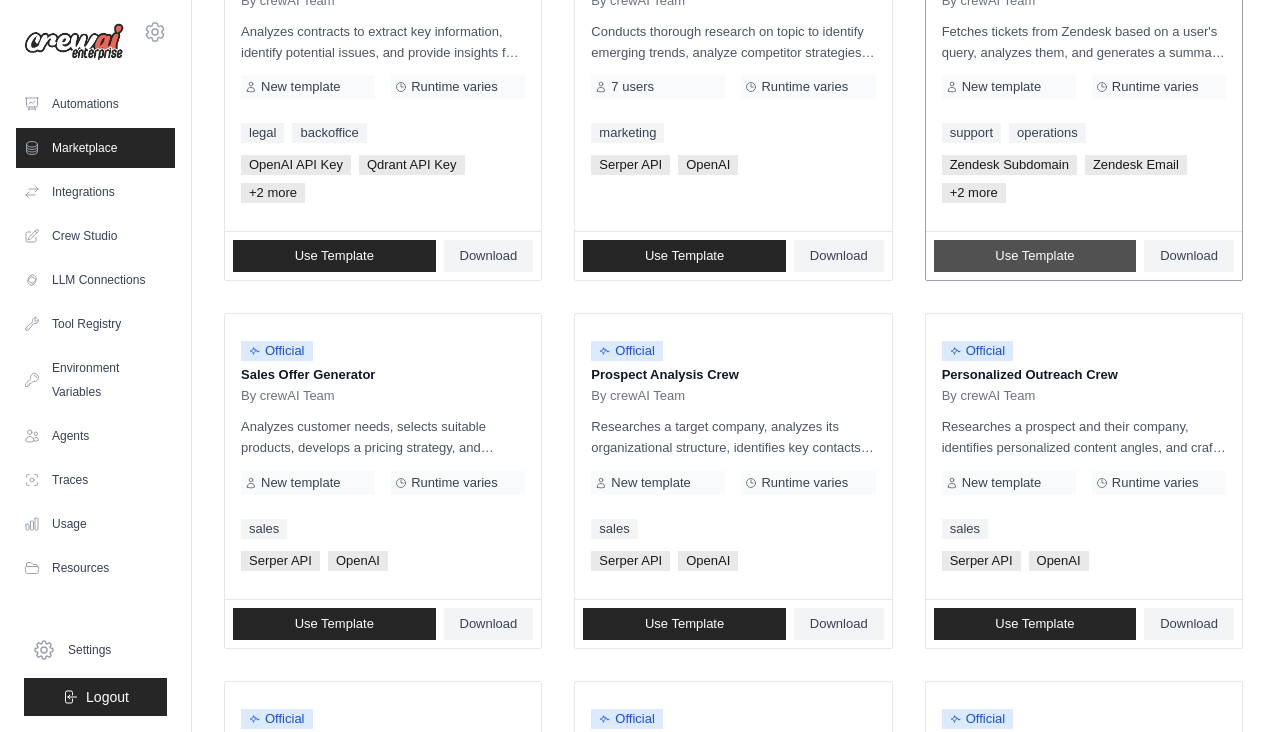 click on "Use Template" at bounding box center (1034, 256) 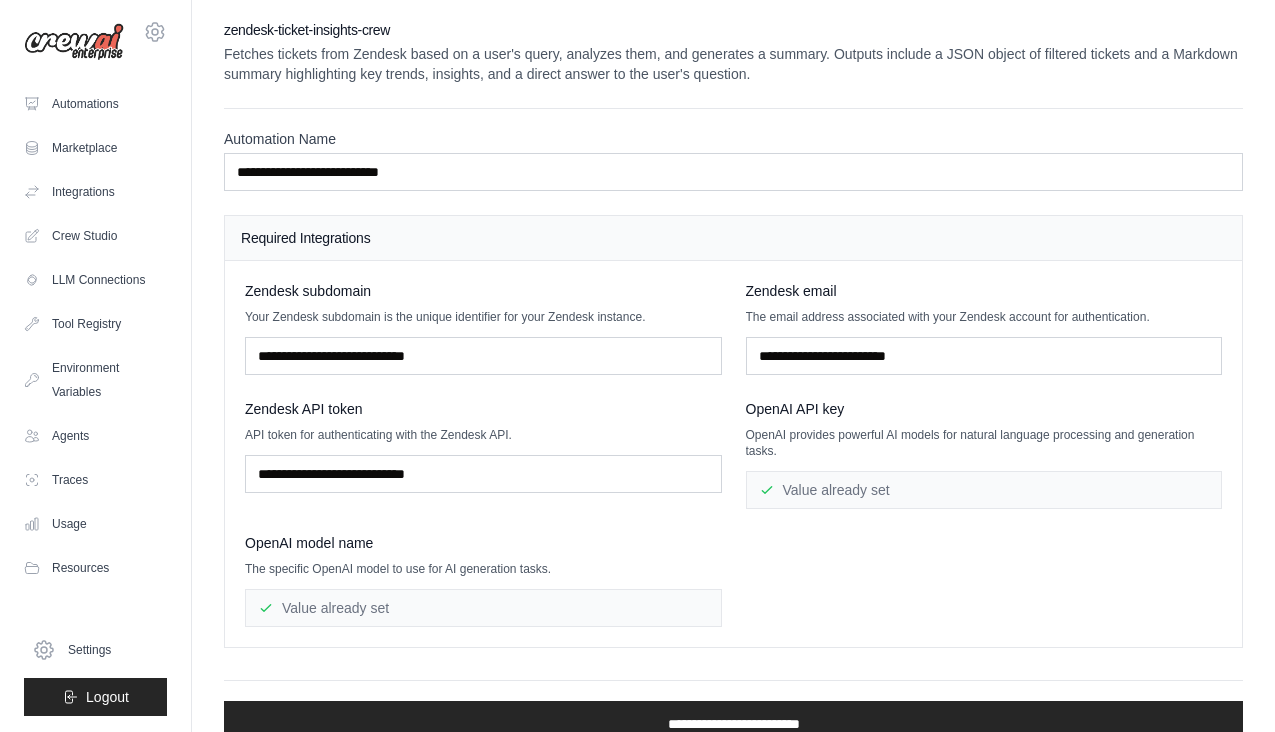 scroll, scrollTop: 0, scrollLeft: 0, axis: both 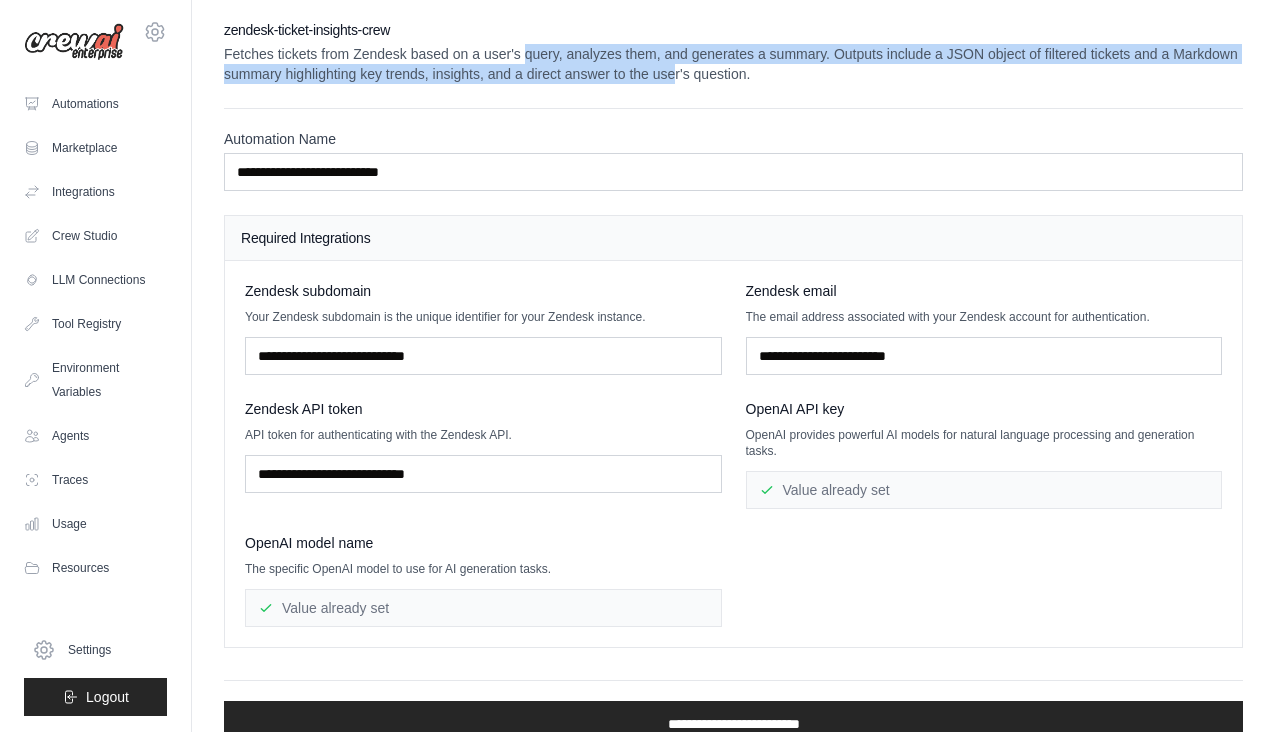 drag, startPoint x: 528, startPoint y: 52, endPoint x: 672, endPoint y: 66, distance: 144.67896 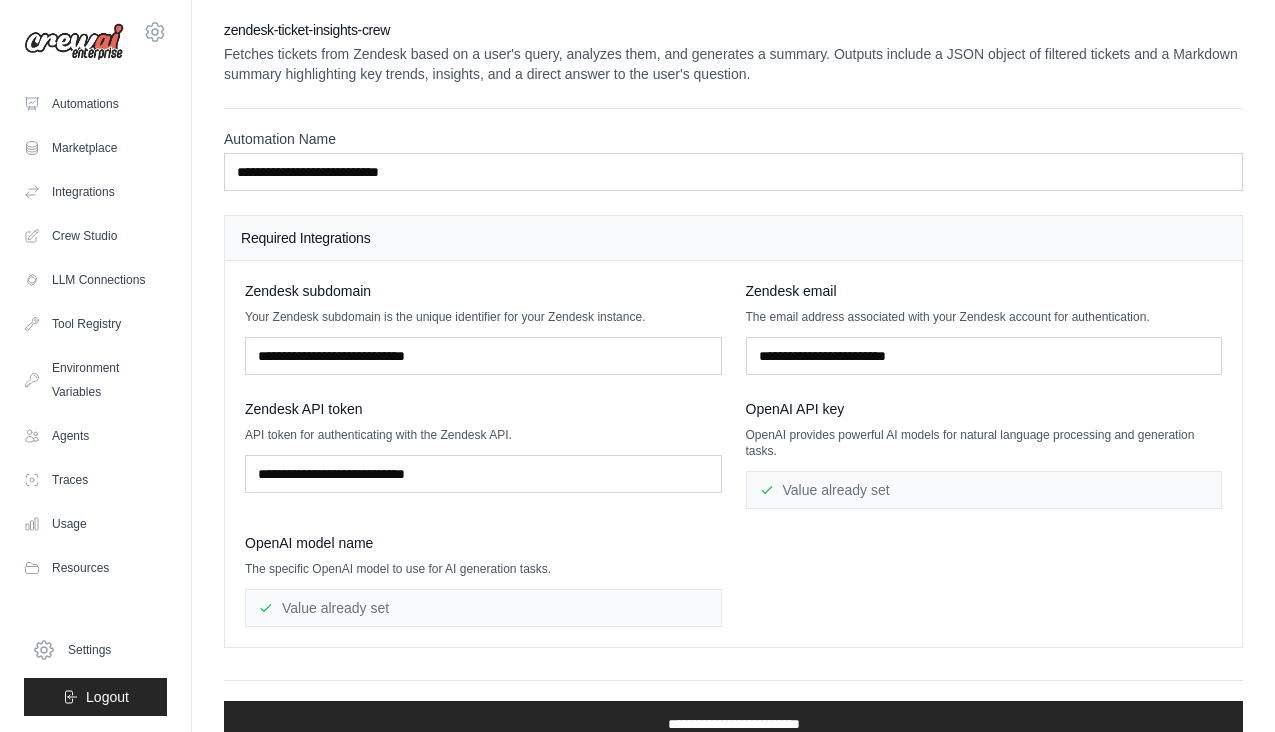 click on "Fetches tickets from Zendesk based on a user's query, analyzes them, and generates a summary. Outputs include a JSON object of filtered tickets and a Markdown summary highlighting key trends, insights, and a direct answer to the user's question." at bounding box center (733, 64) 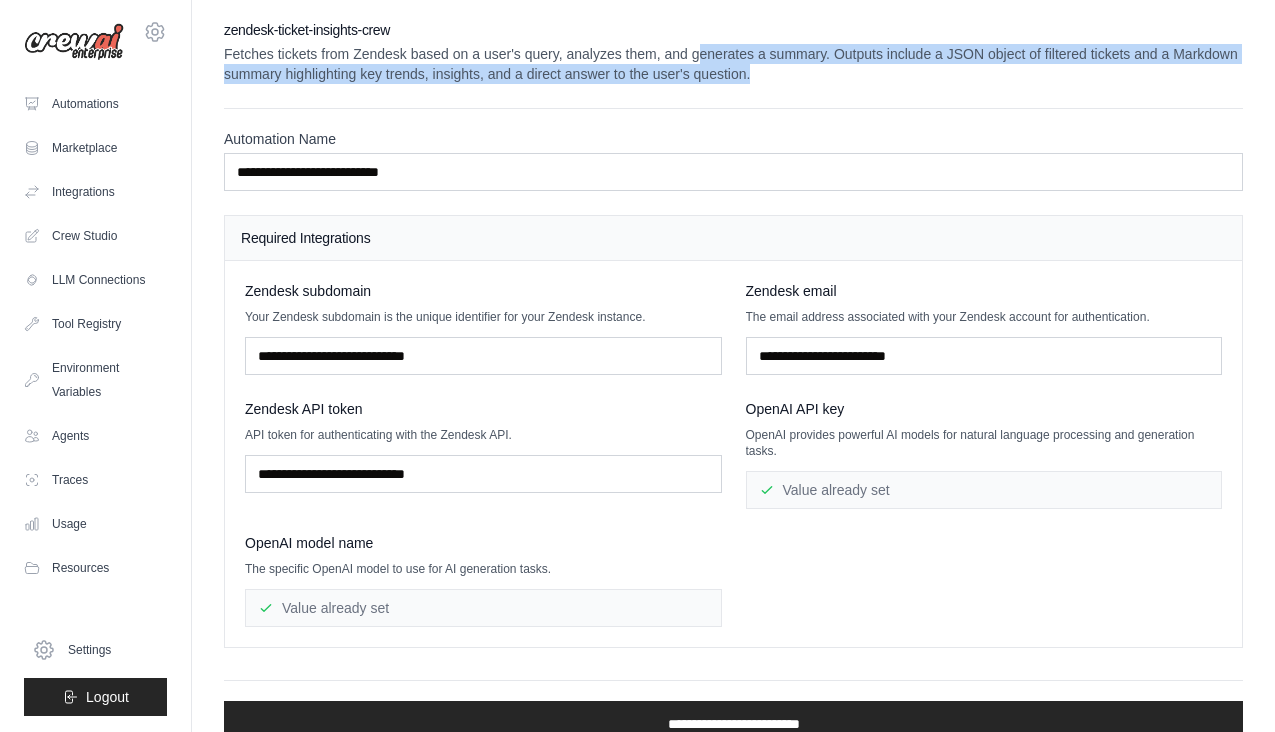 drag, startPoint x: 772, startPoint y: 74, endPoint x: 698, endPoint y: 45, distance: 79.47956 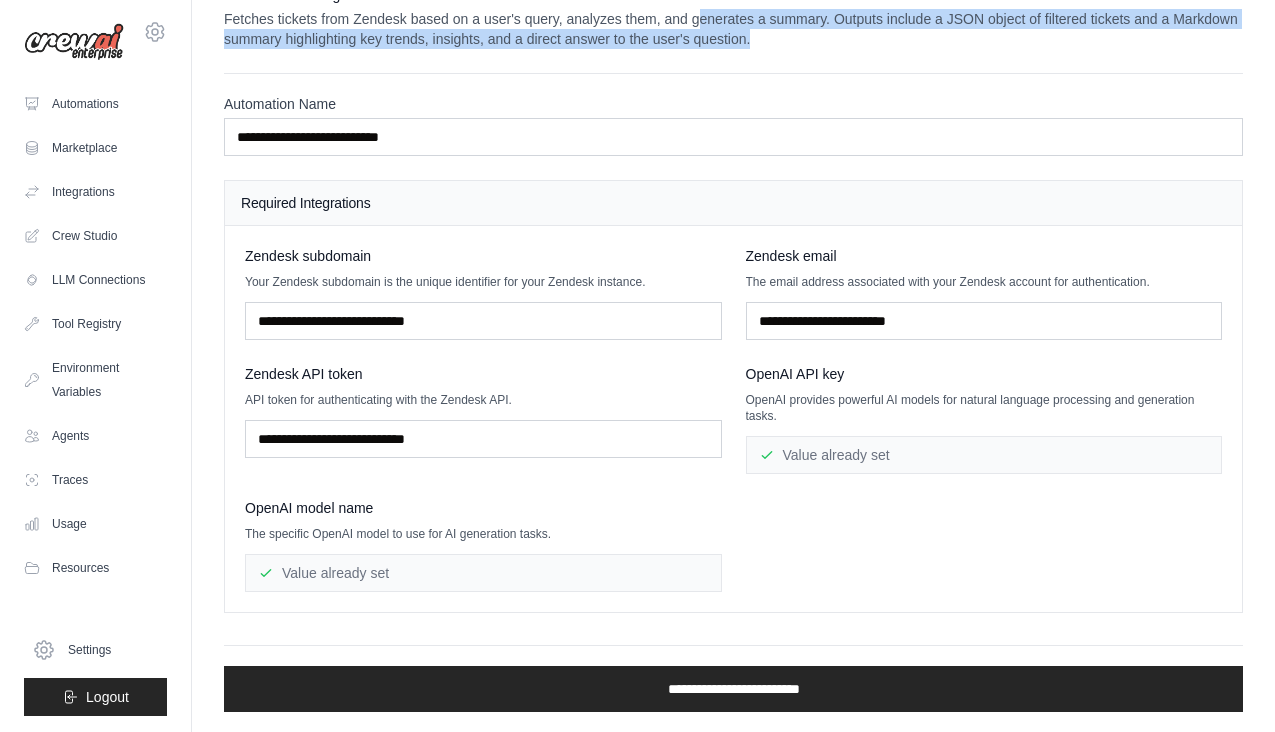 scroll, scrollTop: 35, scrollLeft: 0, axis: vertical 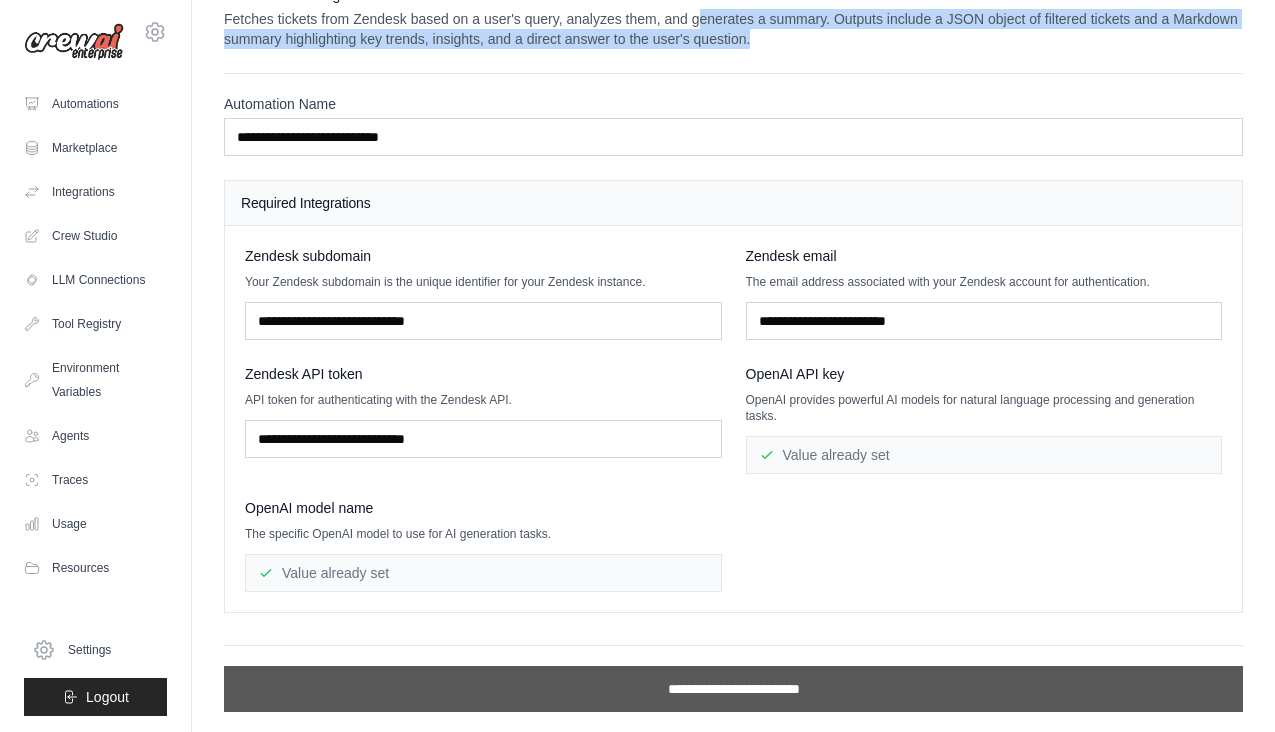 click on "**********" at bounding box center [733, 689] 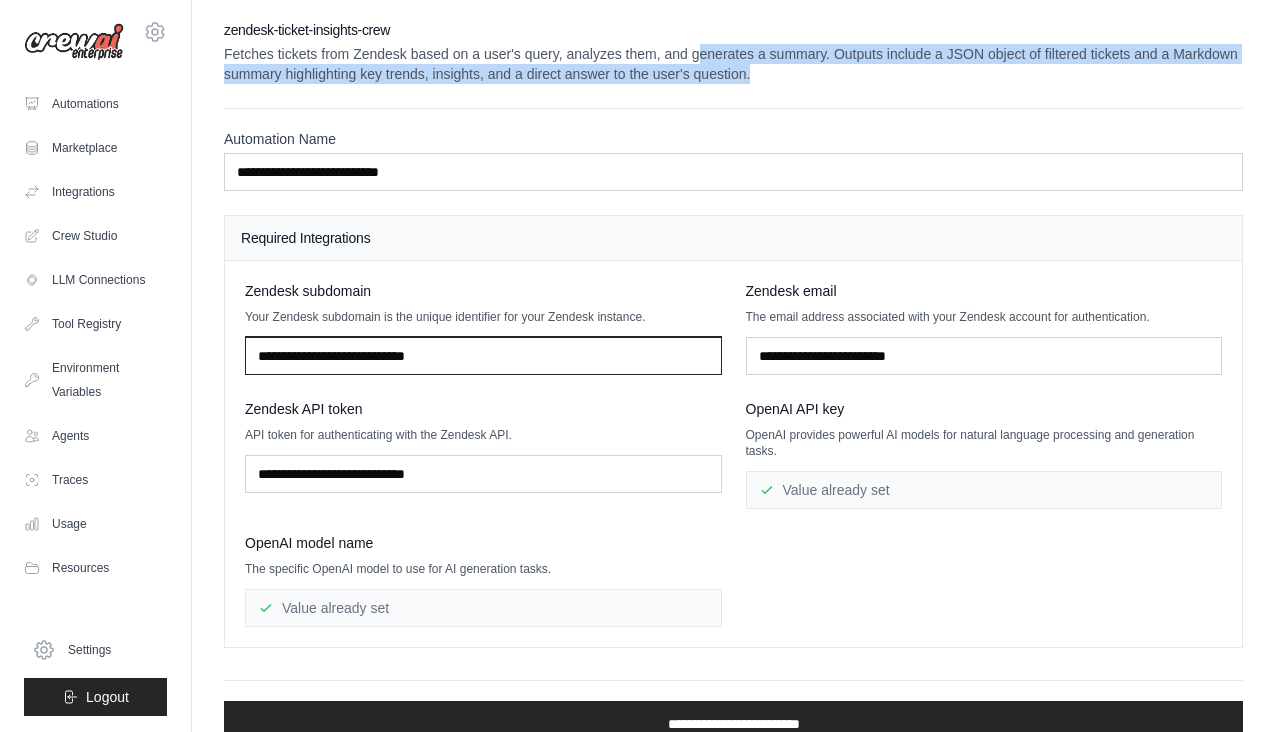 scroll, scrollTop: 0, scrollLeft: 0, axis: both 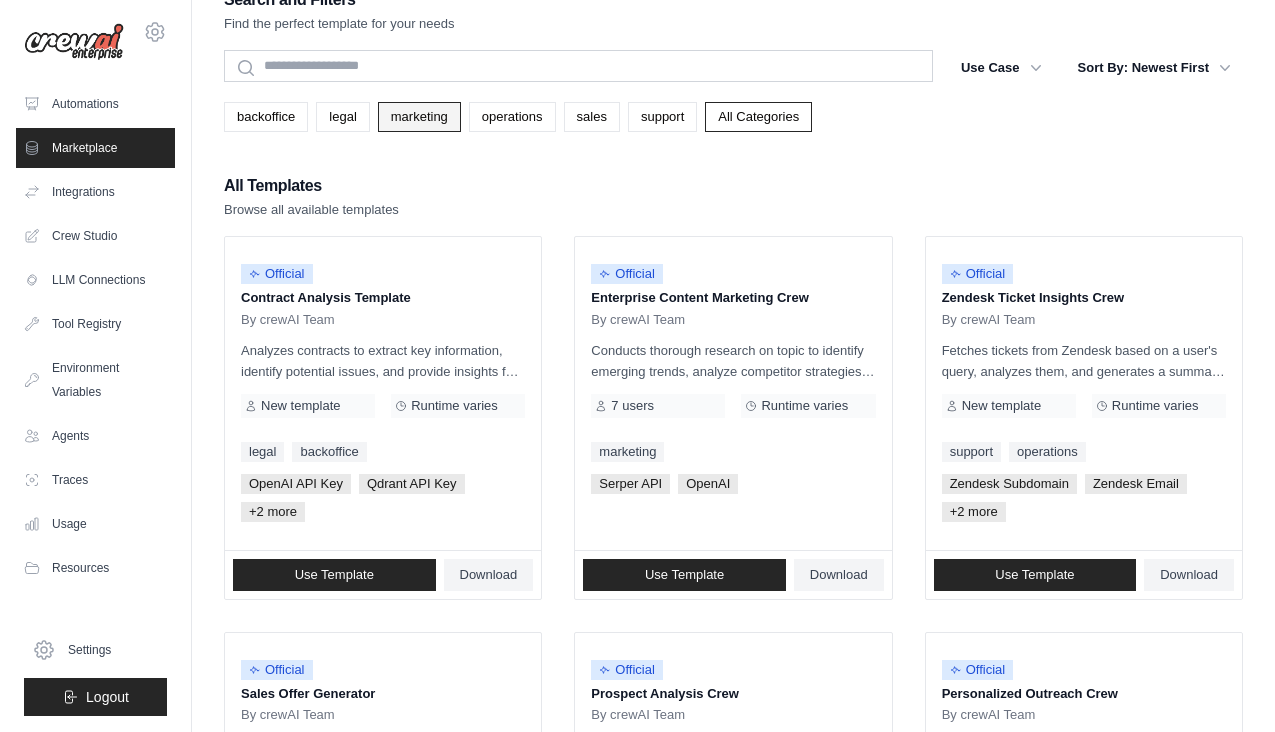 click on "marketing" at bounding box center (419, 117) 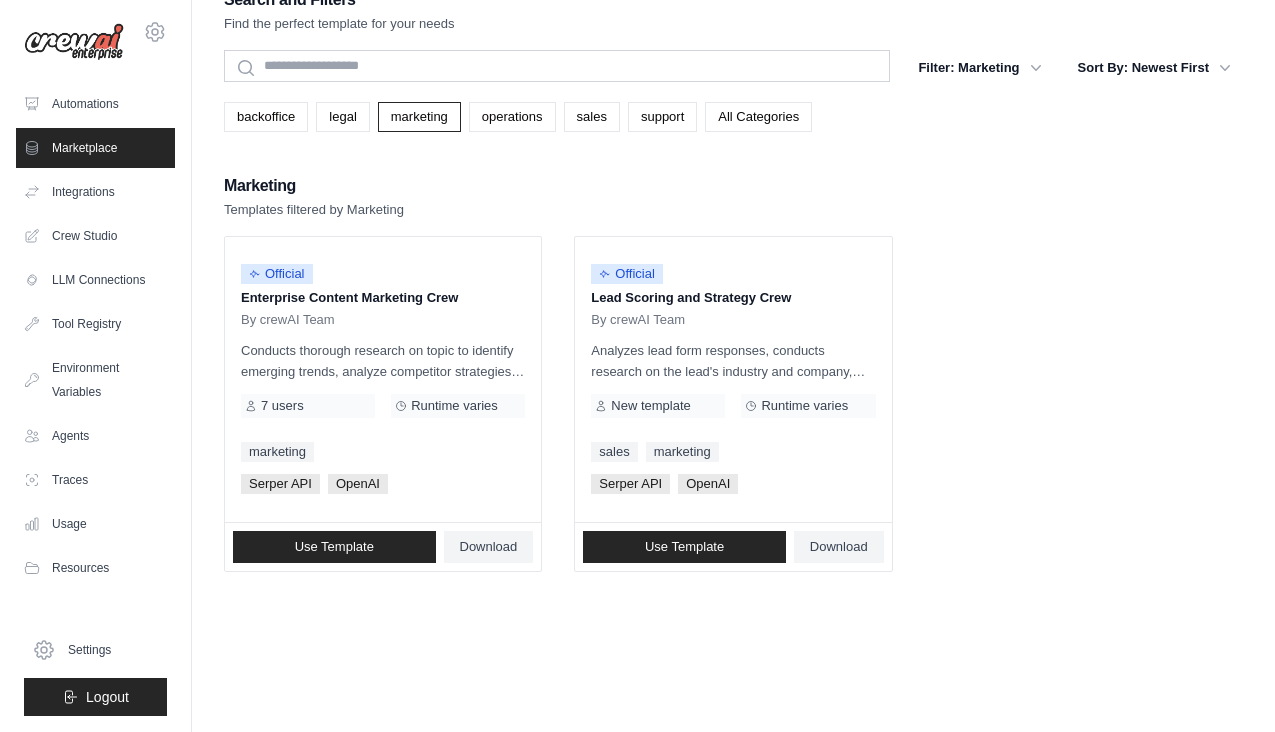 scroll, scrollTop: 0, scrollLeft: 0, axis: both 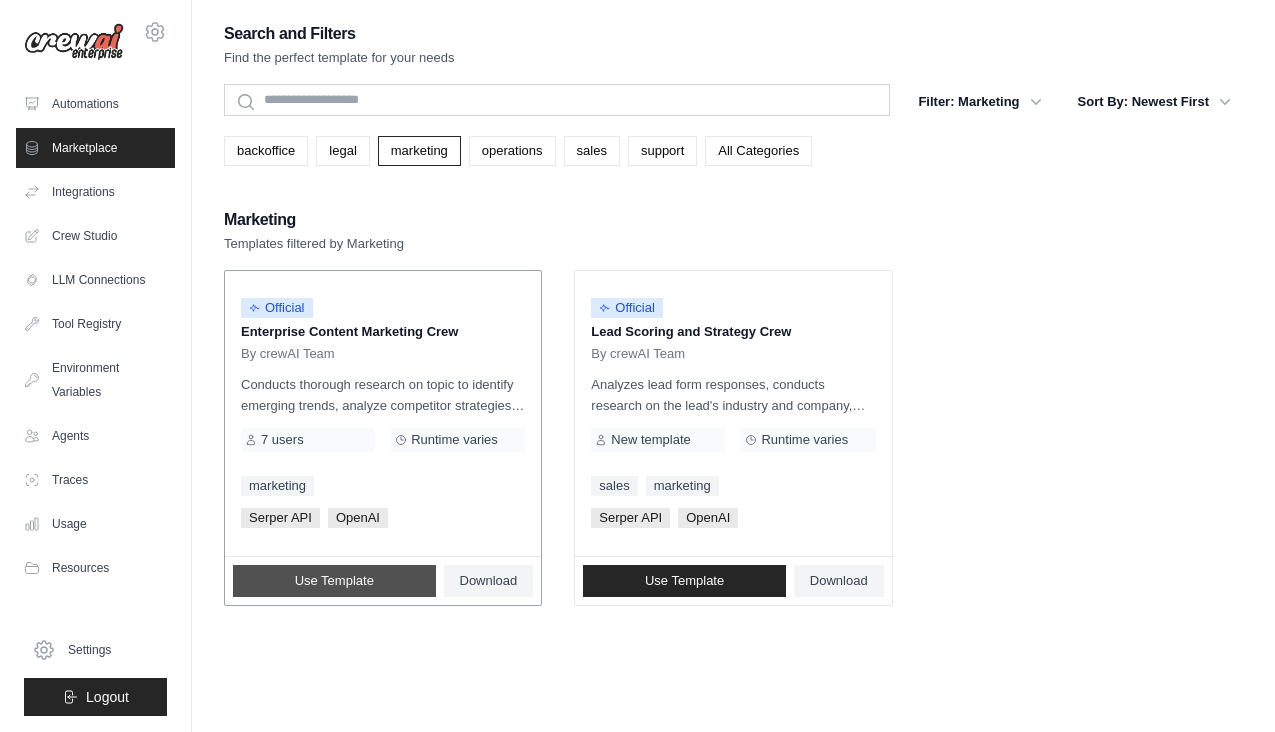 click on "Use Template" at bounding box center [334, 581] 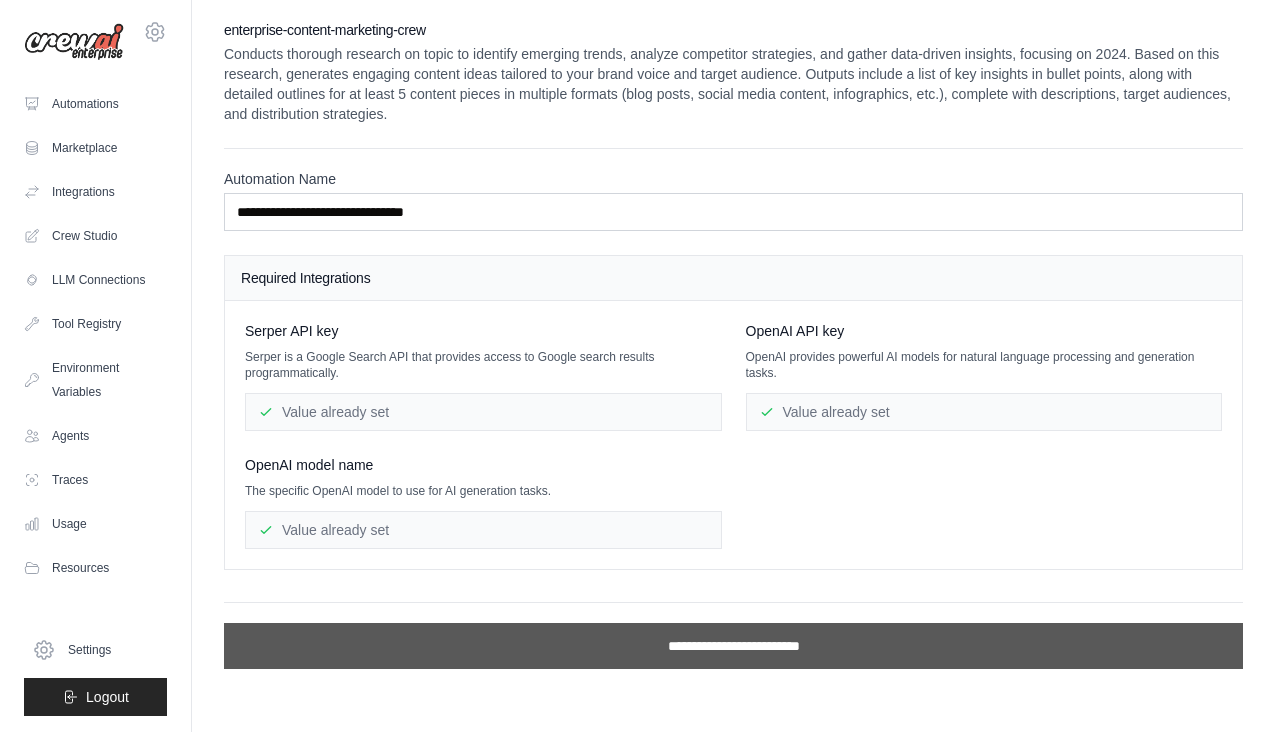 click on "**********" at bounding box center (733, 646) 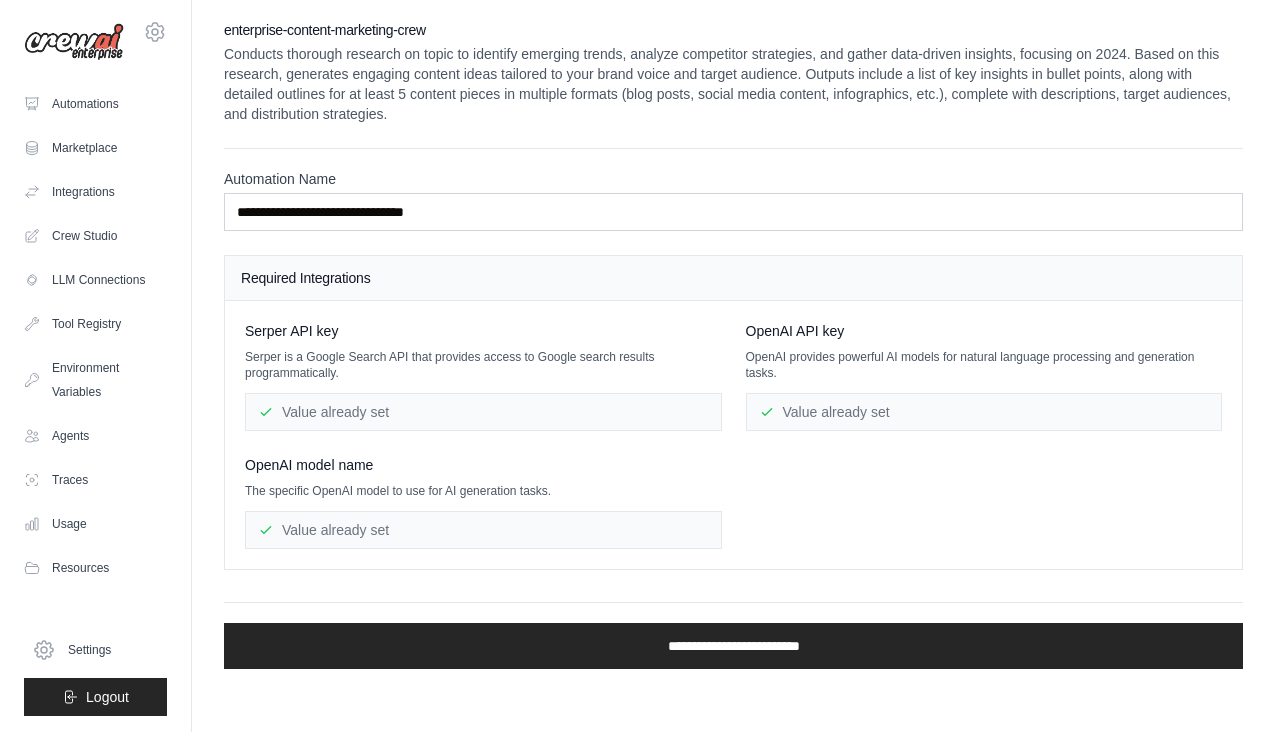 click on "Required Integrations" at bounding box center (733, 278) 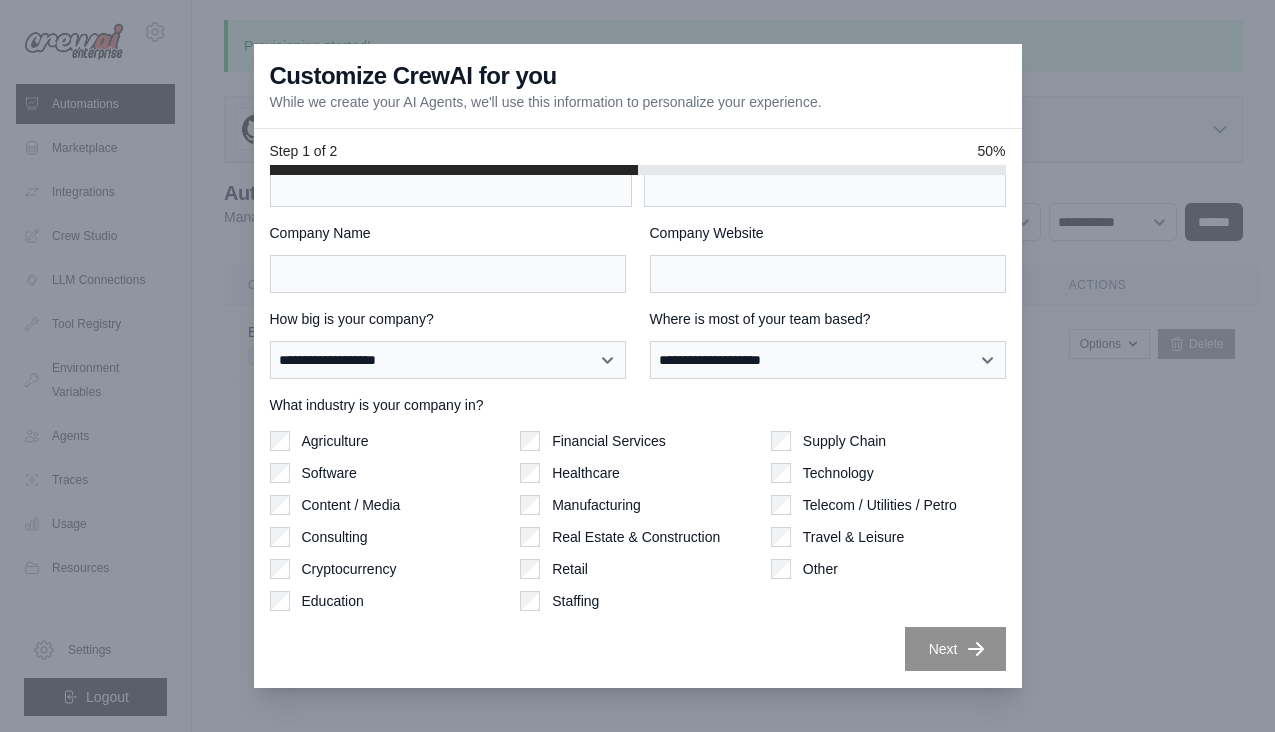 scroll, scrollTop: 62, scrollLeft: 0, axis: vertical 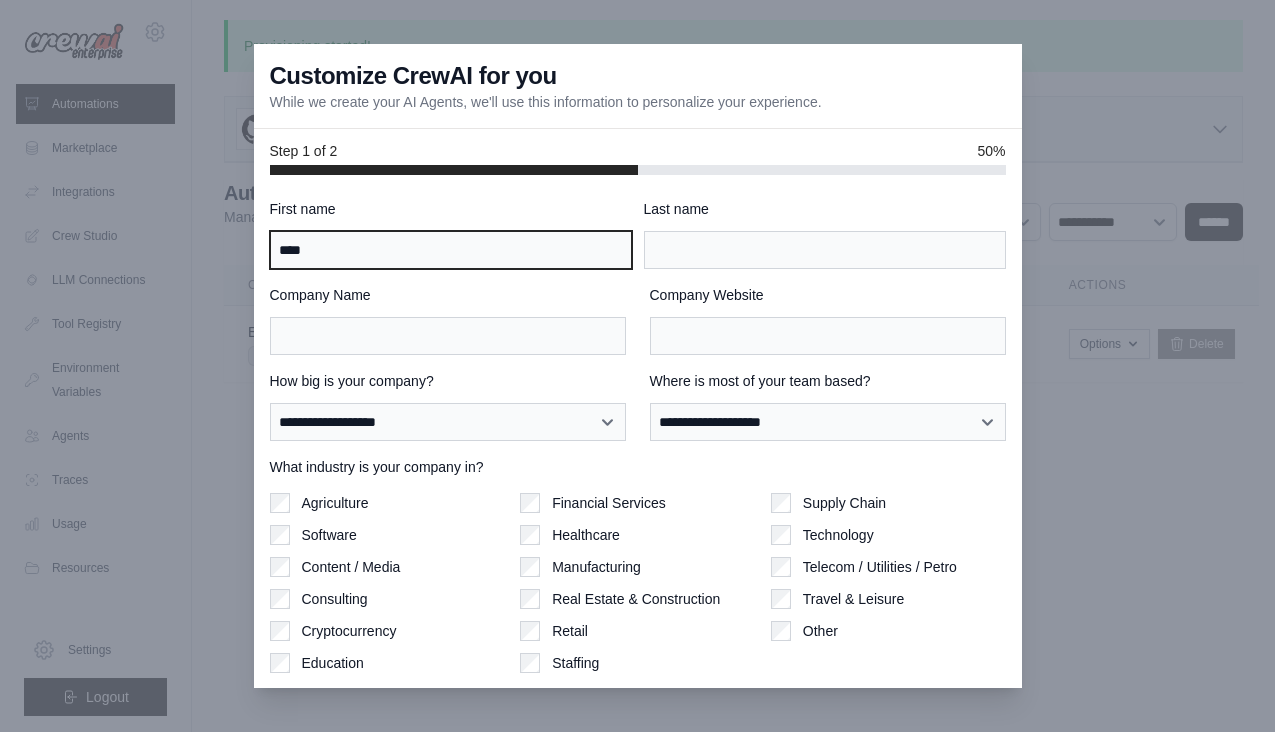 type on "****" 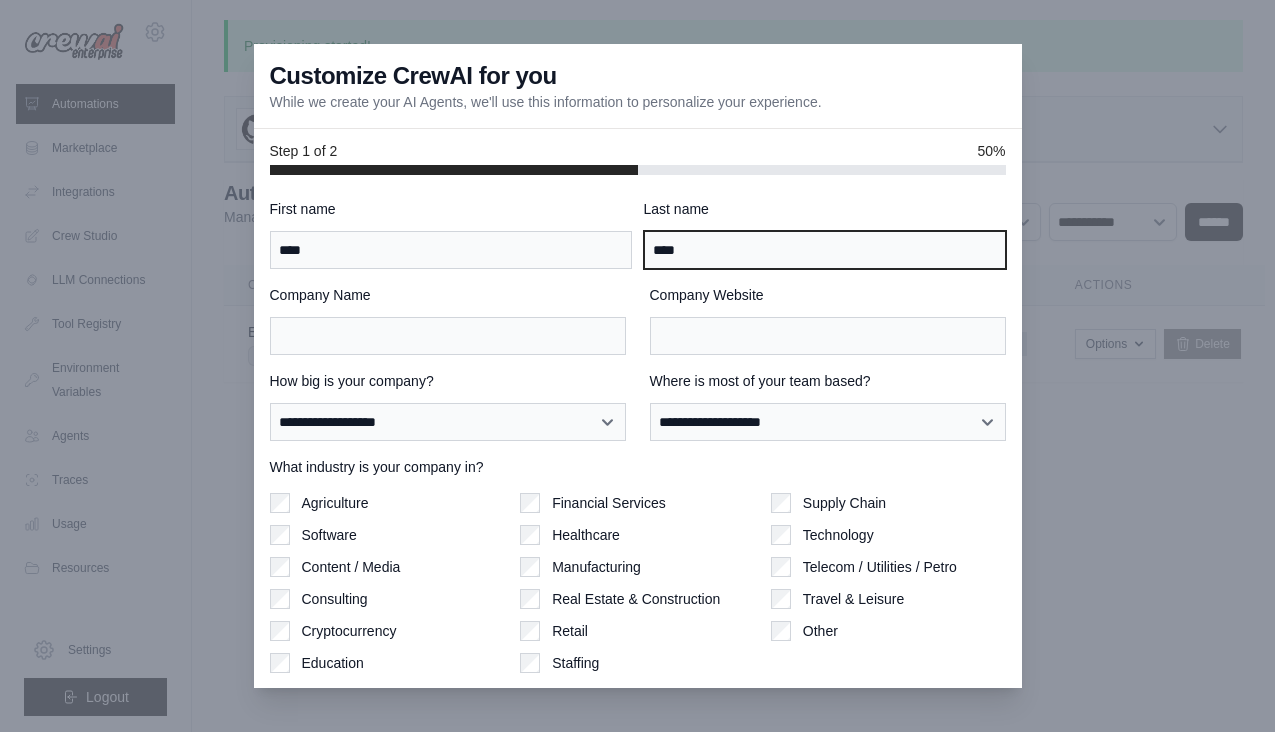 type on "****" 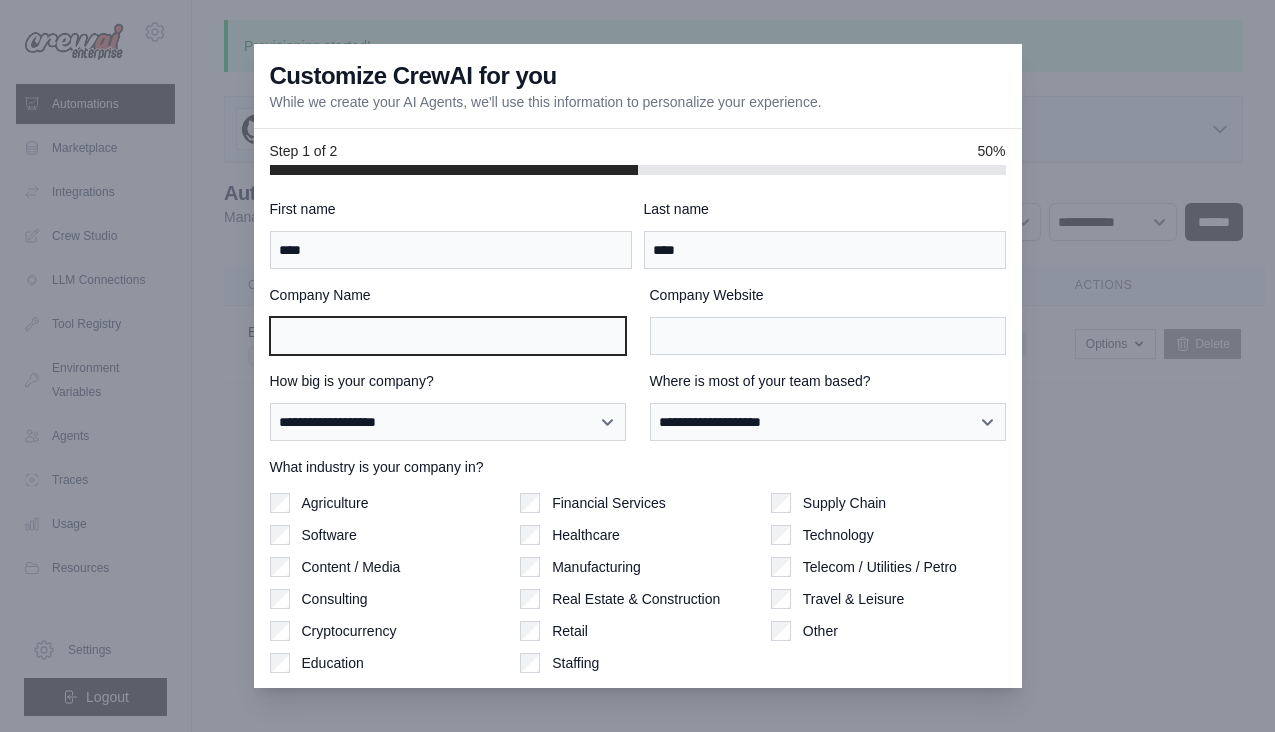 click on "Company Name" at bounding box center (448, 336) 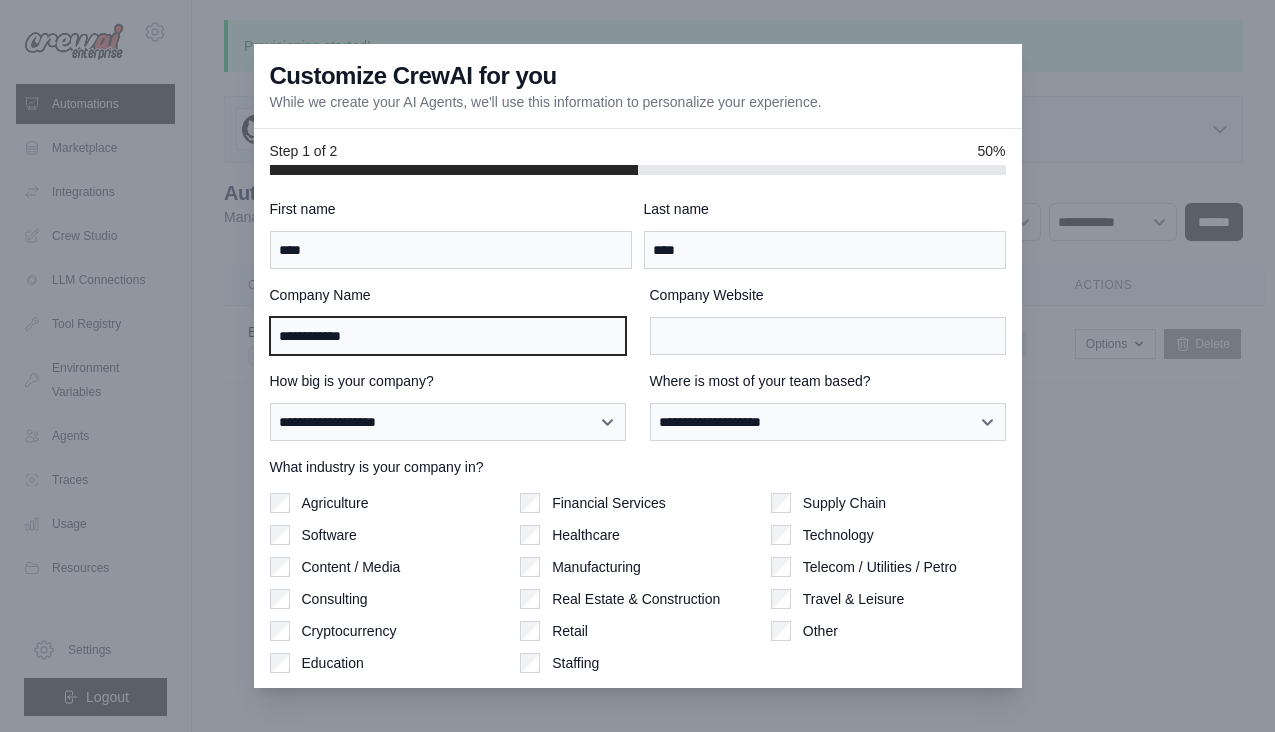 type on "**********" 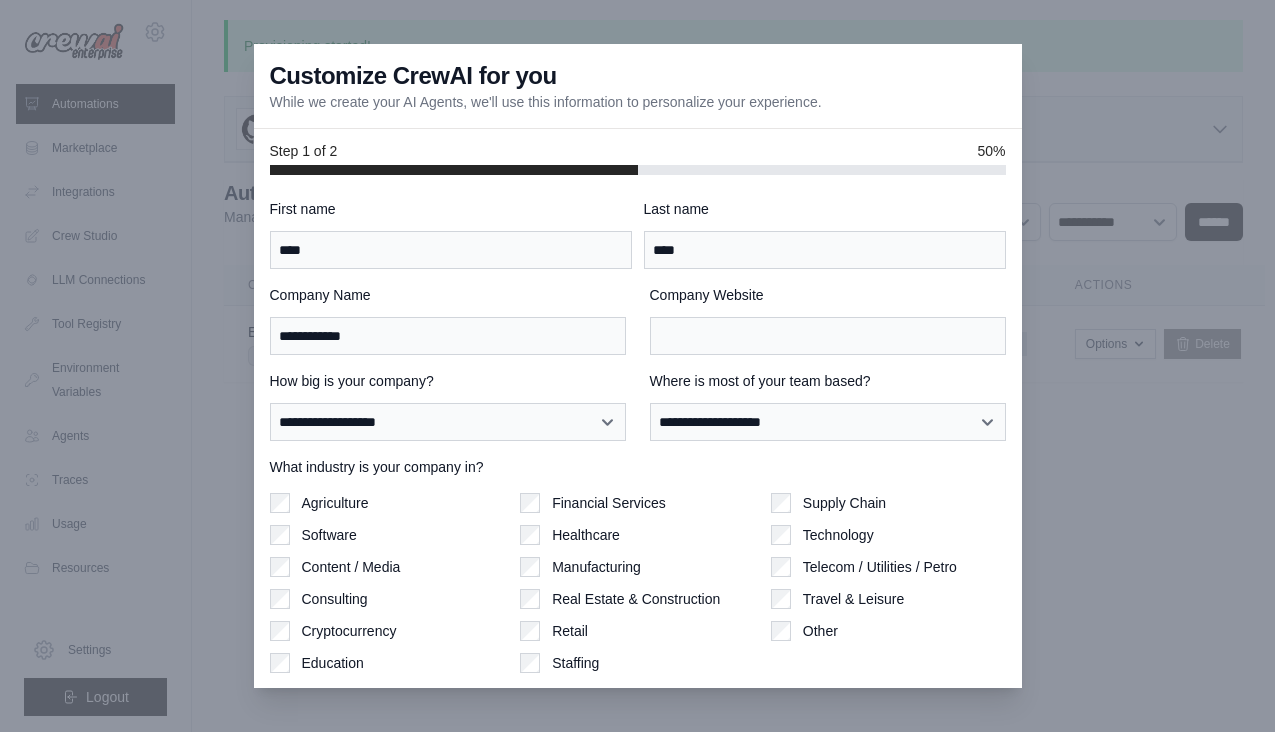 click on "Company Website" at bounding box center (828, 320) 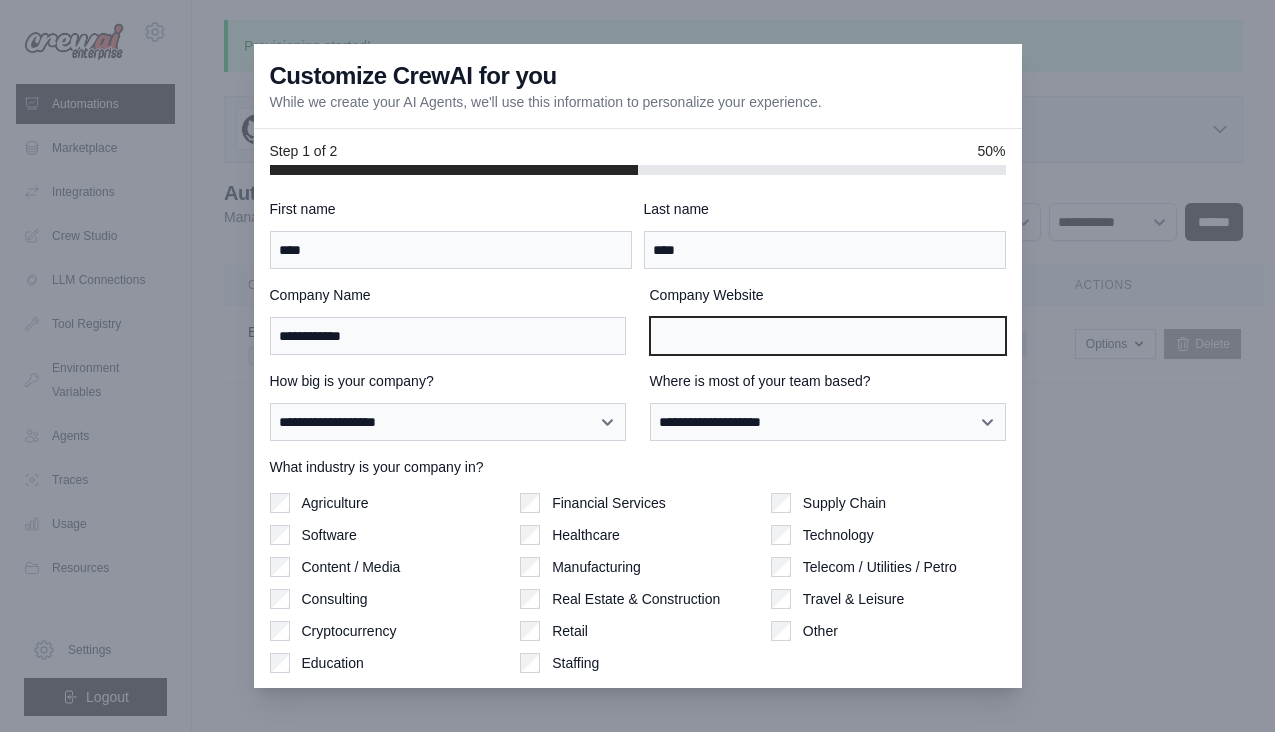 click on "Company Website" at bounding box center (828, 336) 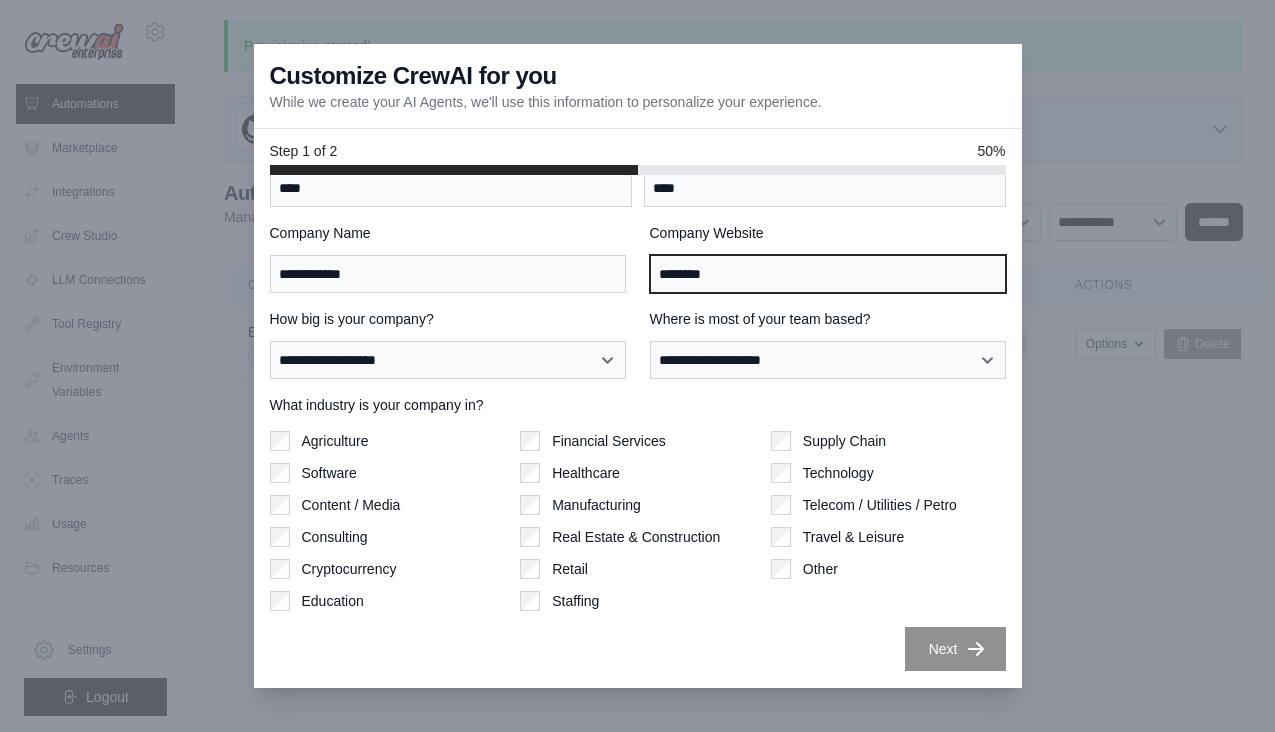 scroll, scrollTop: 62, scrollLeft: 0, axis: vertical 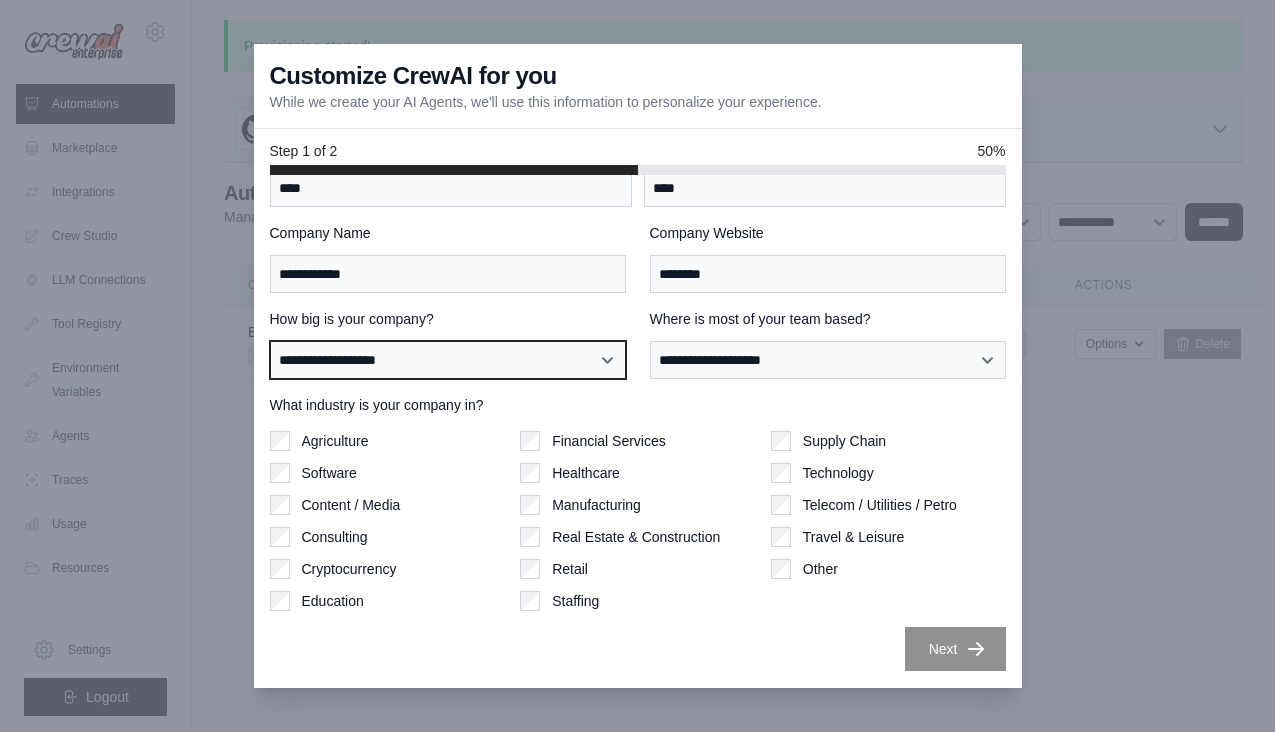 select on "**********" 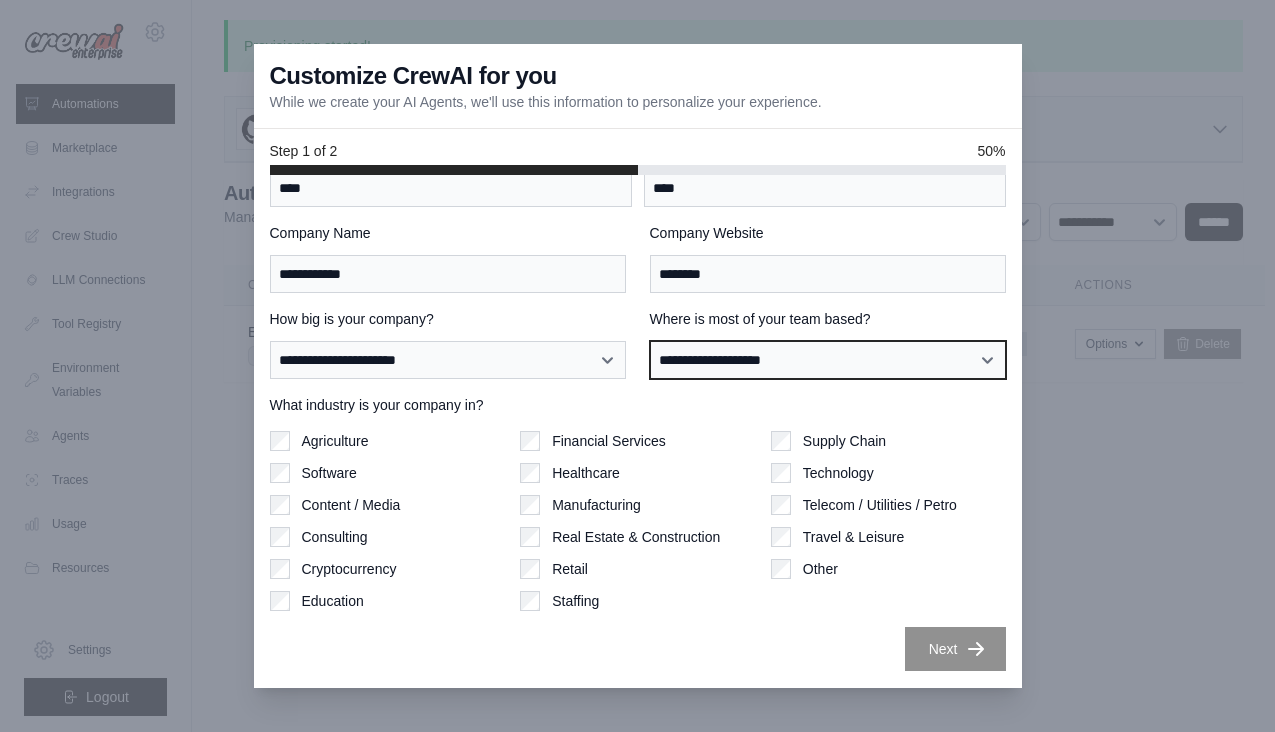 select on "**********" 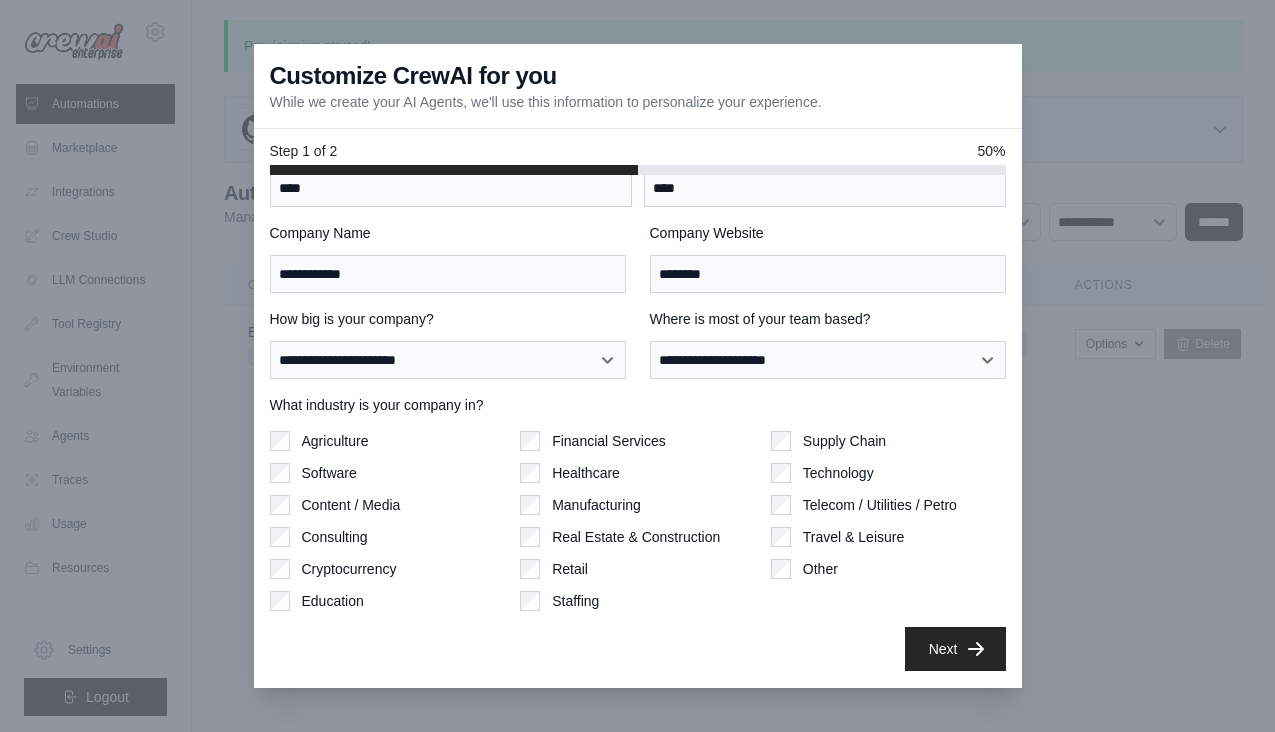 click on "Consulting" at bounding box center [335, 537] 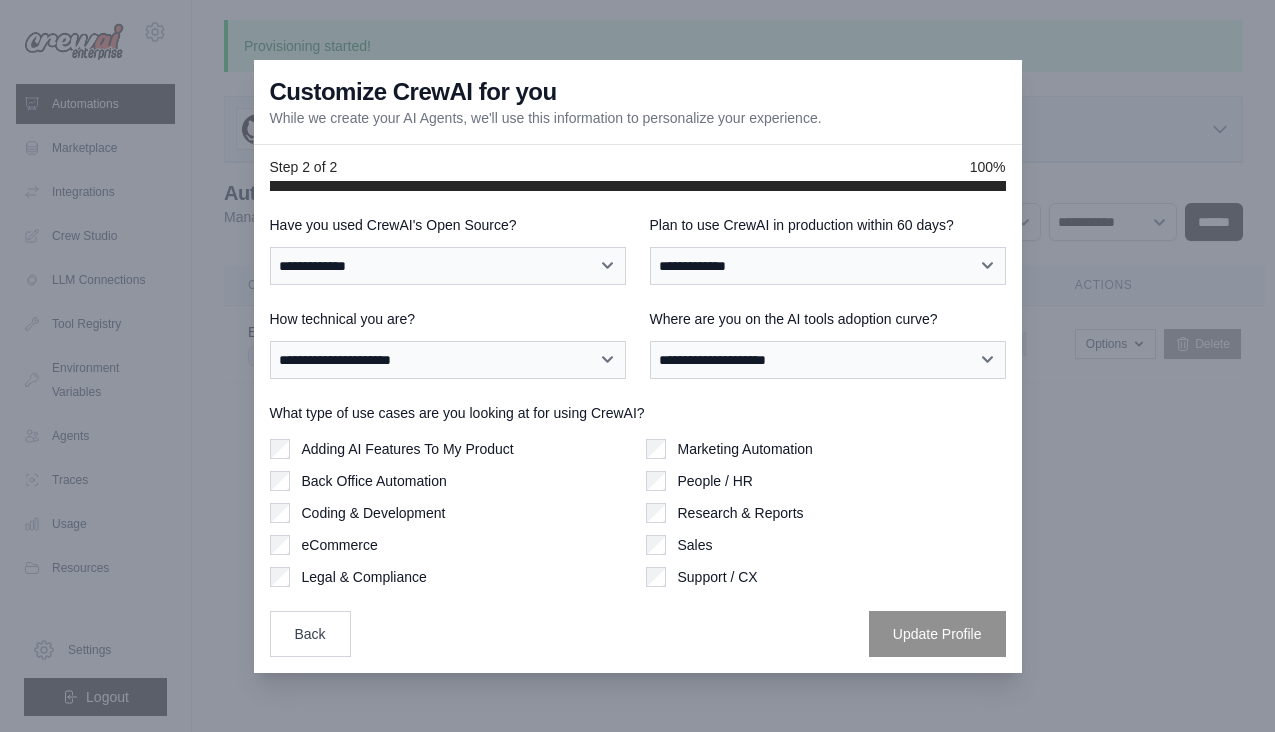 scroll, scrollTop: 0, scrollLeft: 0, axis: both 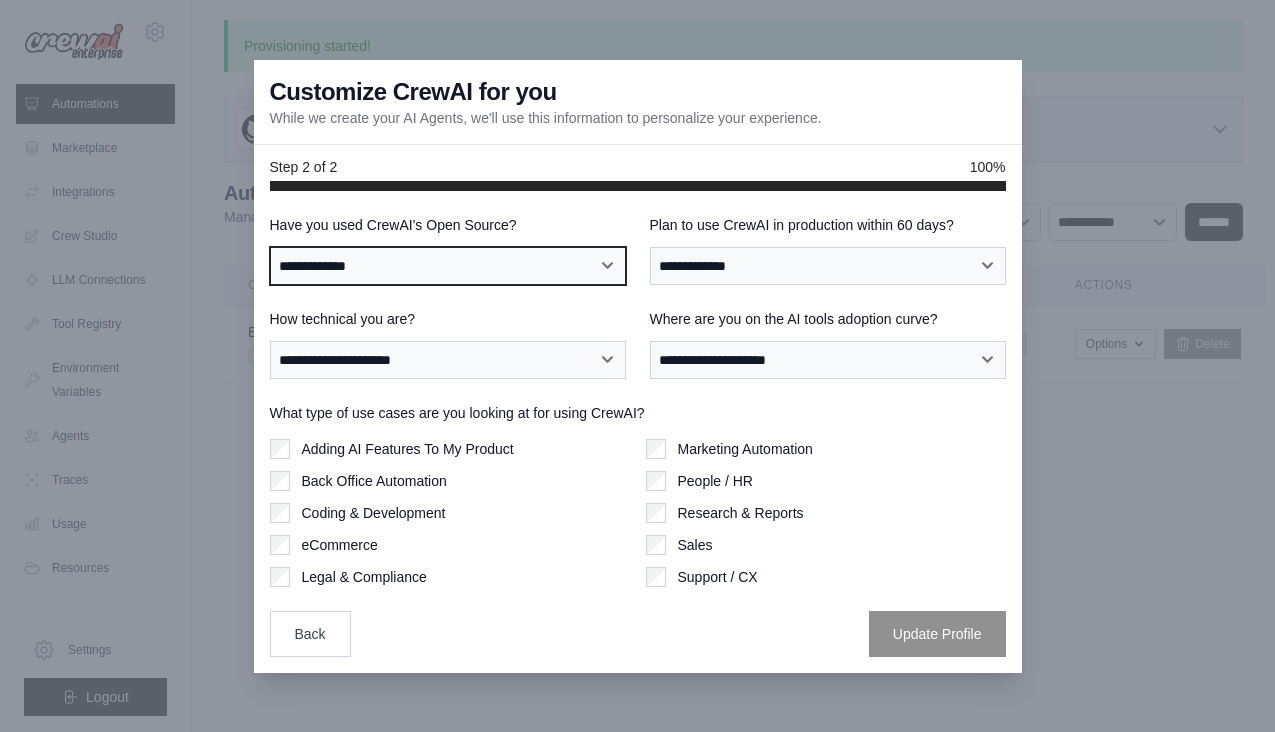 select on "**" 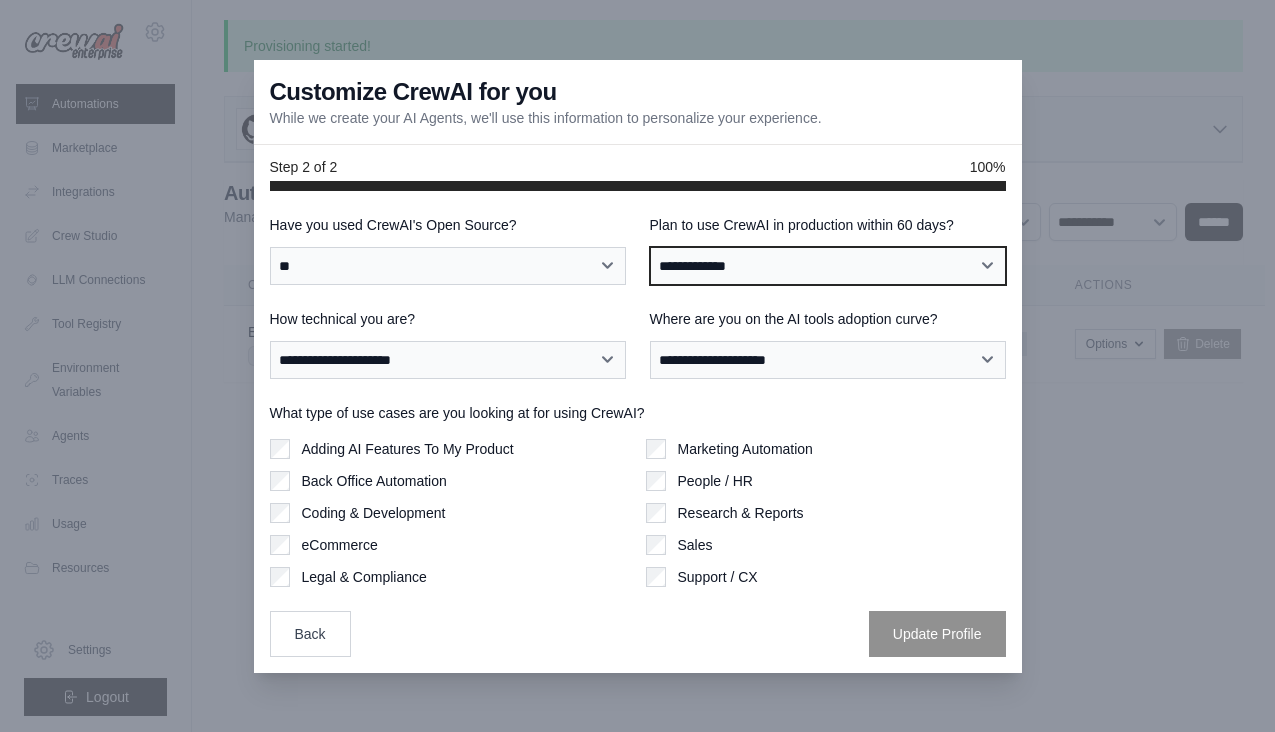 select on "*****" 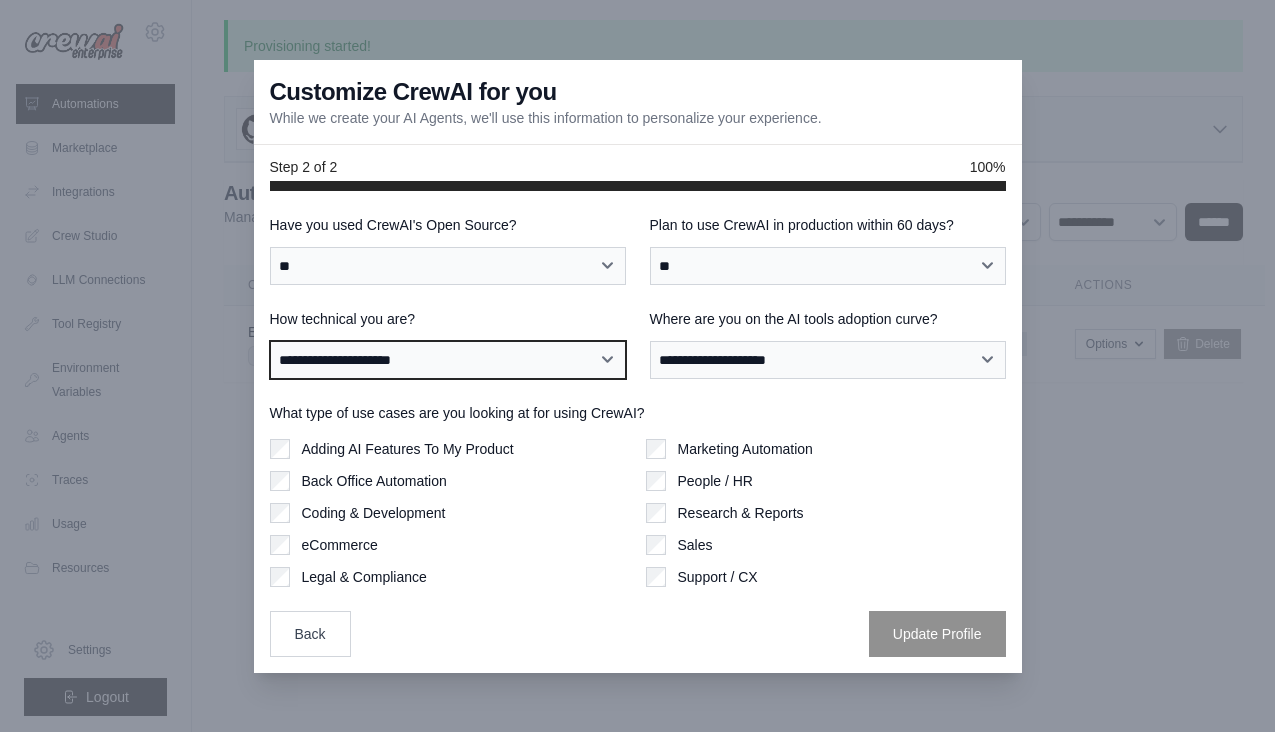 select on "**********" 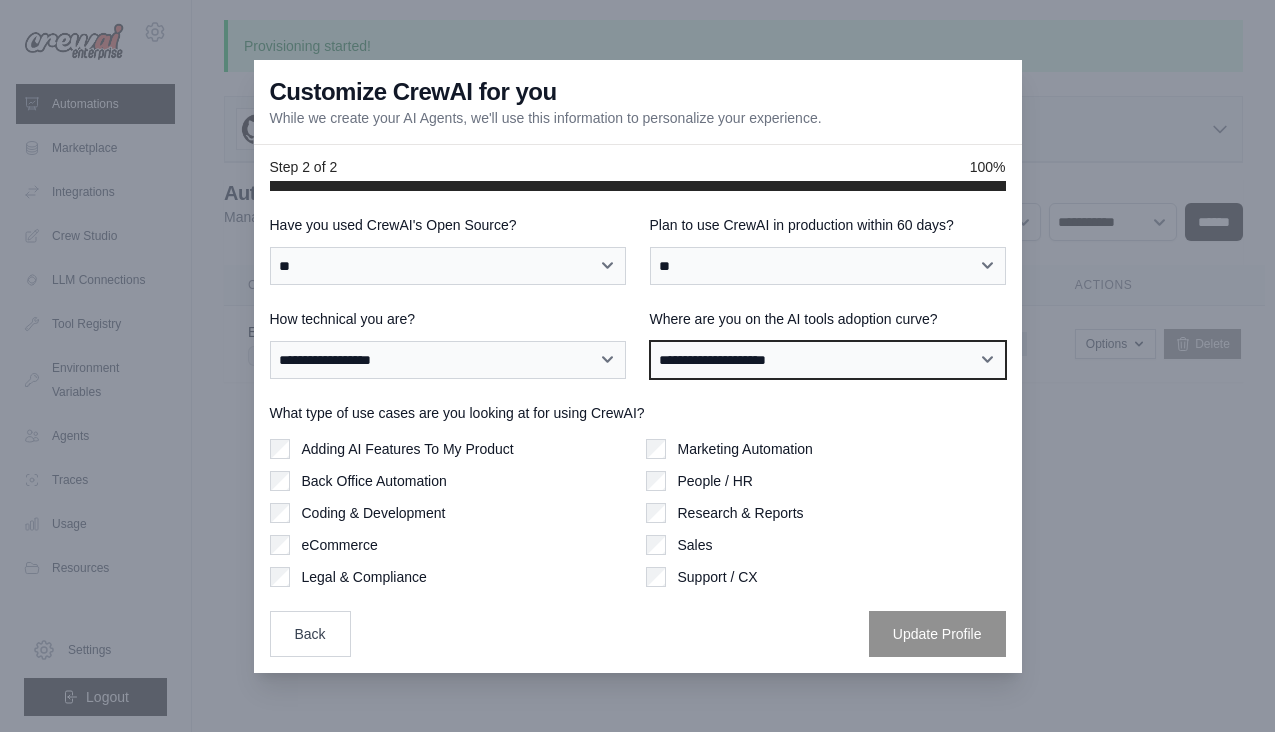 select on "**********" 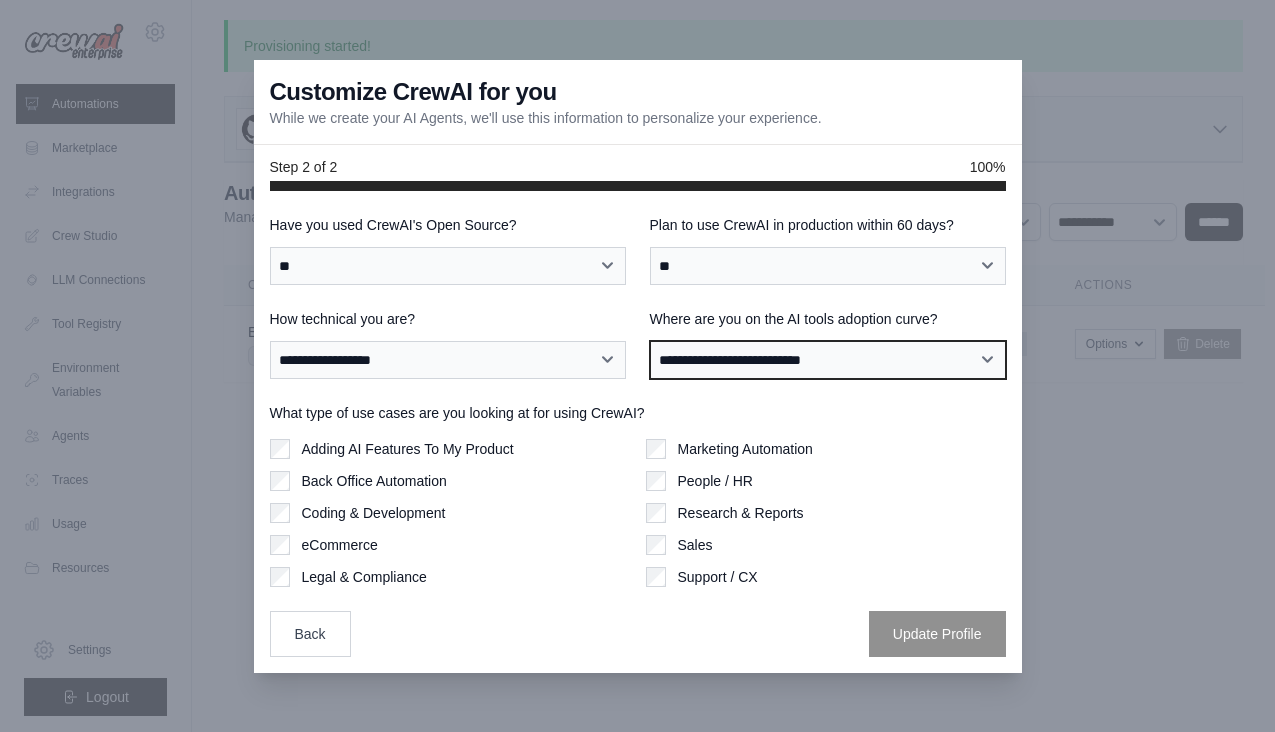 scroll, scrollTop: 0, scrollLeft: 0, axis: both 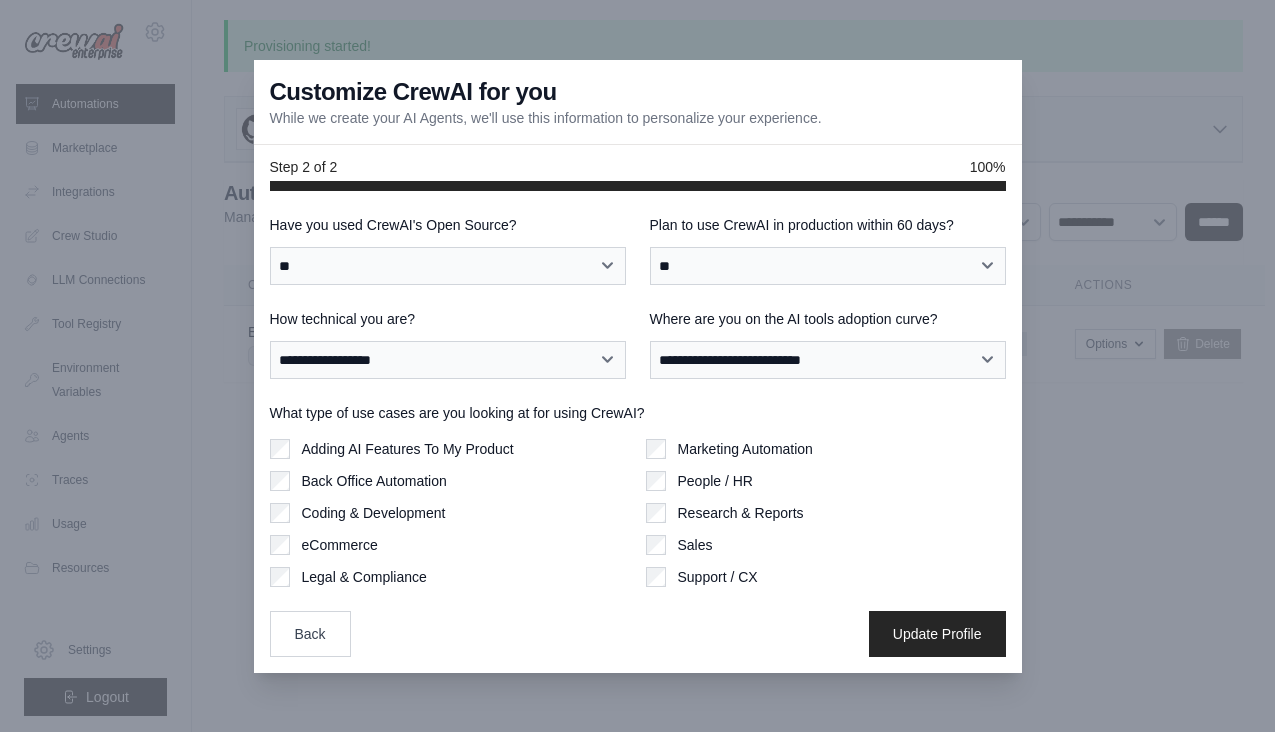click on "Update Profile" at bounding box center (937, 634) 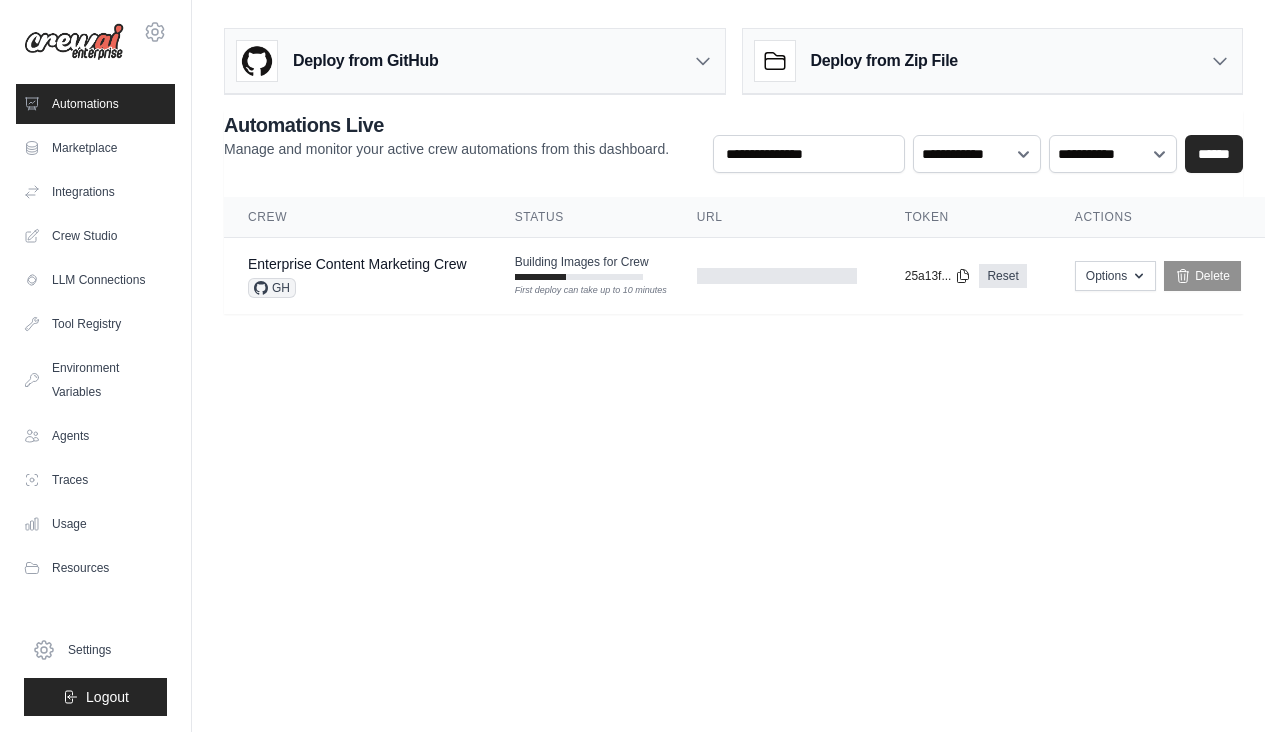 scroll, scrollTop: 0, scrollLeft: 0, axis: both 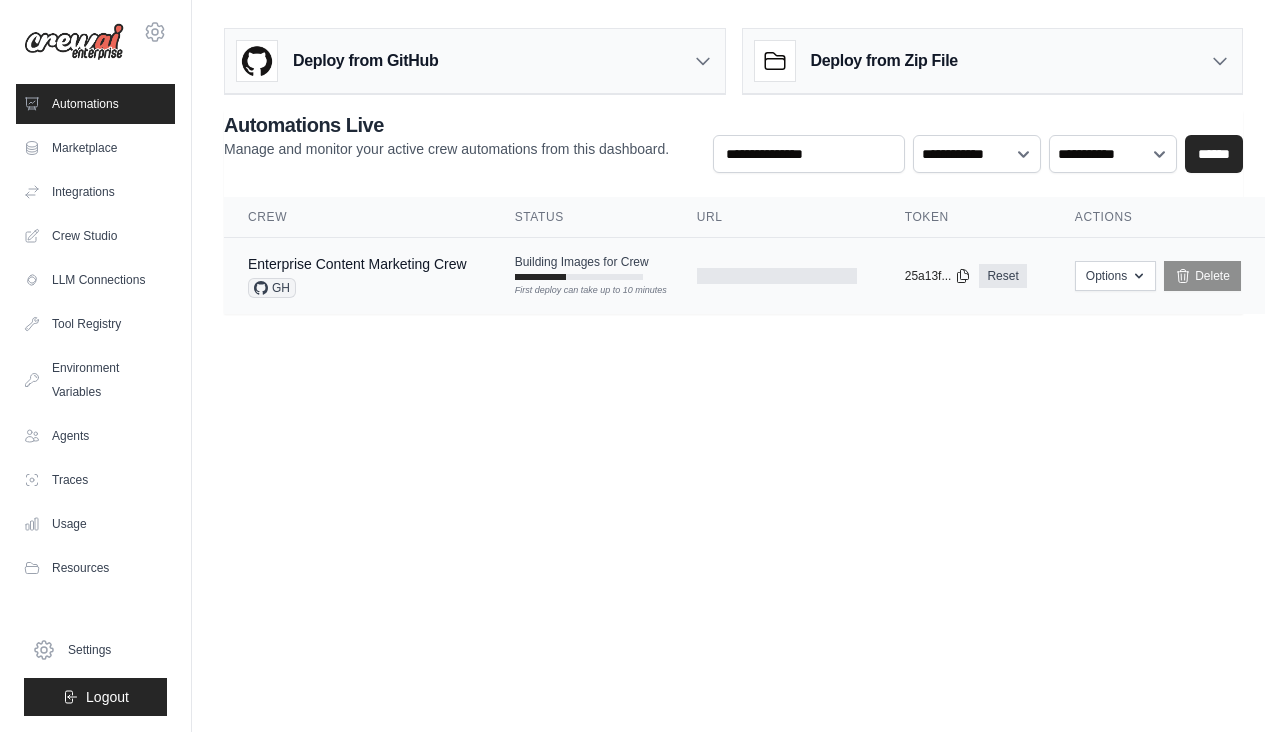 click on "Building Images for Crew
First deploy can take up to 10 minutes" at bounding box center (582, 267) 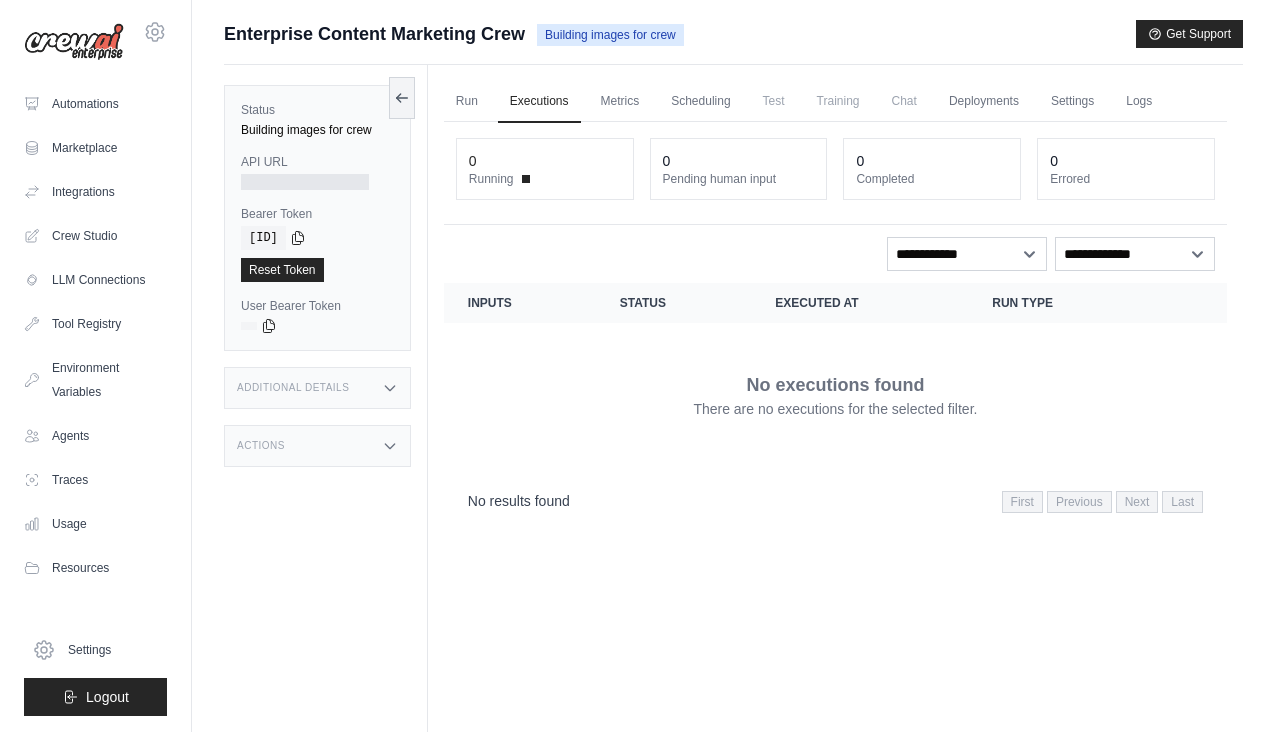scroll, scrollTop: 0, scrollLeft: 0, axis: both 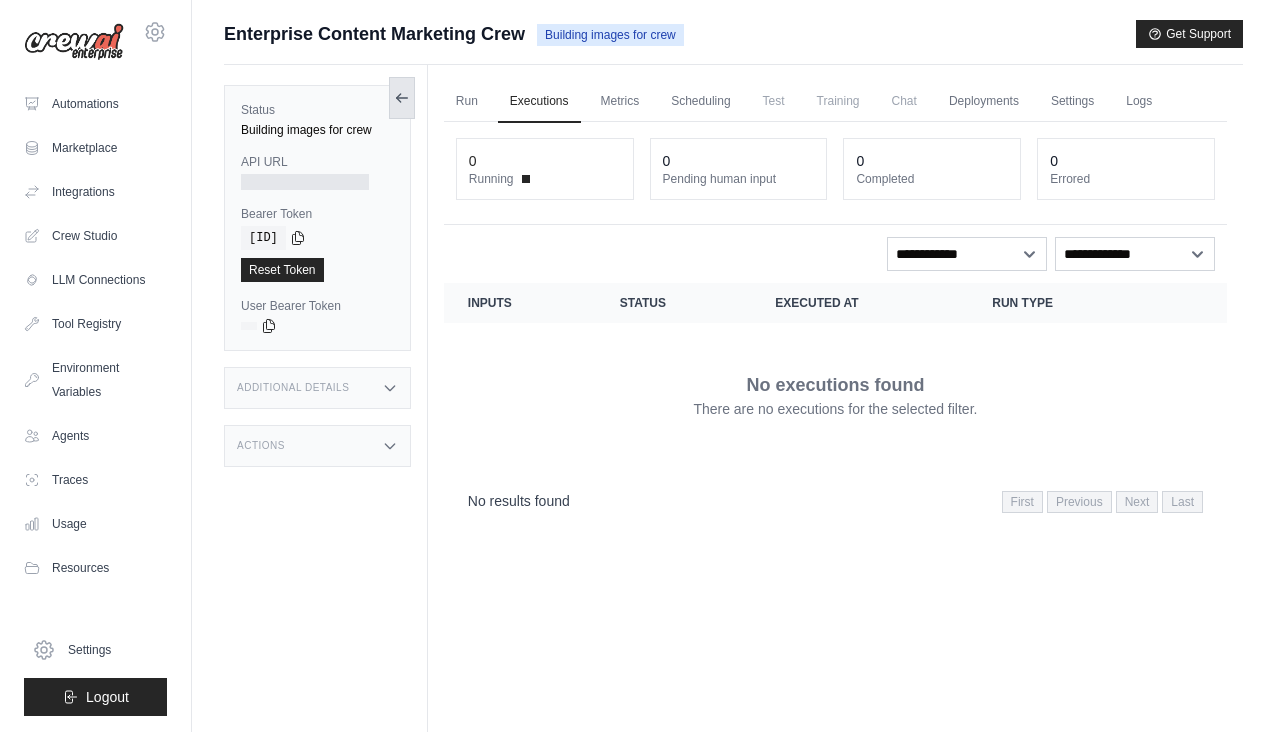 click 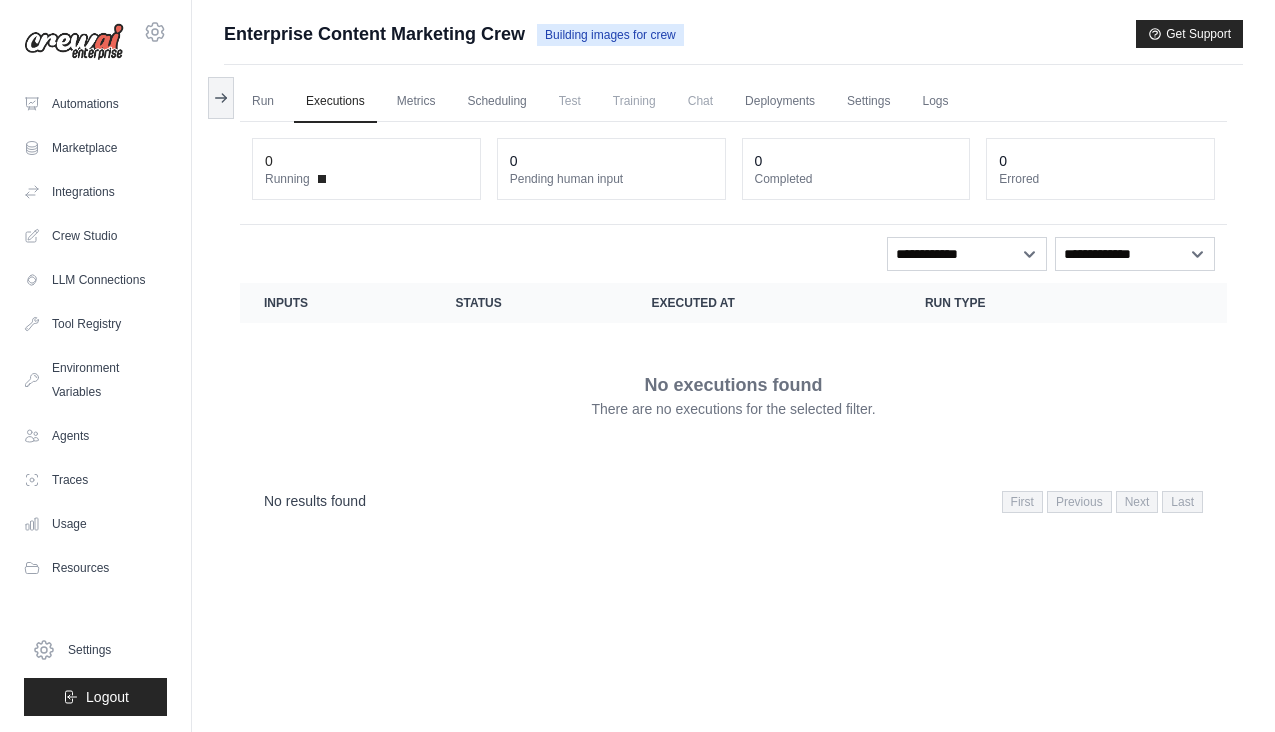 scroll, scrollTop: 0, scrollLeft: 0, axis: both 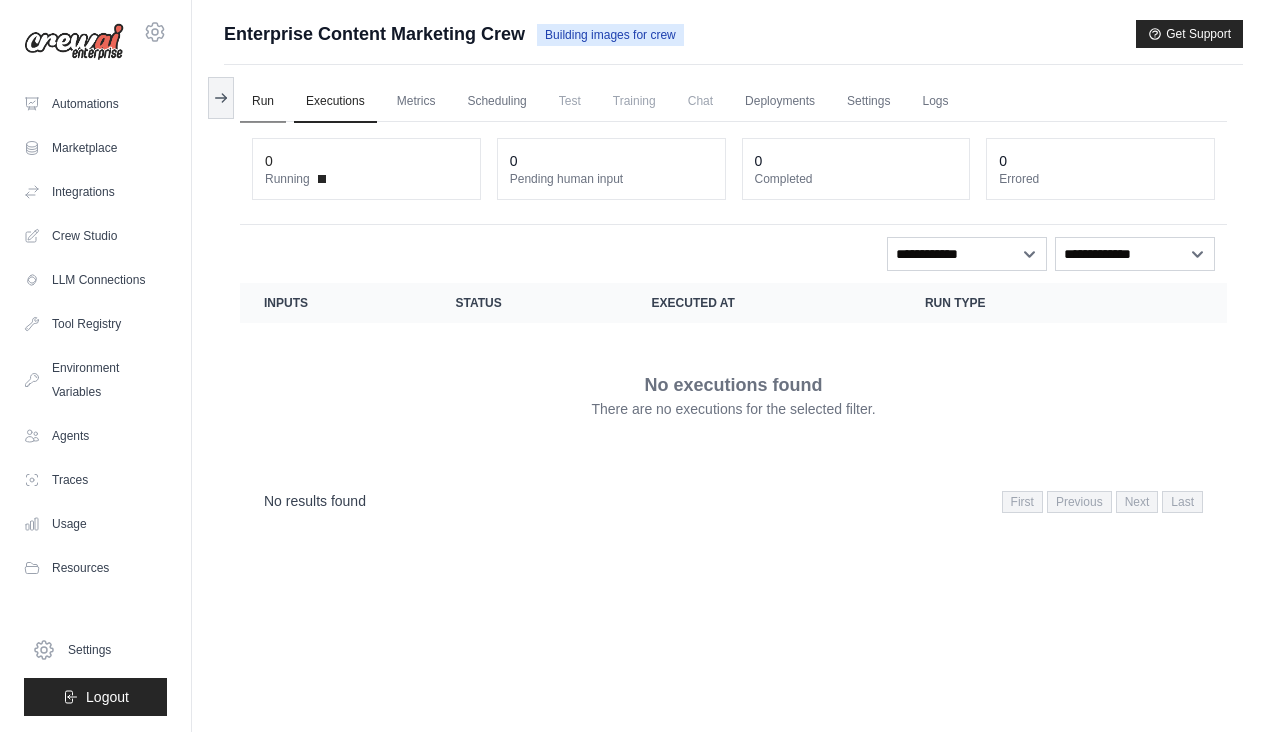 click on "Run" at bounding box center (263, 102) 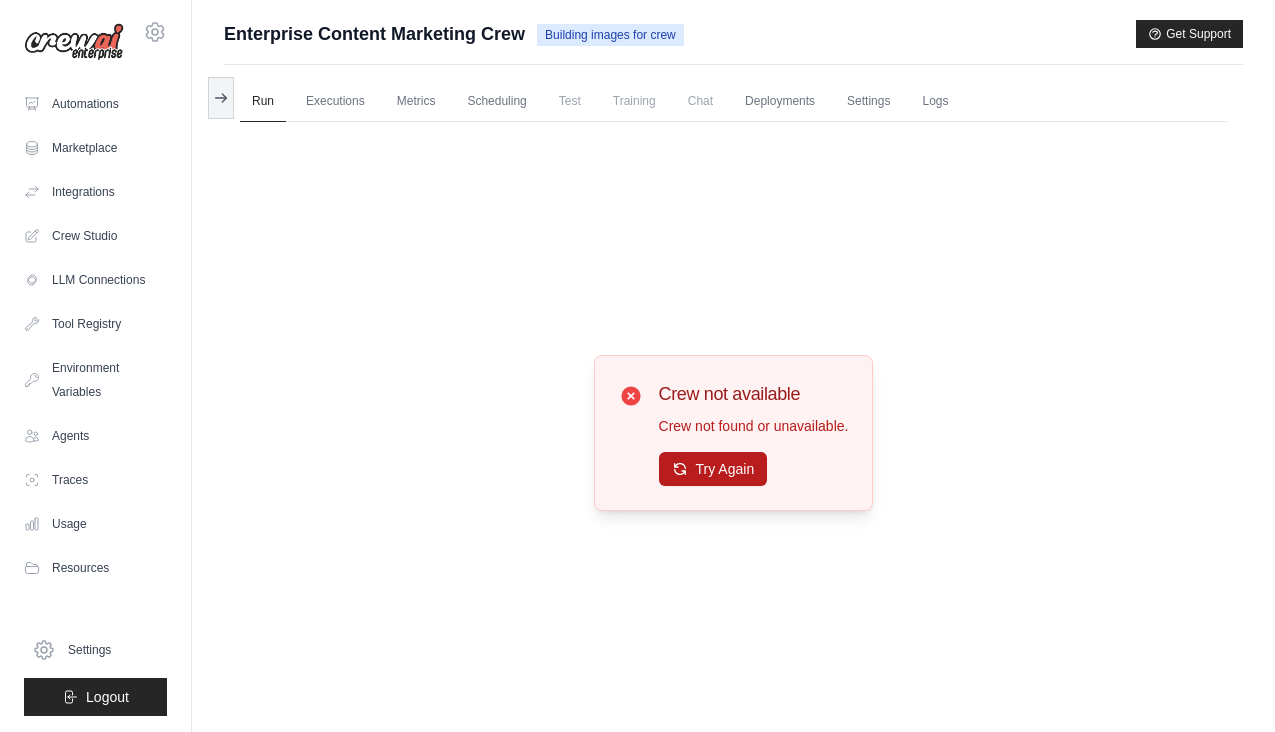 click on "Try Again" at bounding box center [713, 469] 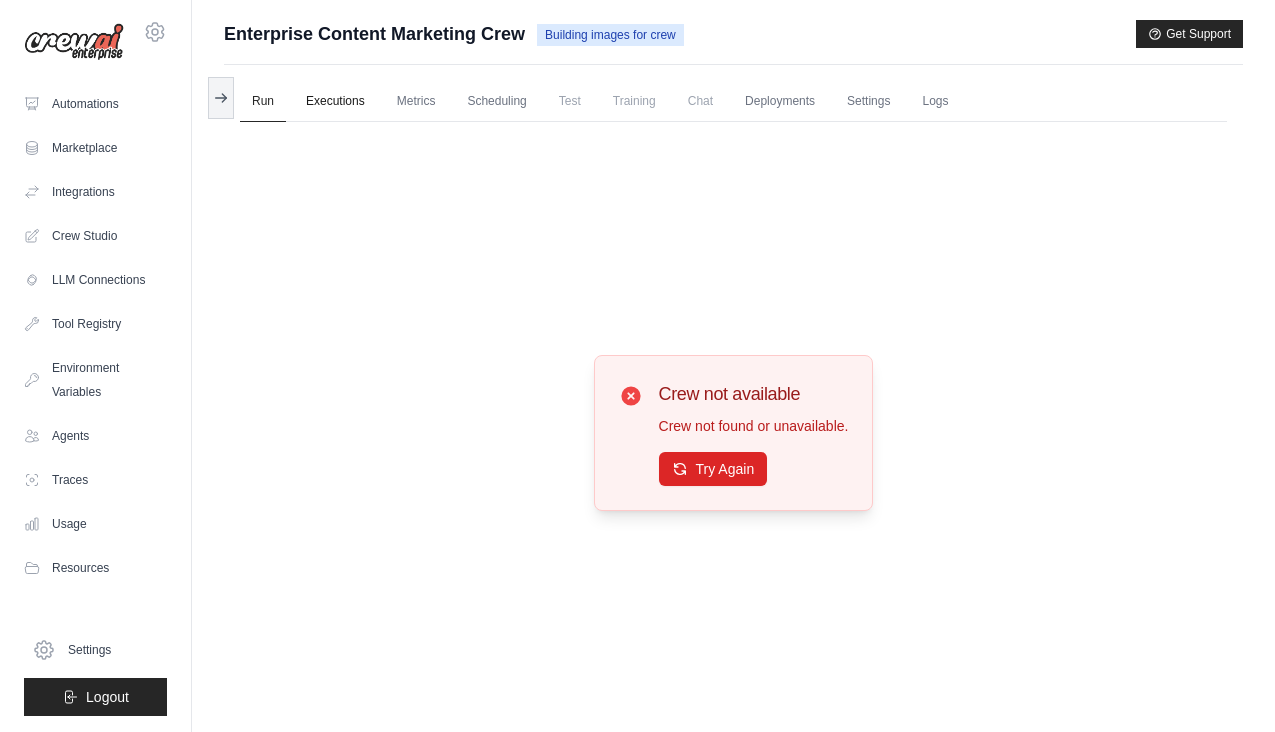 click on "Executions" at bounding box center (335, 102) 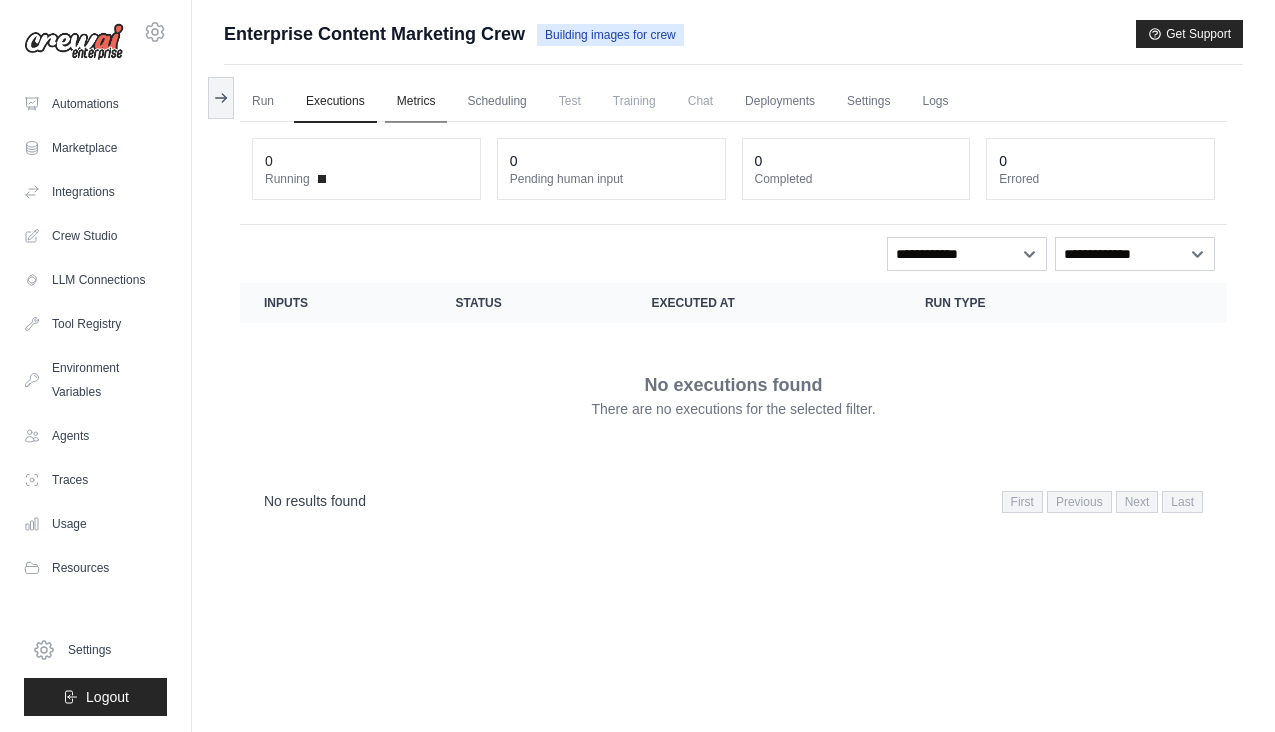 click on "Metrics" at bounding box center (416, 102) 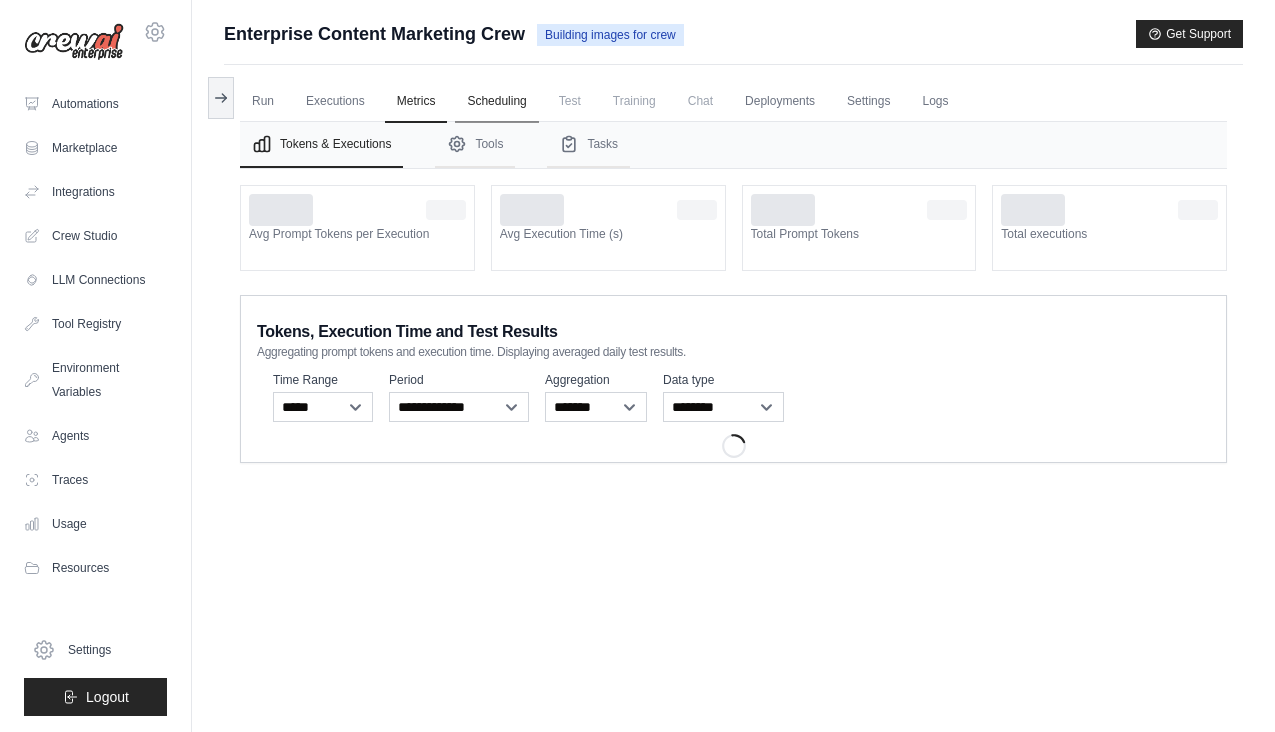 click on "Scheduling" at bounding box center (496, 102) 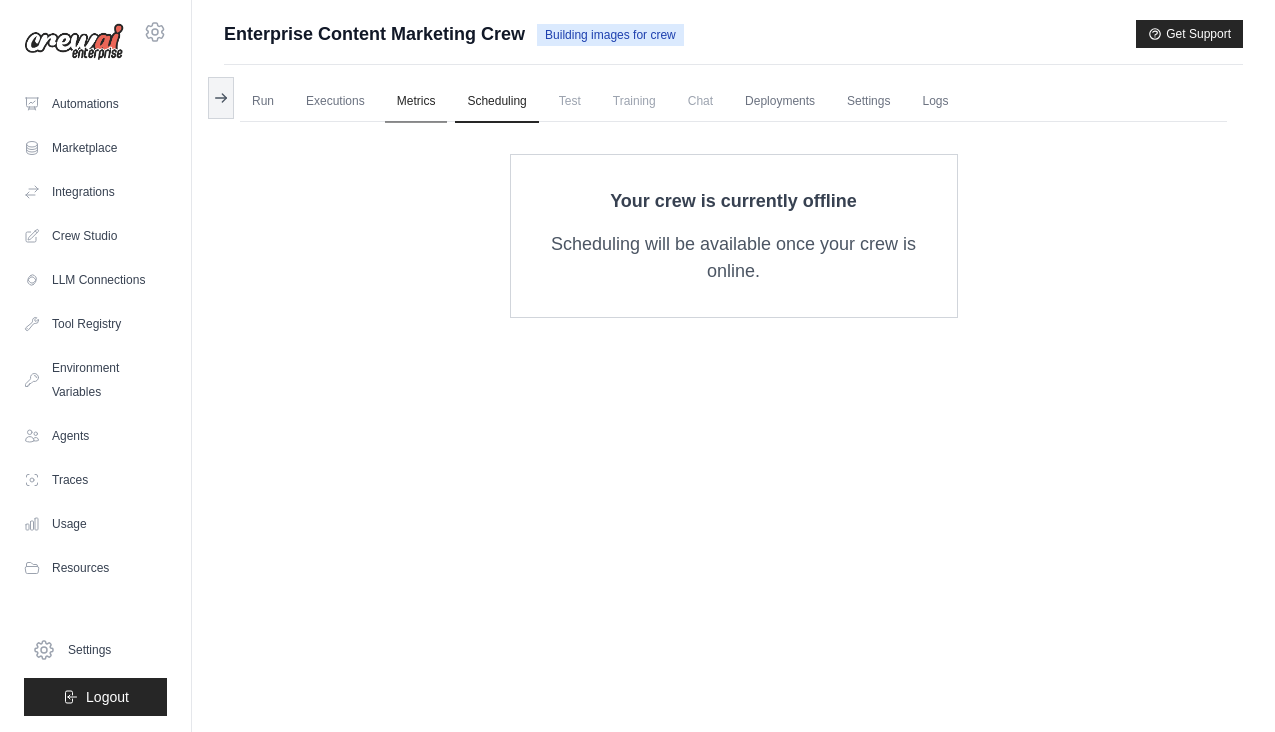 click on "Metrics" at bounding box center [416, 102] 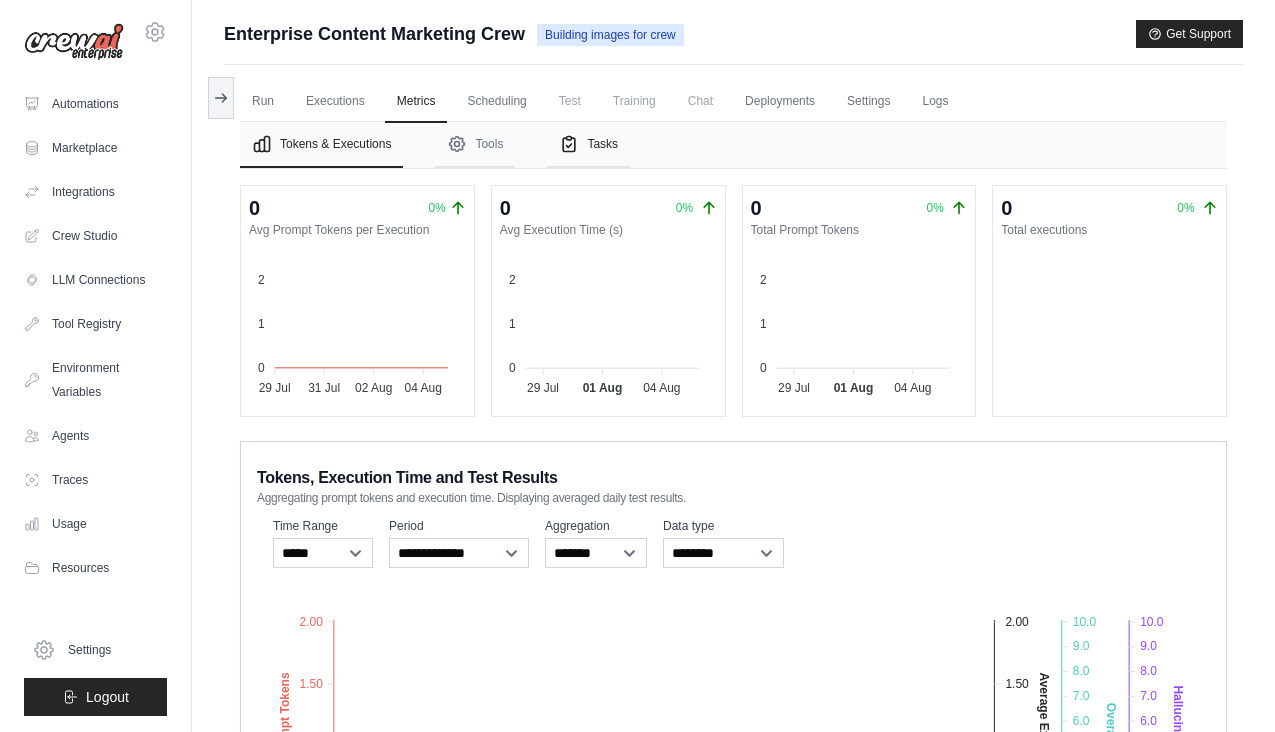 scroll, scrollTop: 0, scrollLeft: 0, axis: both 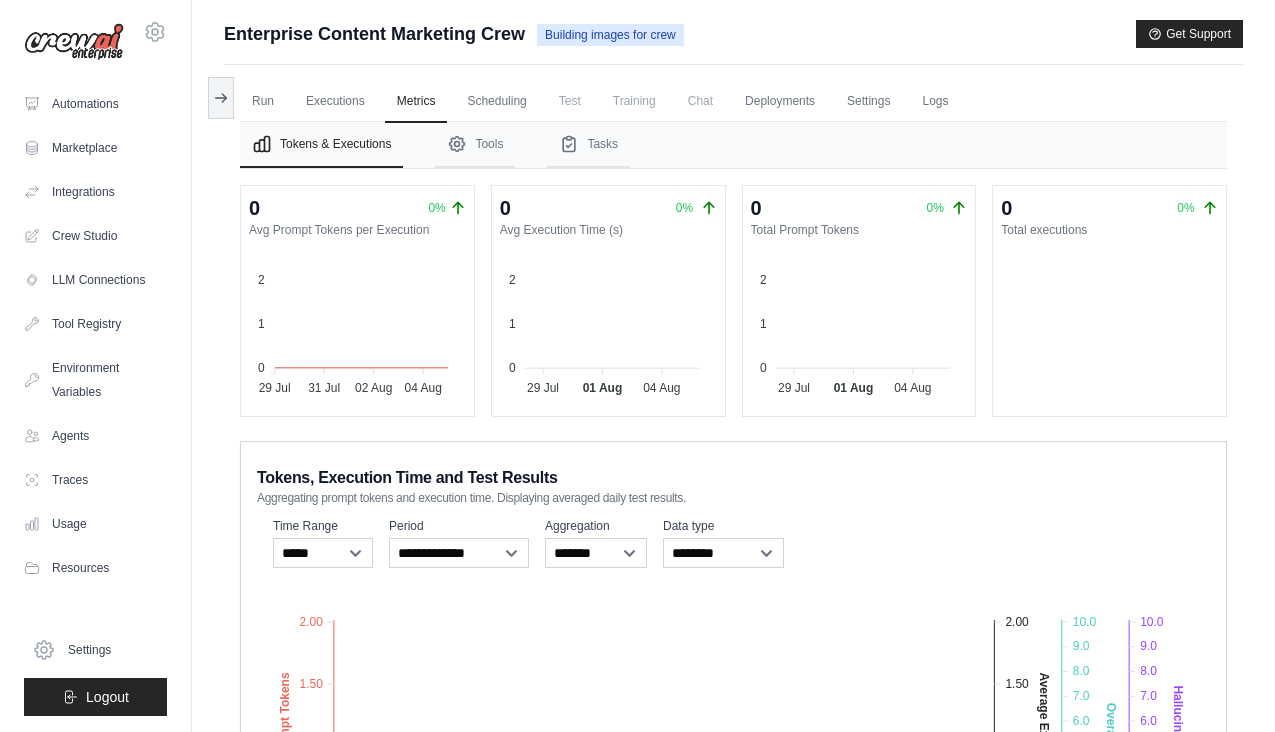 click on "Test" at bounding box center [570, 101] 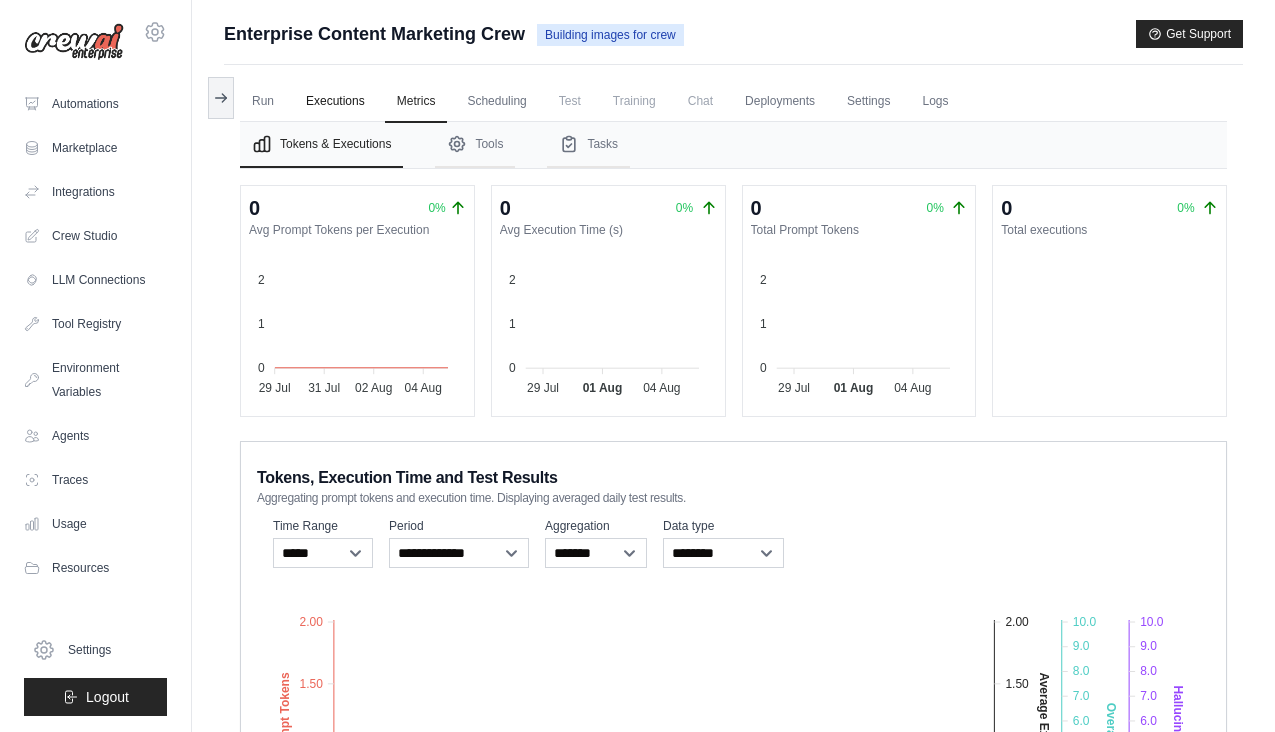 click on "Executions" at bounding box center (335, 102) 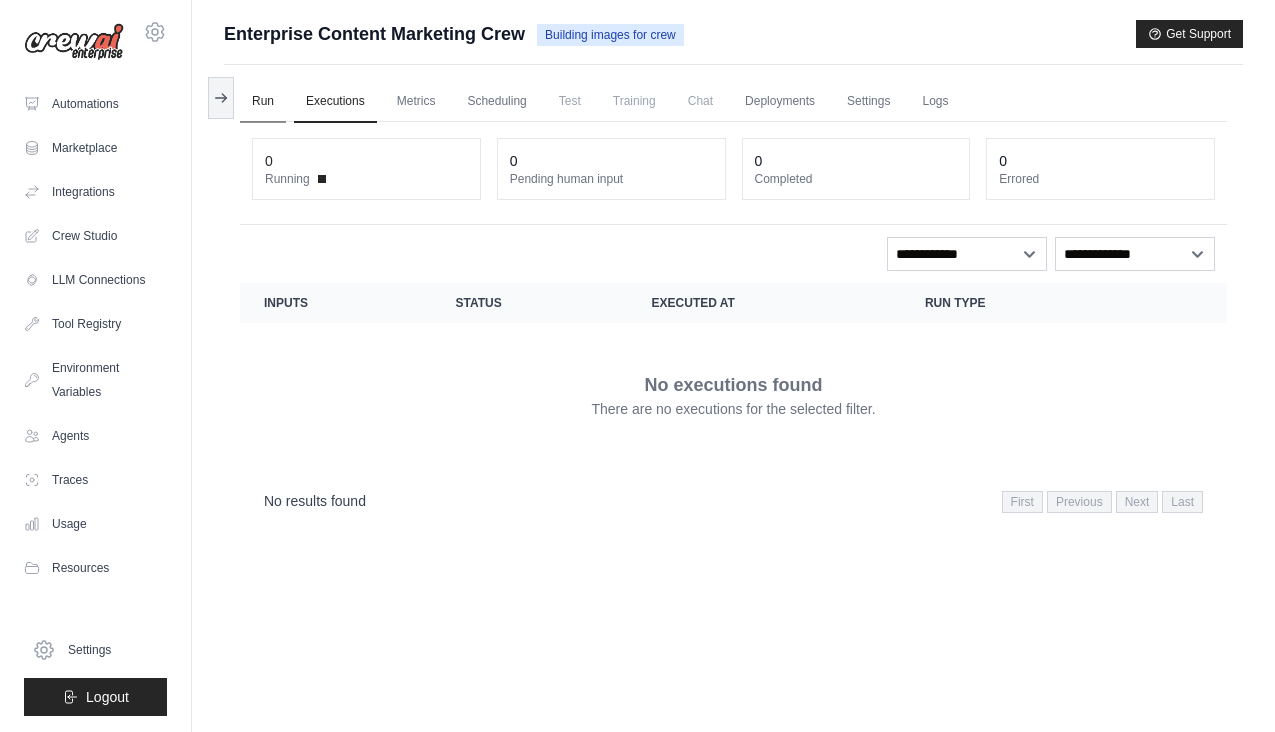 click on "Run" at bounding box center [263, 102] 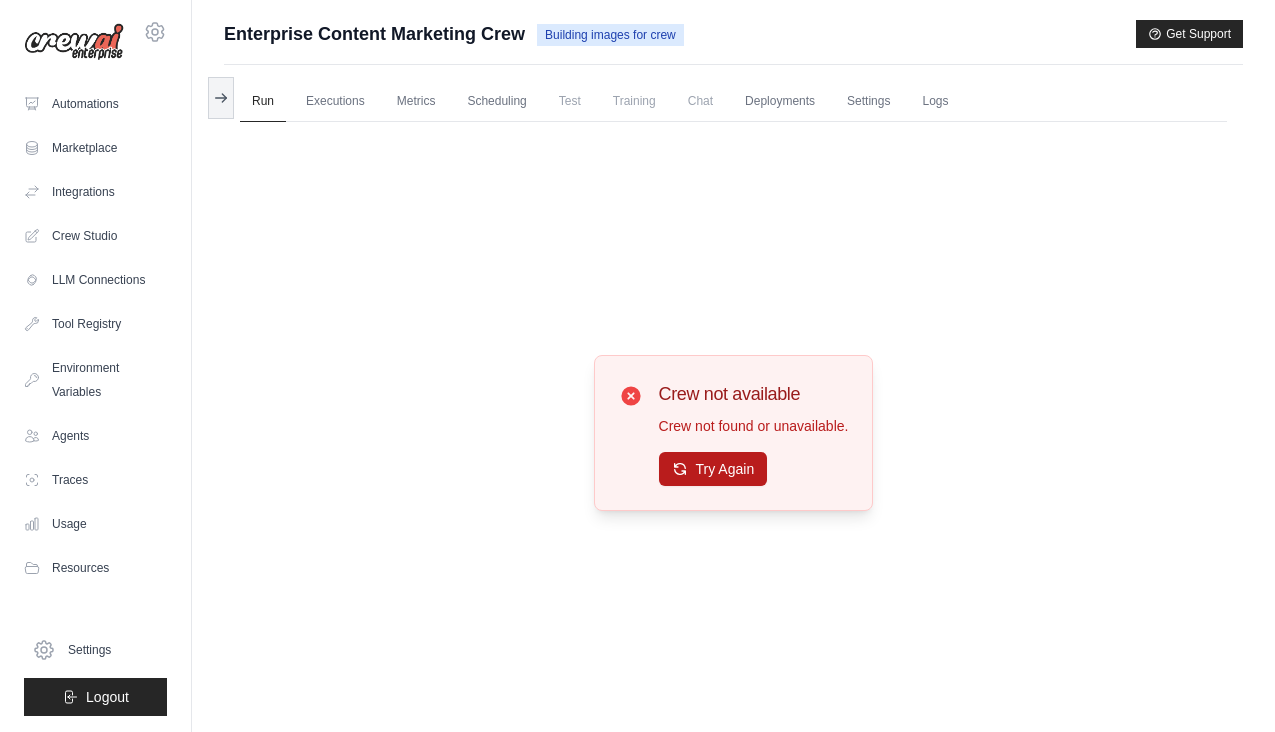 click on "Try Again" at bounding box center (713, 469) 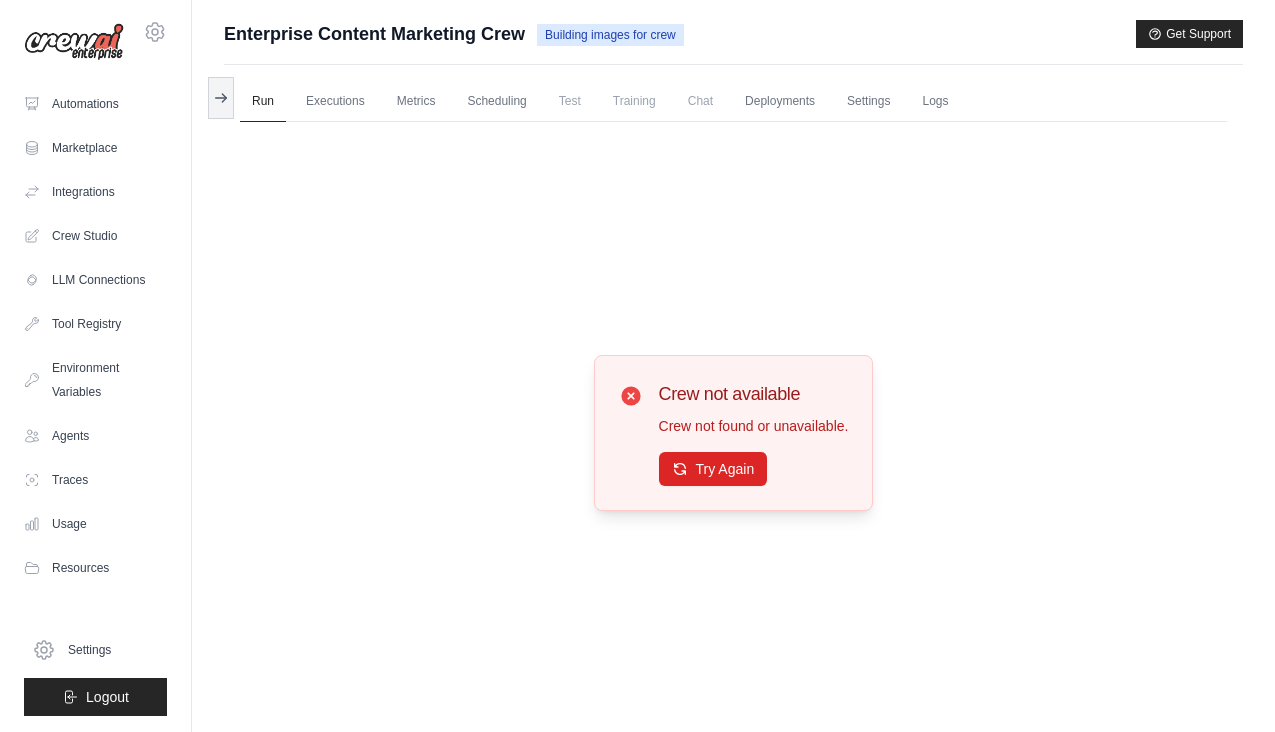 click on "Try Again" at bounding box center [713, 469] 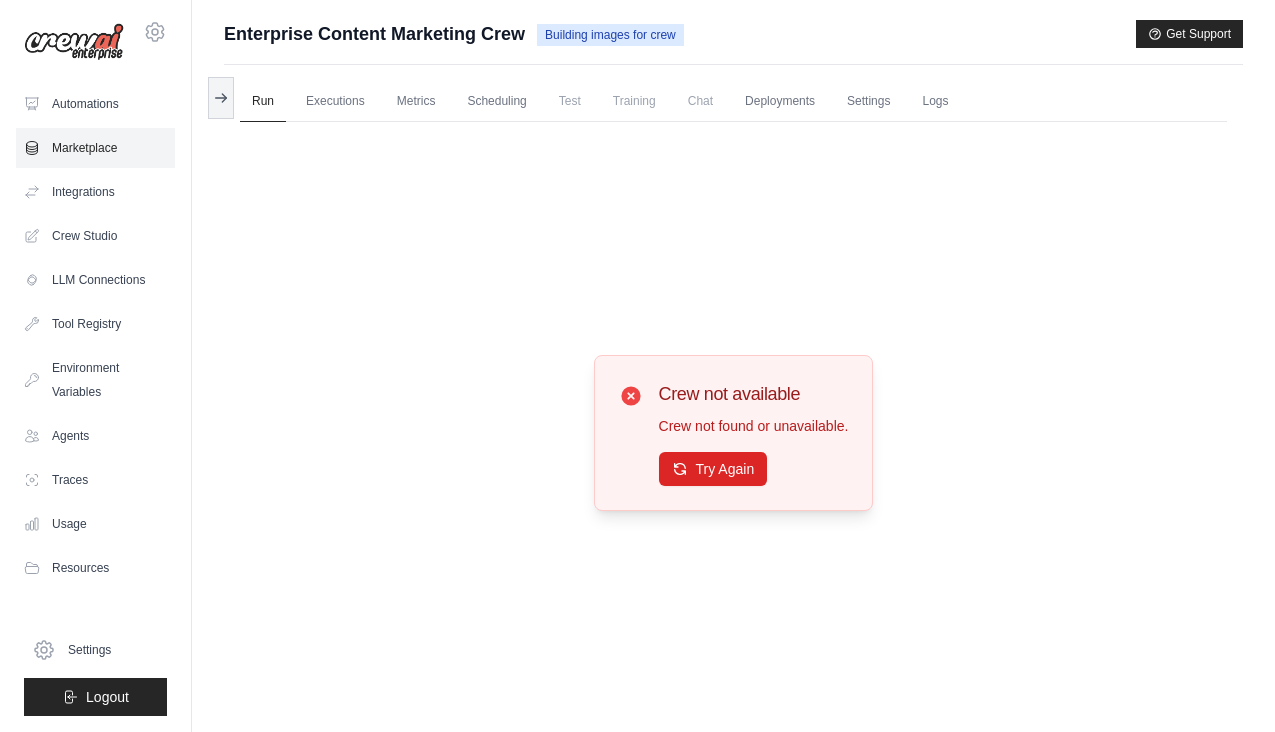 click on "Marketplace" at bounding box center [95, 148] 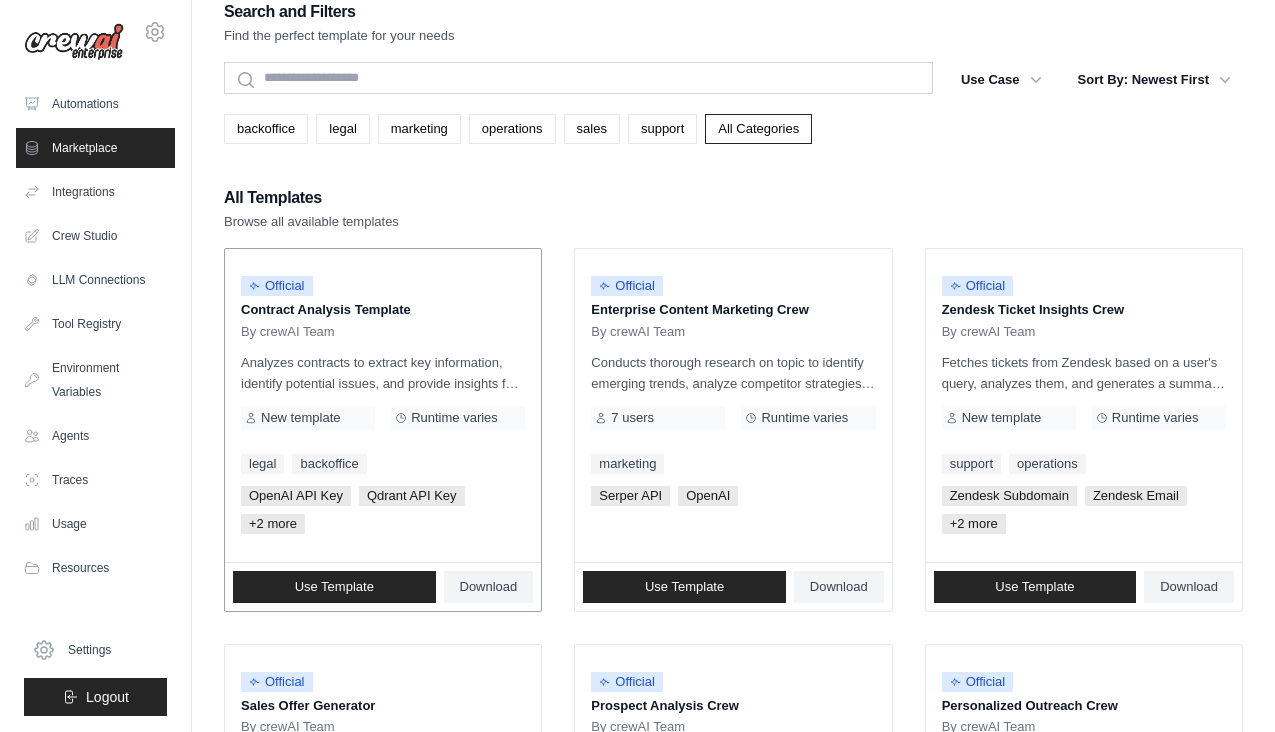 scroll, scrollTop: 9, scrollLeft: 0, axis: vertical 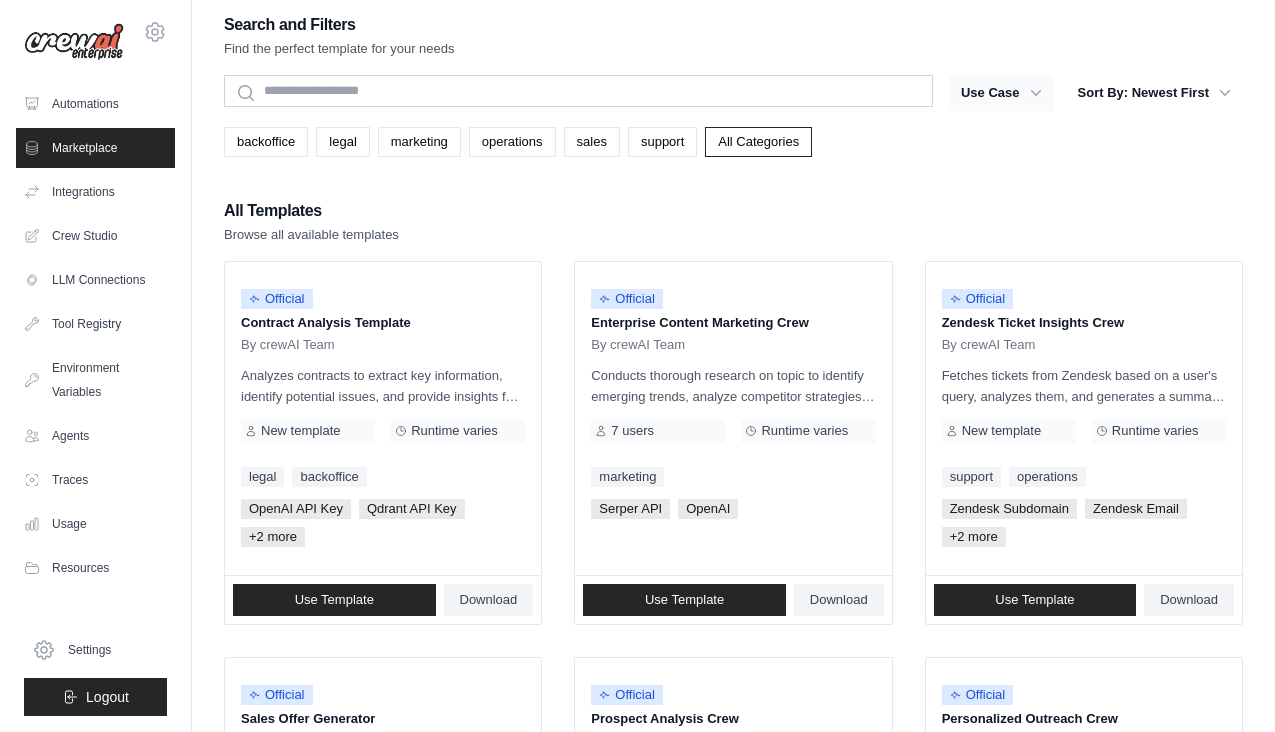click on "Use Case" at bounding box center [1001, 93] 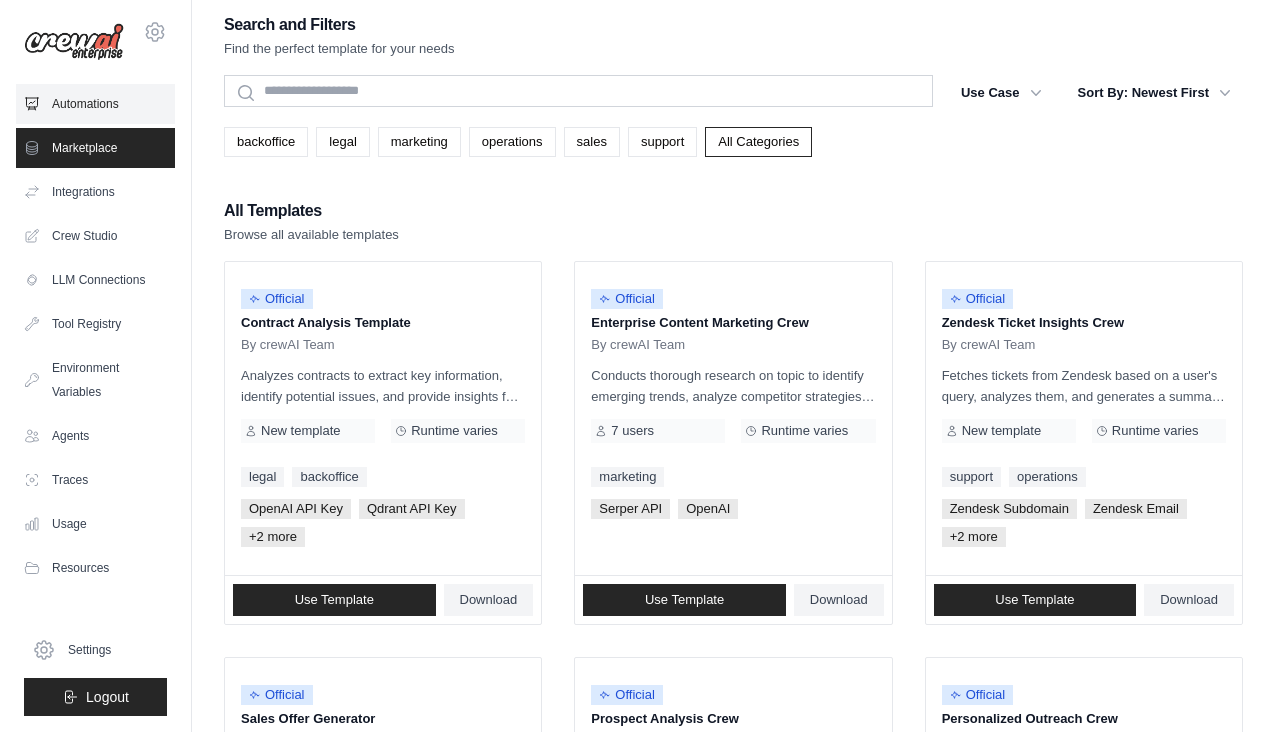 click on "Automations" at bounding box center (95, 104) 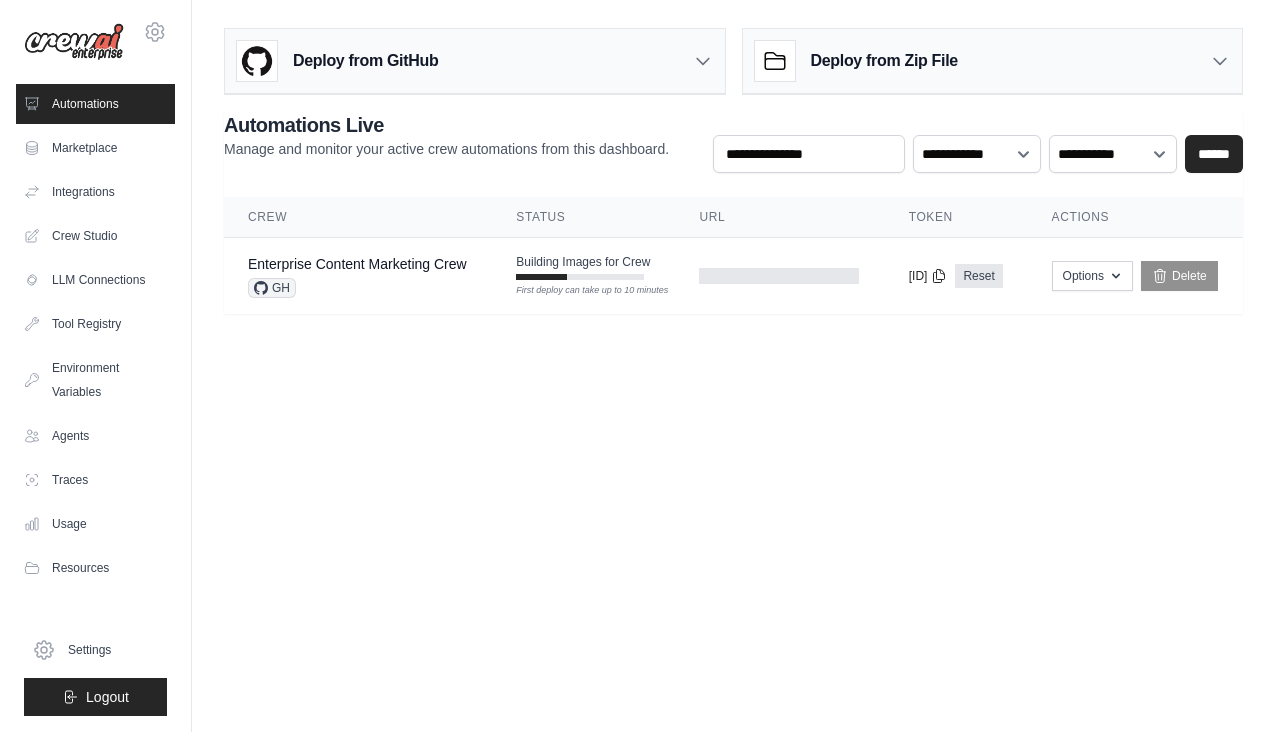 scroll, scrollTop: 0, scrollLeft: 0, axis: both 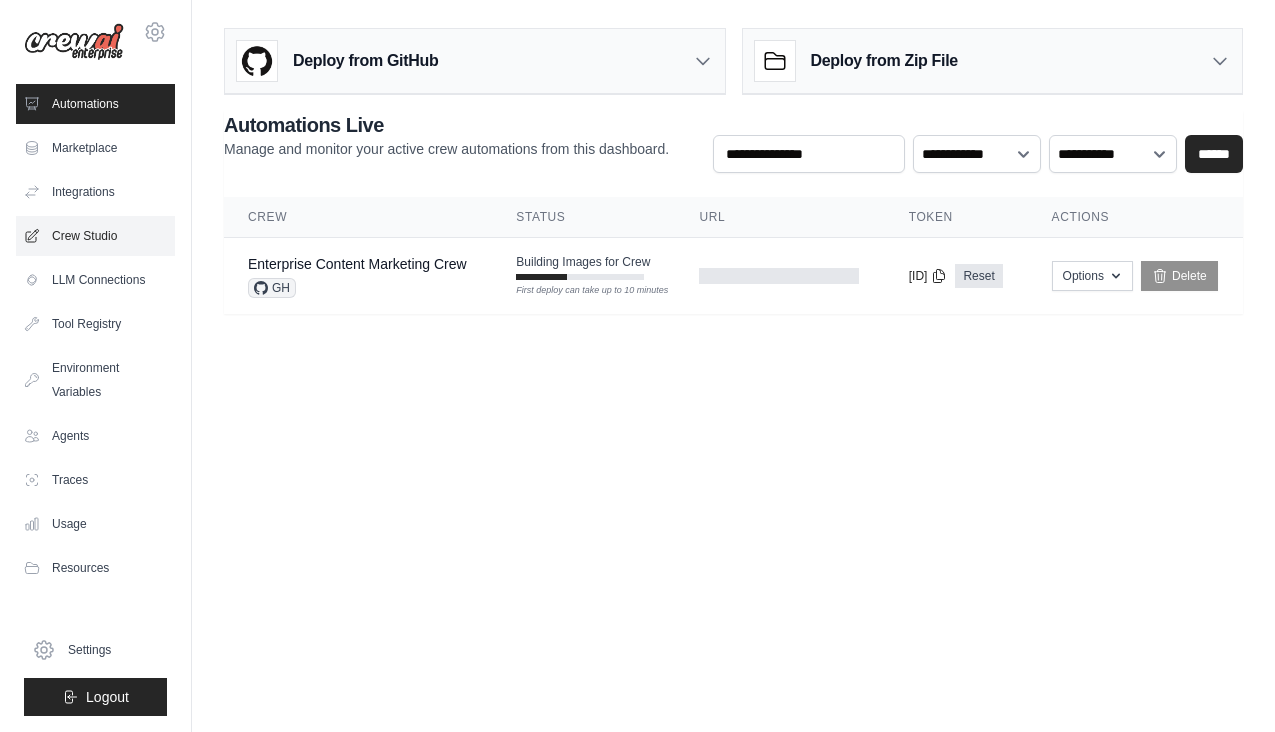 click on "Crew Studio" at bounding box center [95, 236] 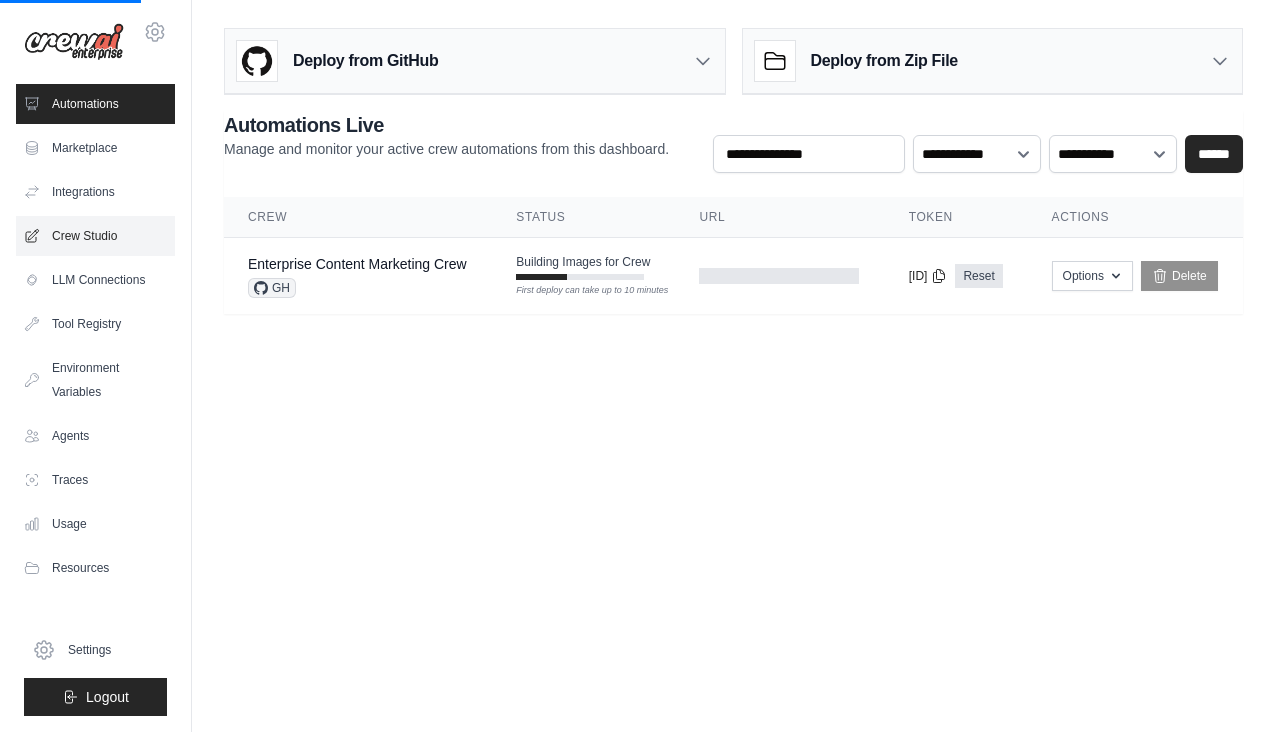 click on "Crew Studio" at bounding box center (95, 236) 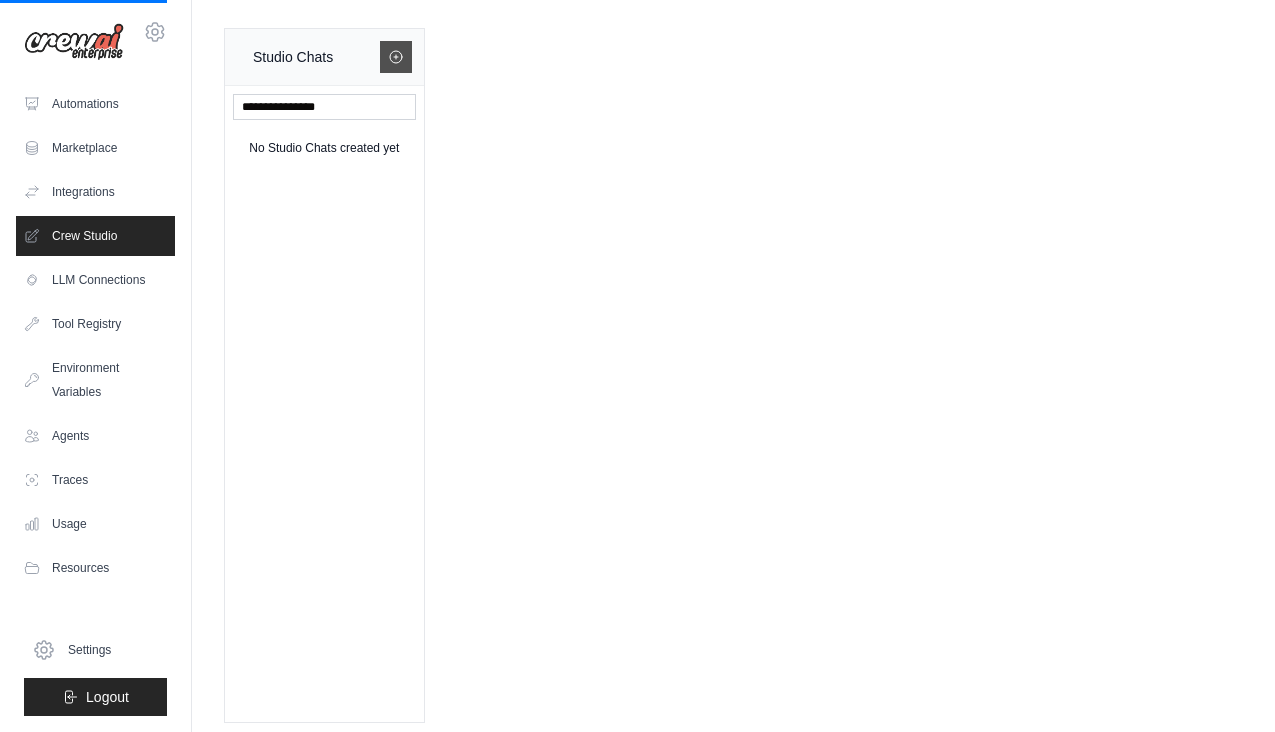 click at bounding box center [396, 57] 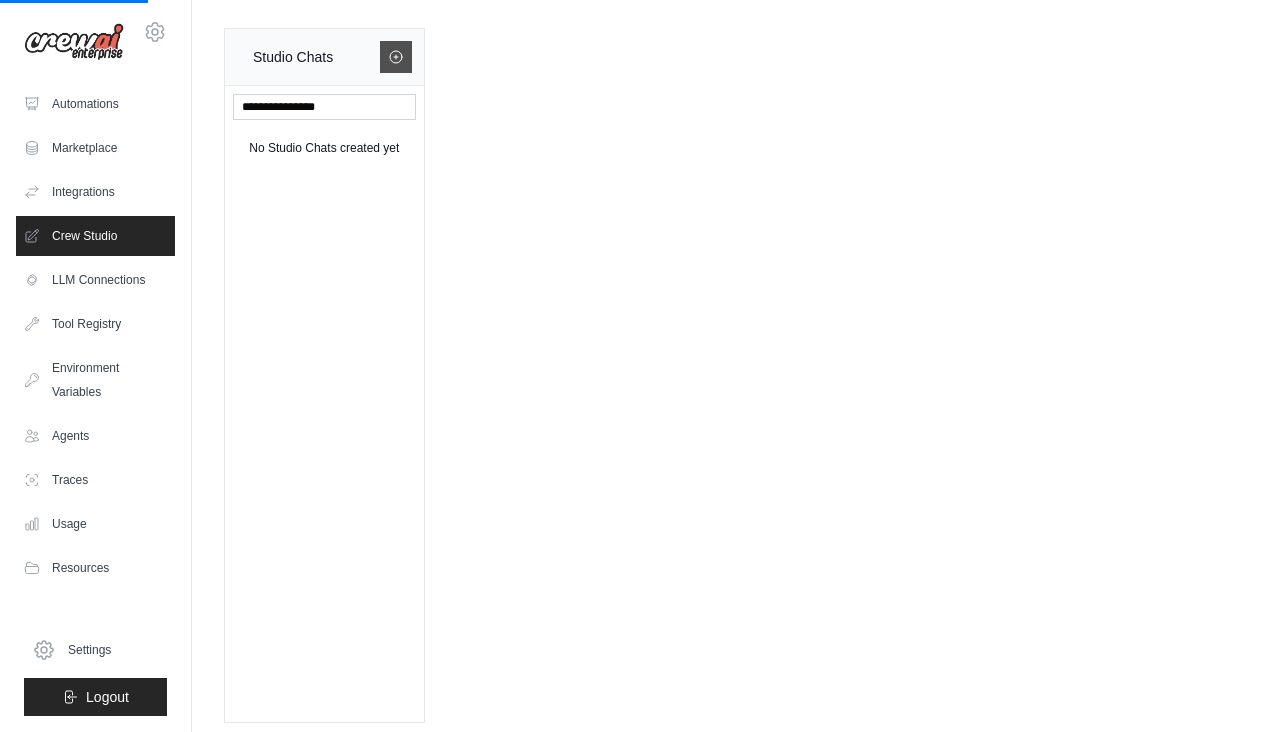click 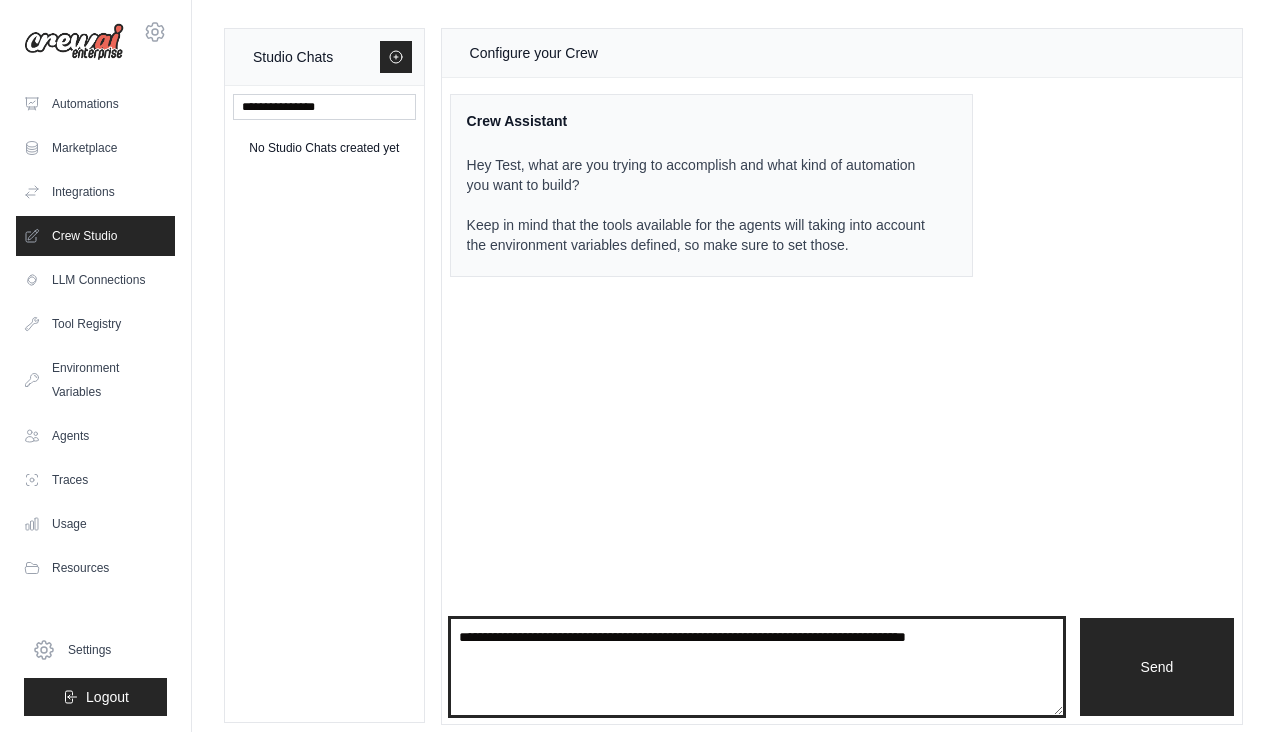 click at bounding box center [757, 667] 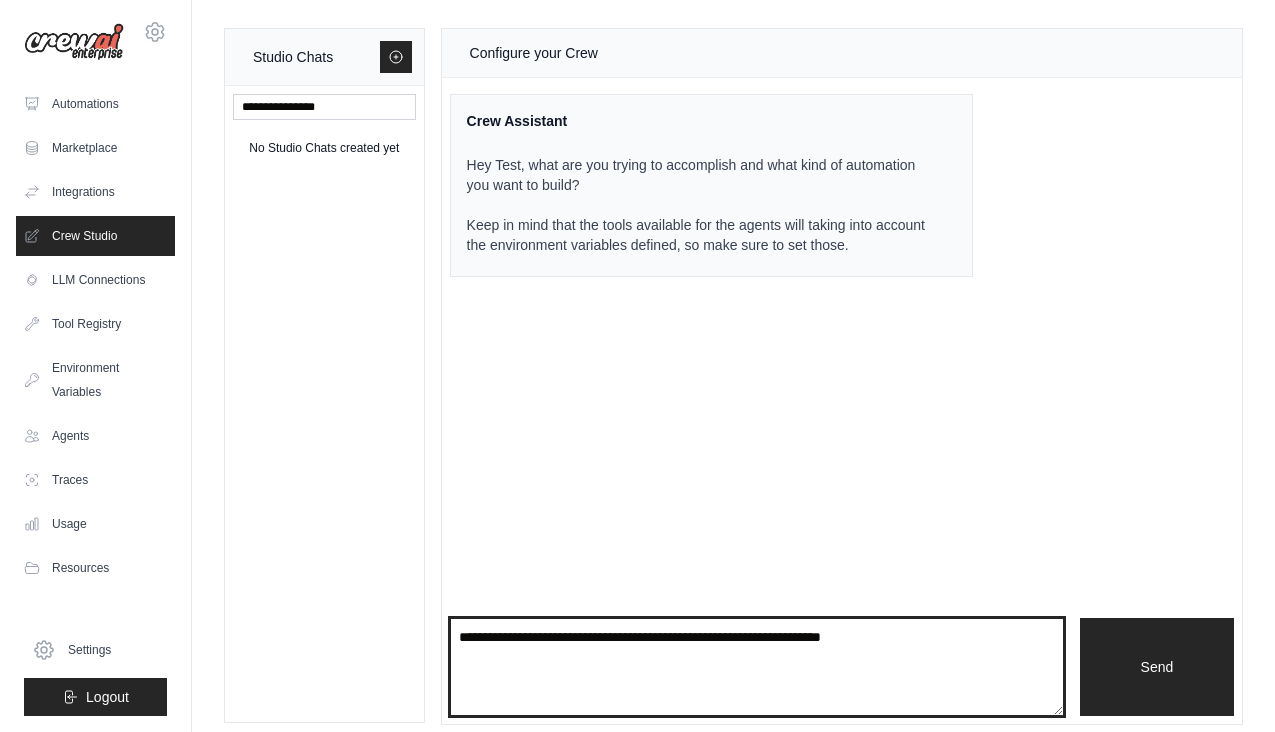 click on "**********" at bounding box center (757, 667) 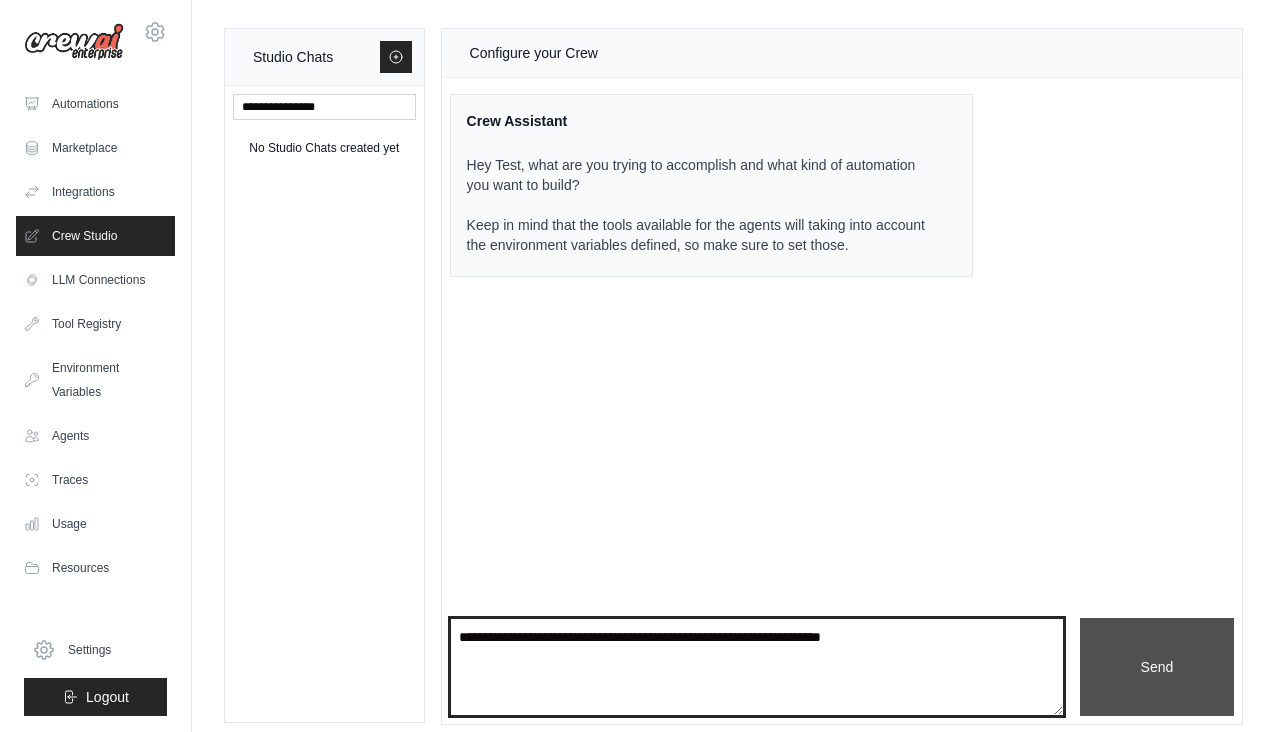 type on "**********" 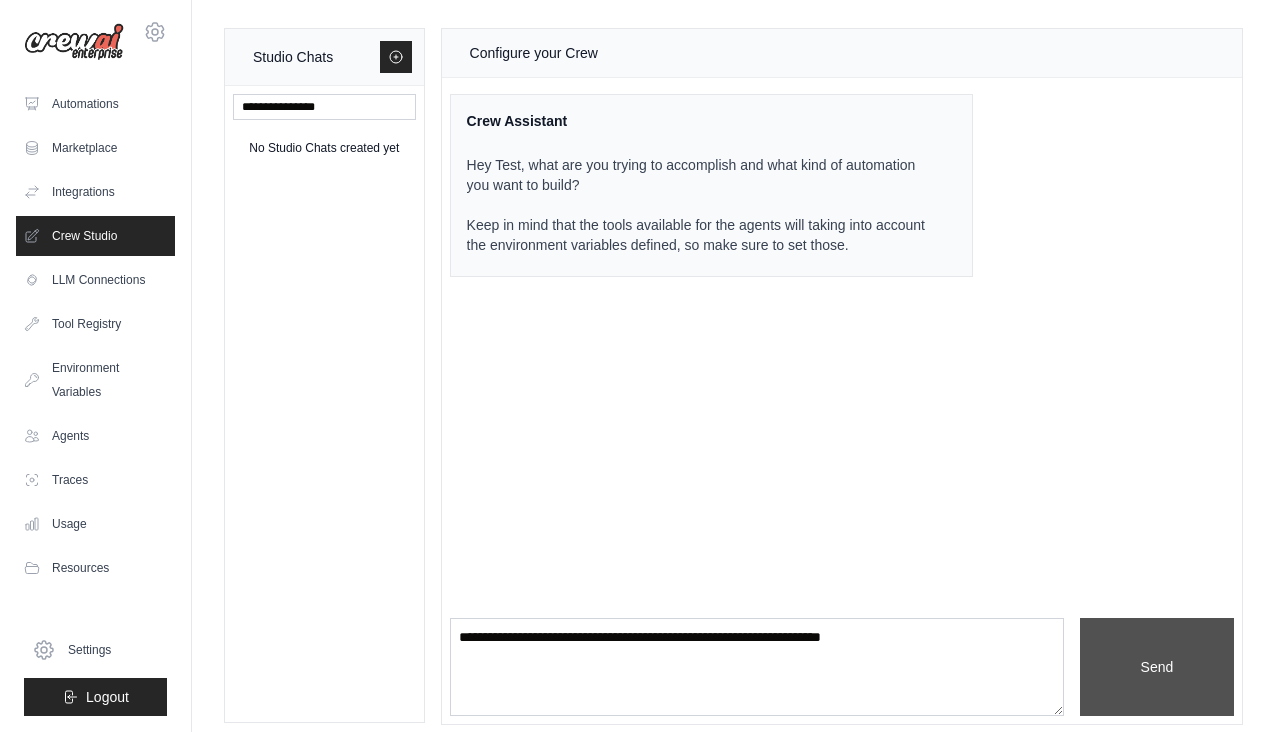 click on "Send" at bounding box center (1157, 667) 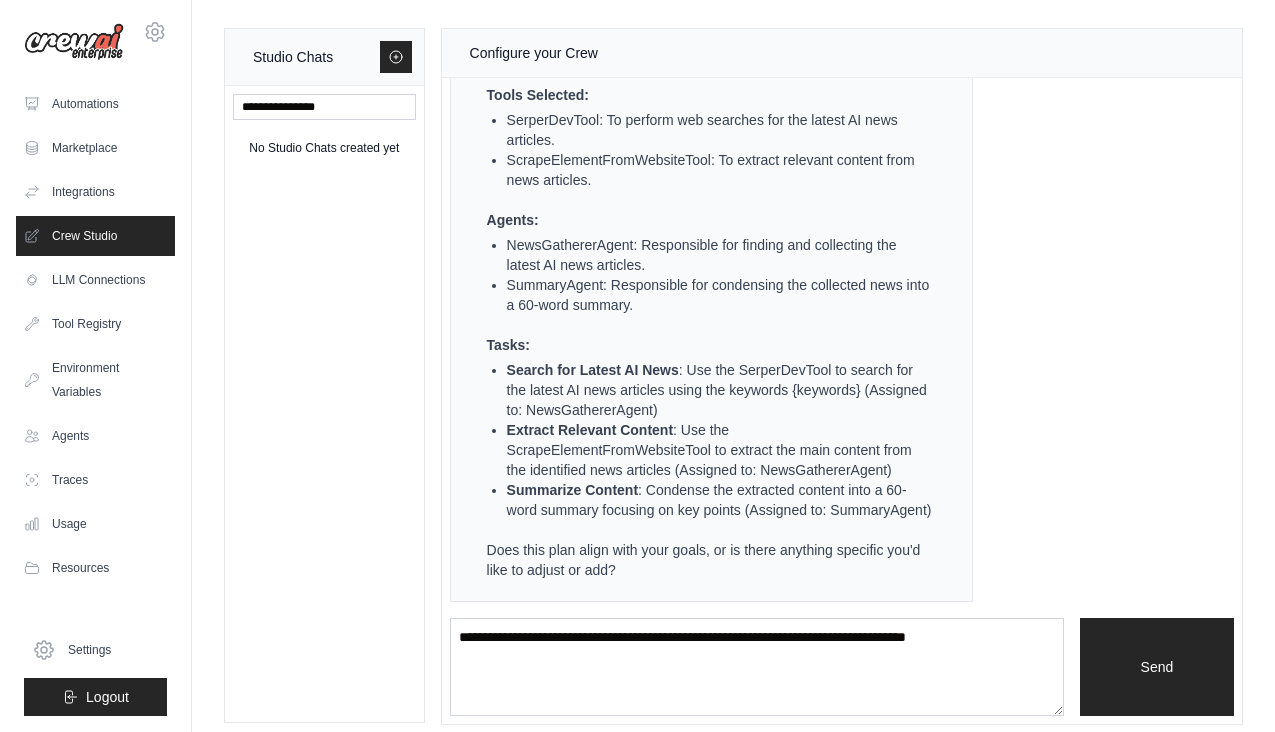scroll, scrollTop: 612, scrollLeft: 0, axis: vertical 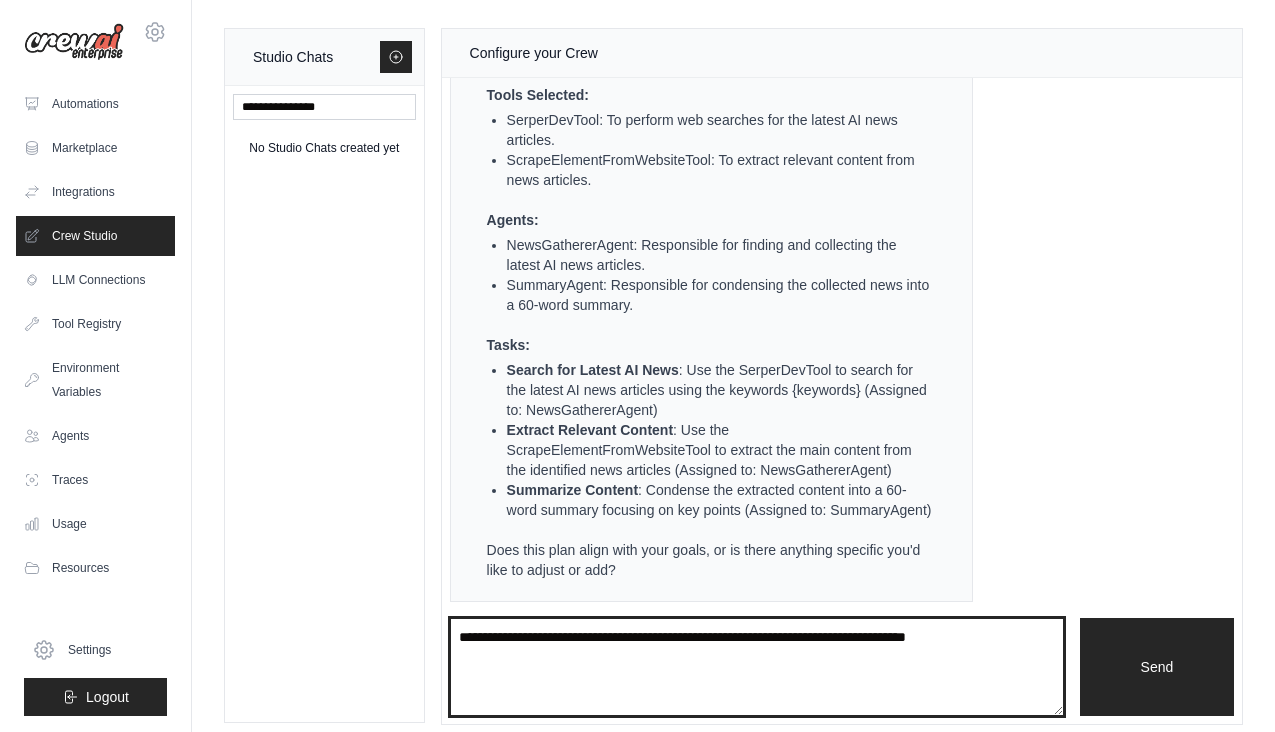click at bounding box center (757, 667) 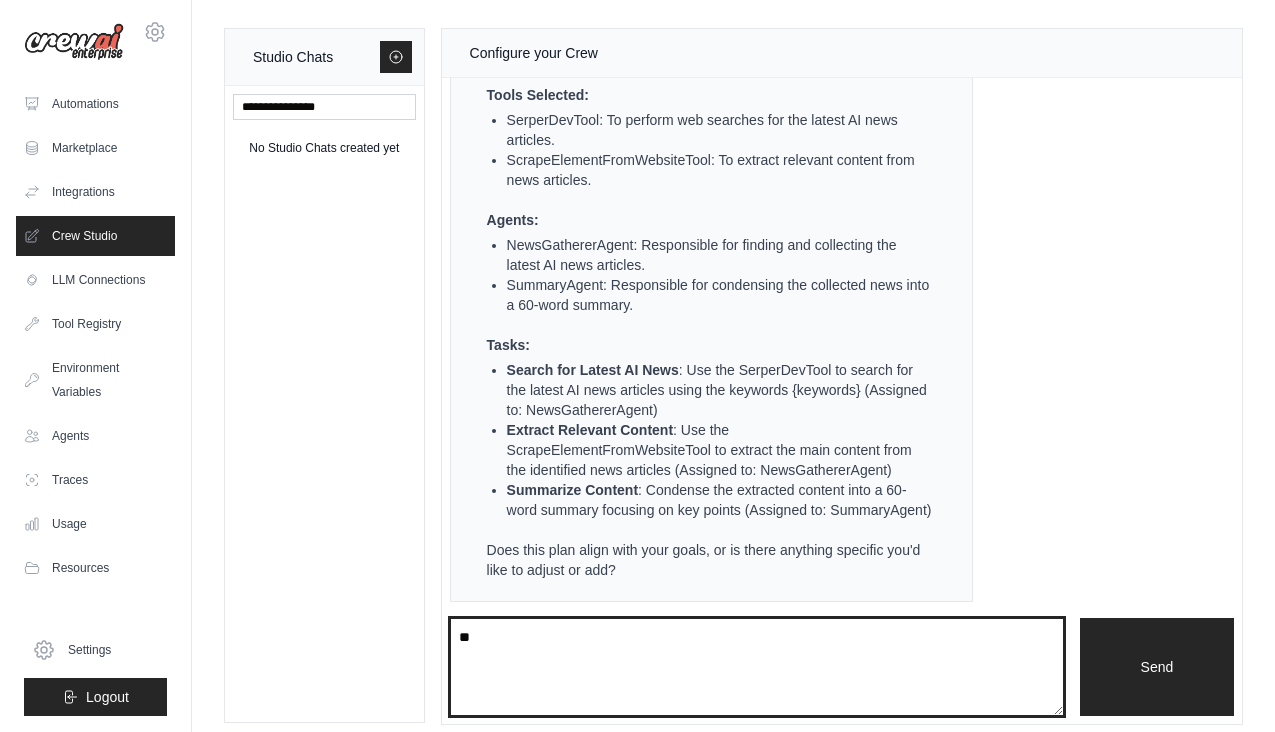 type on "***" 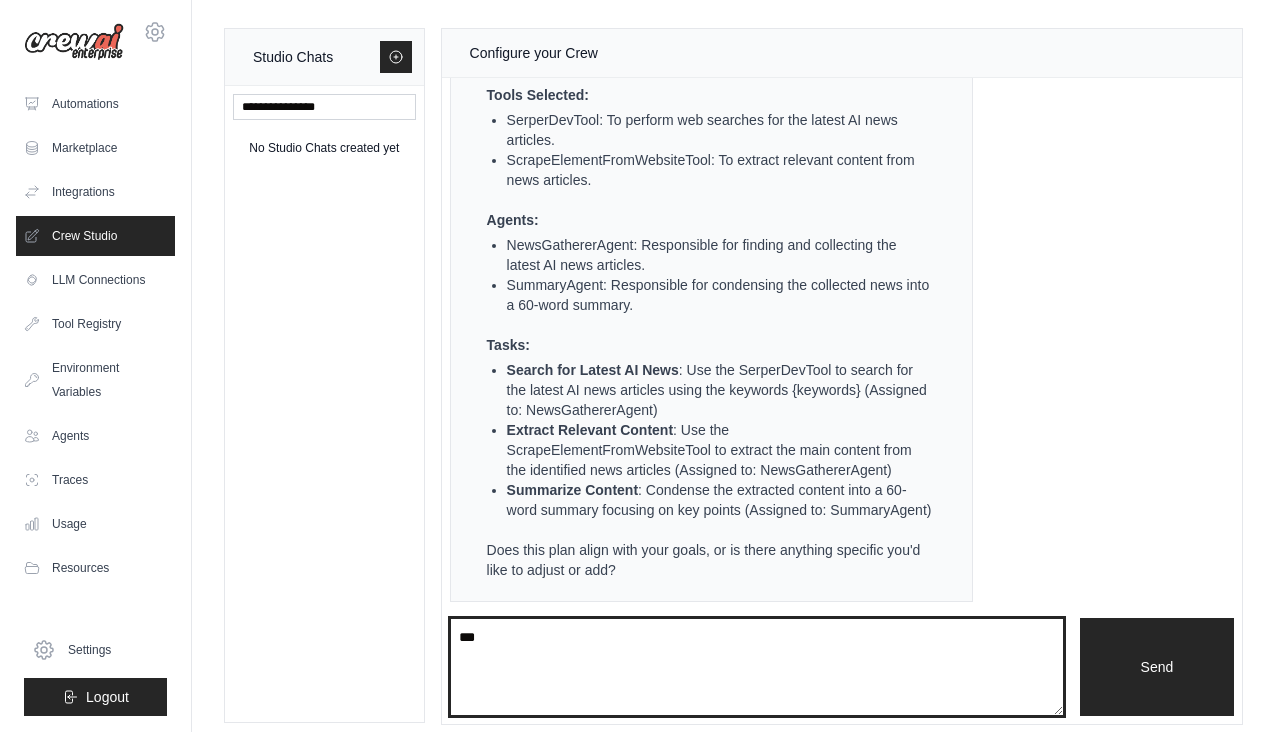 type 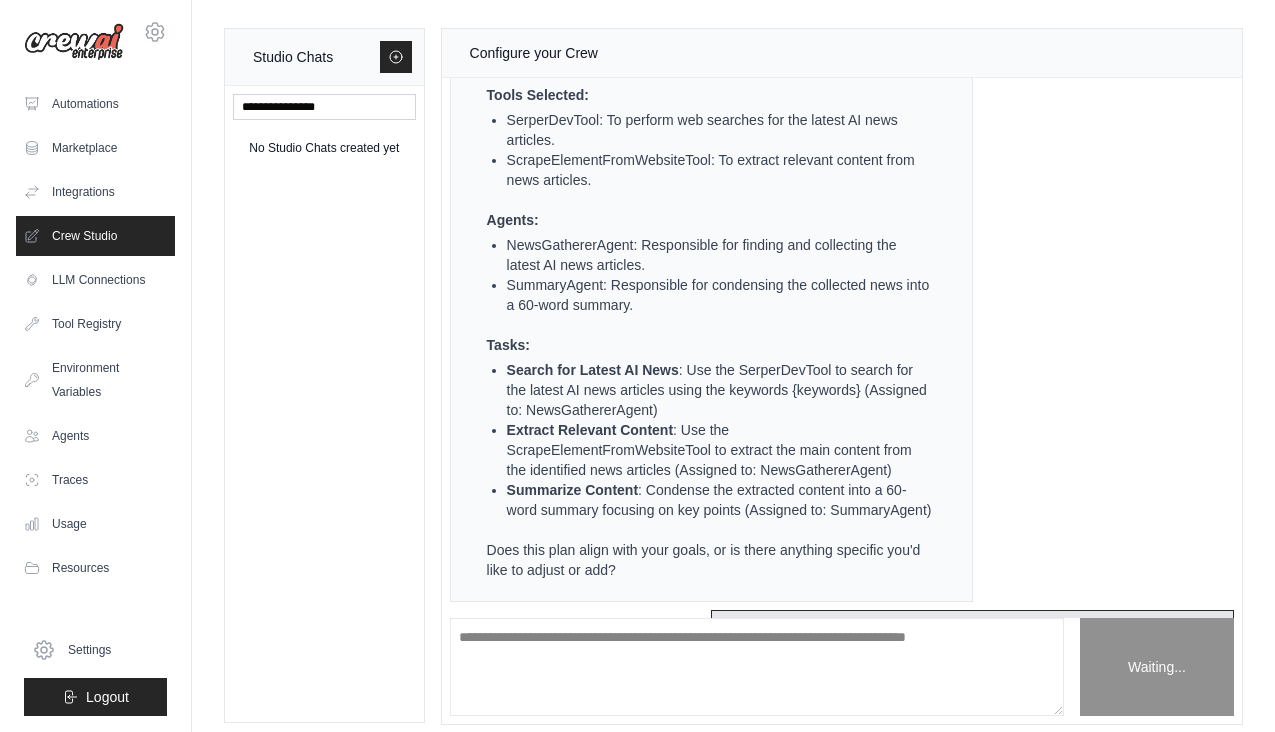 scroll, scrollTop: 742, scrollLeft: 0, axis: vertical 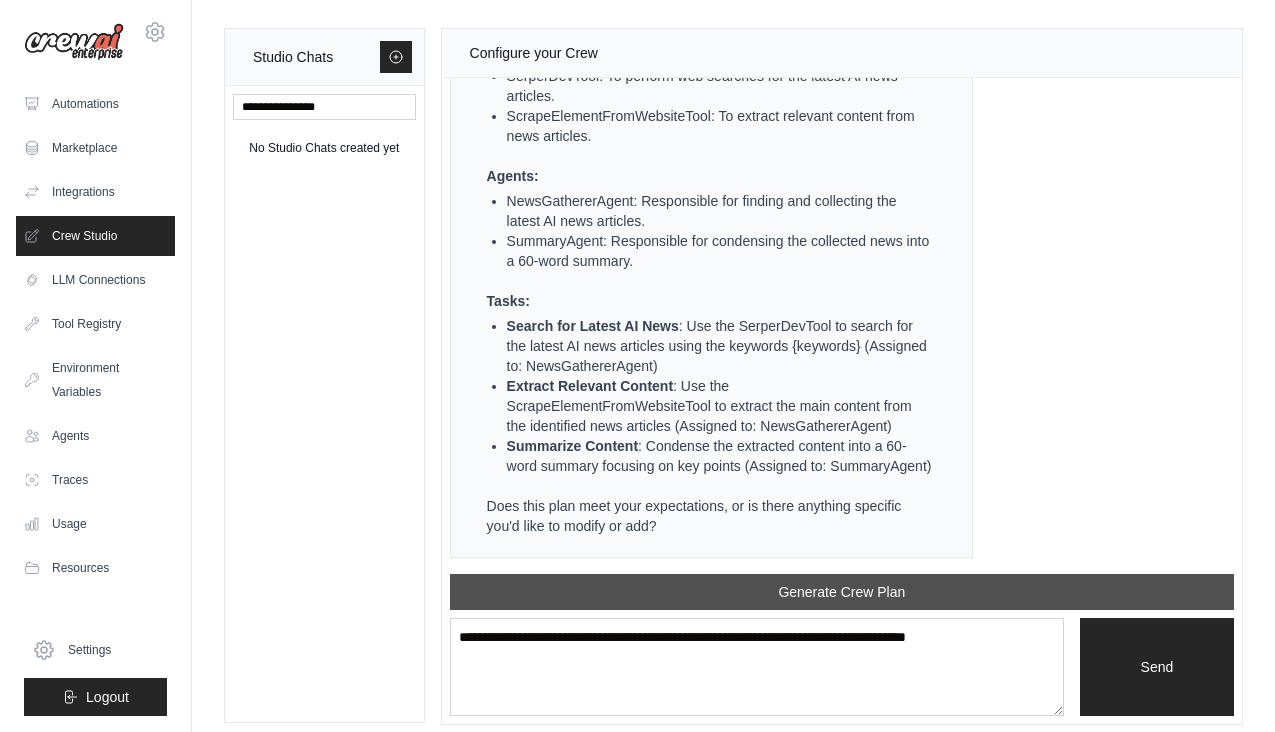 click on "Generate Crew Plan" at bounding box center (842, 592) 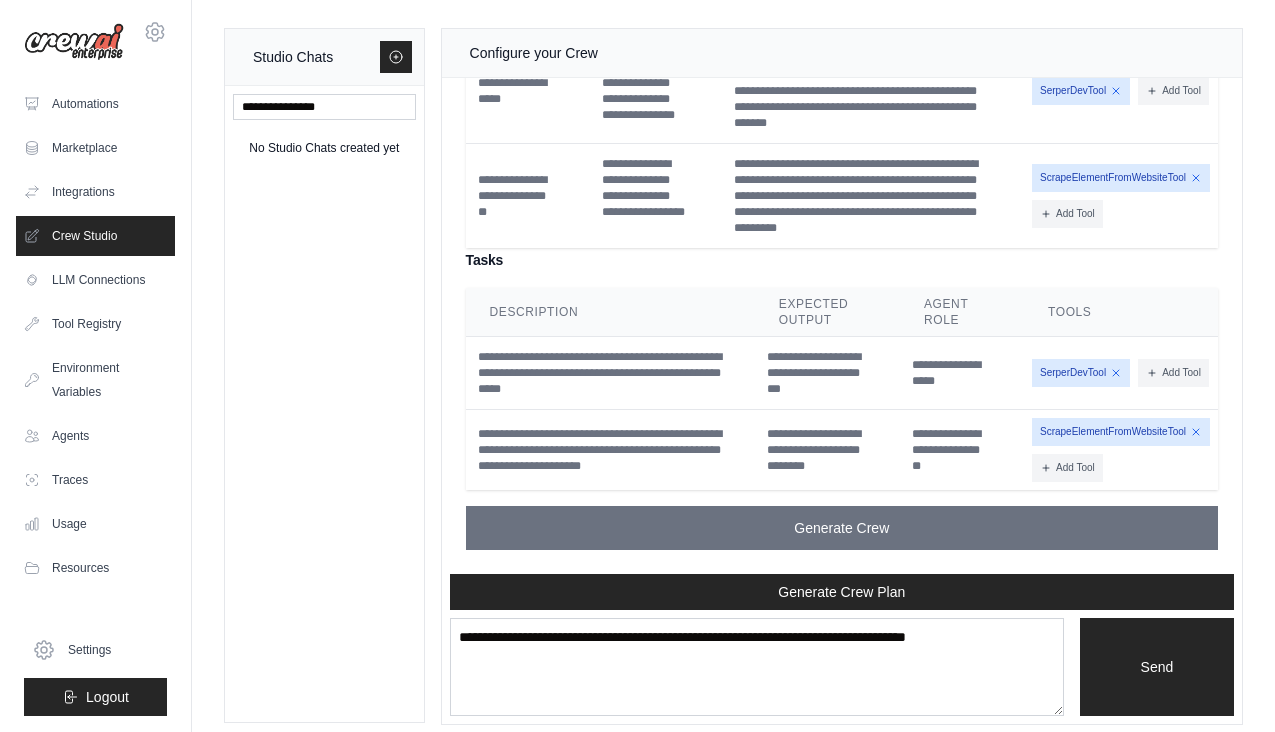 scroll, scrollTop: 2357, scrollLeft: 0, axis: vertical 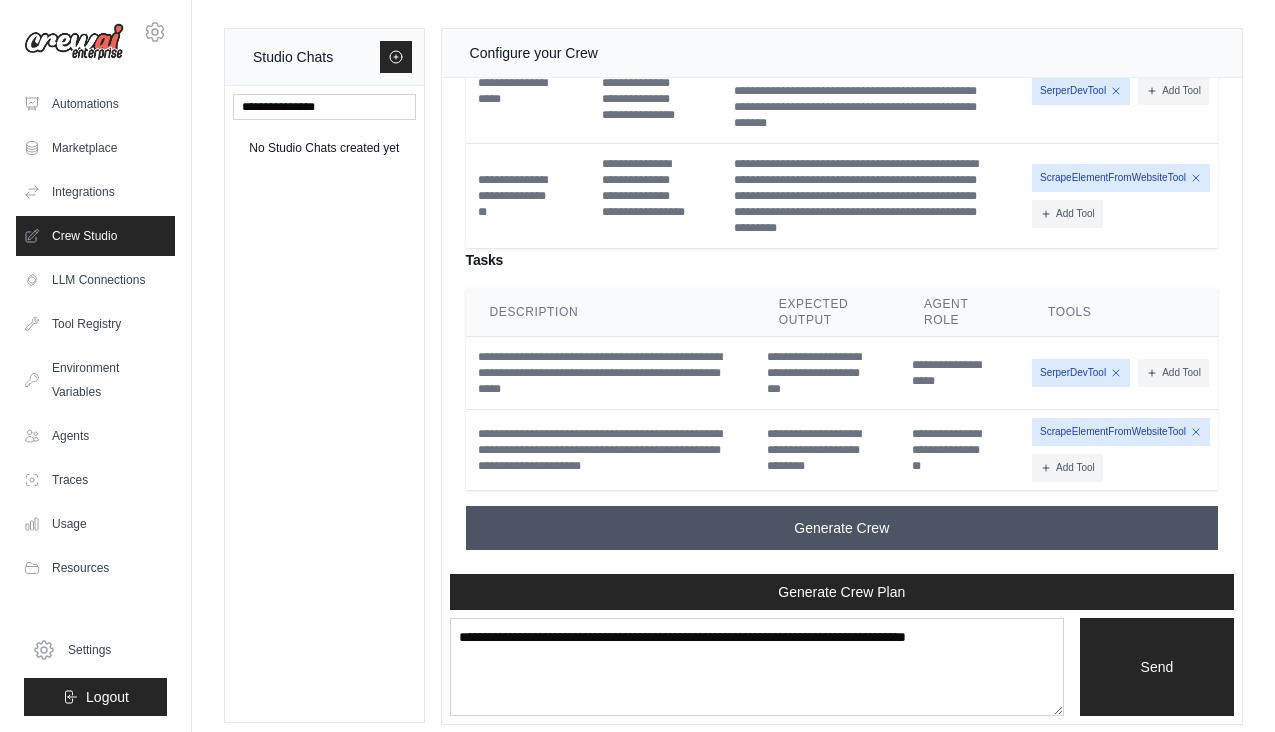 click on "Generate Crew" at bounding box center [842, 528] 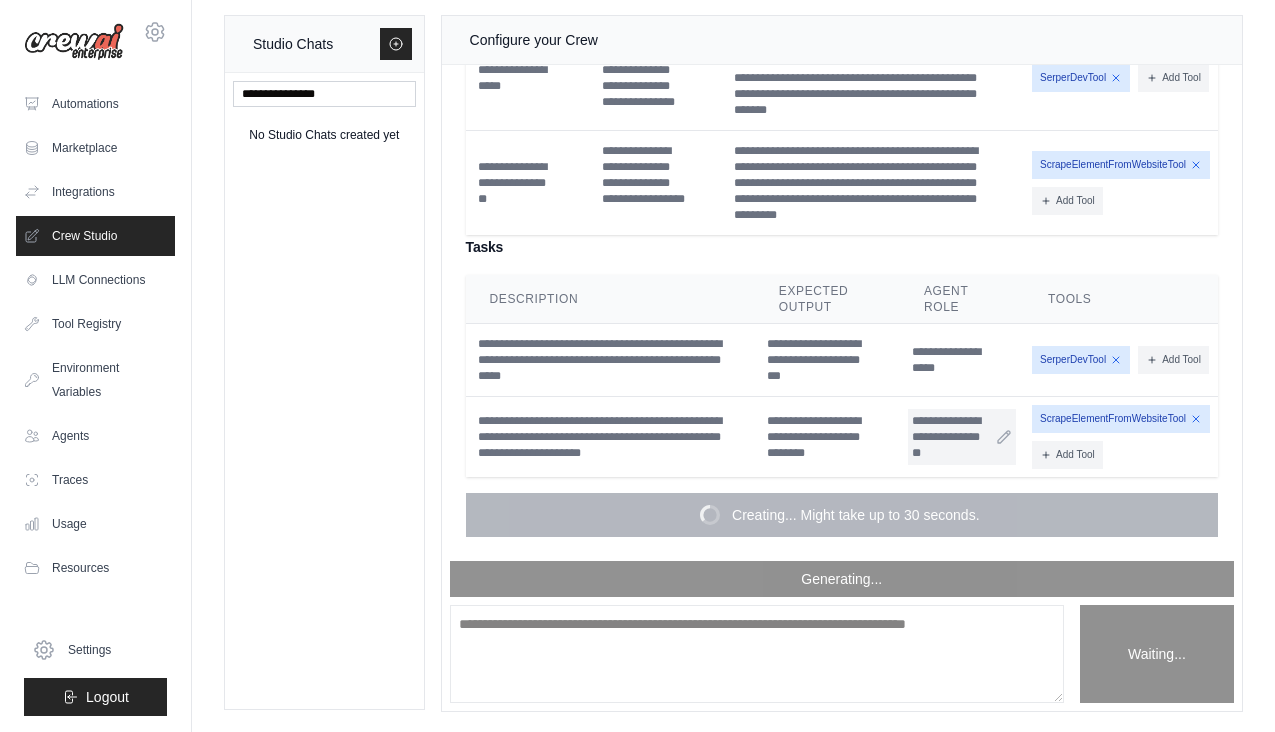 scroll, scrollTop: 13, scrollLeft: 0, axis: vertical 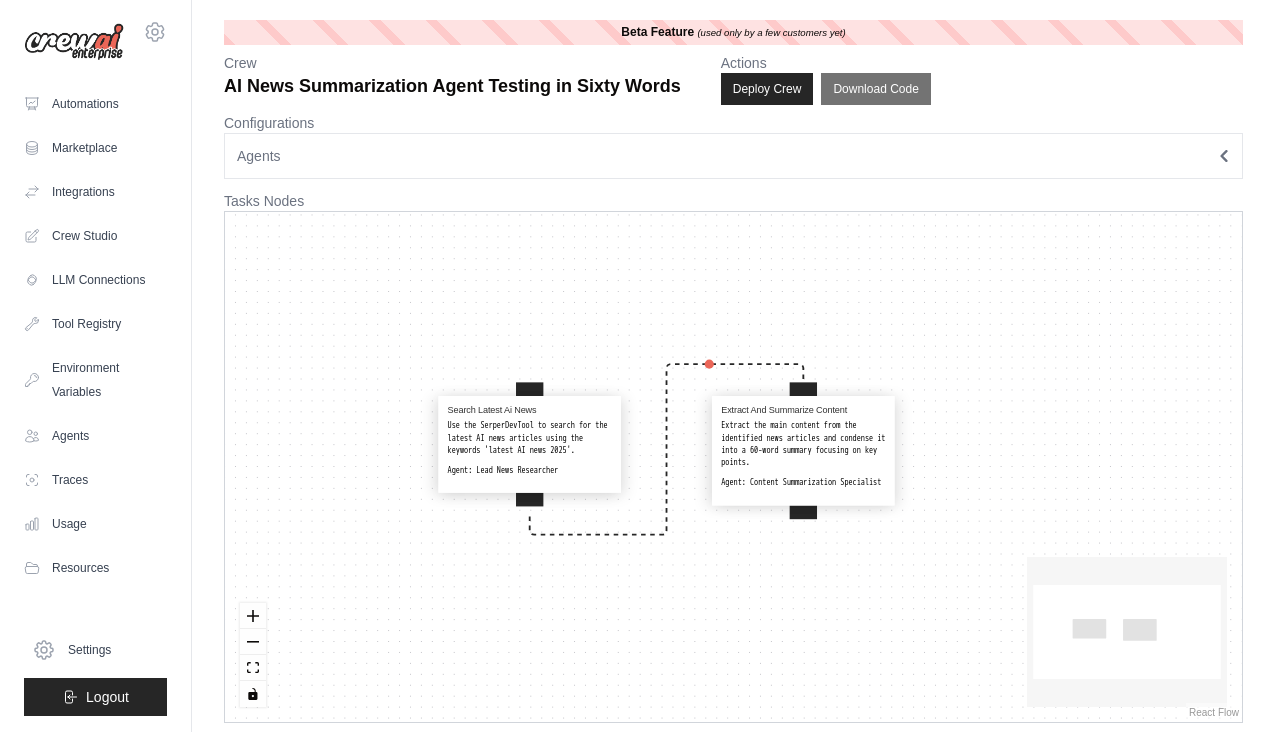 click on "Use the SerperDevTool to search for the latest AI news articles using the keywords 'latest AI news 2025'." at bounding box center [530, 438] 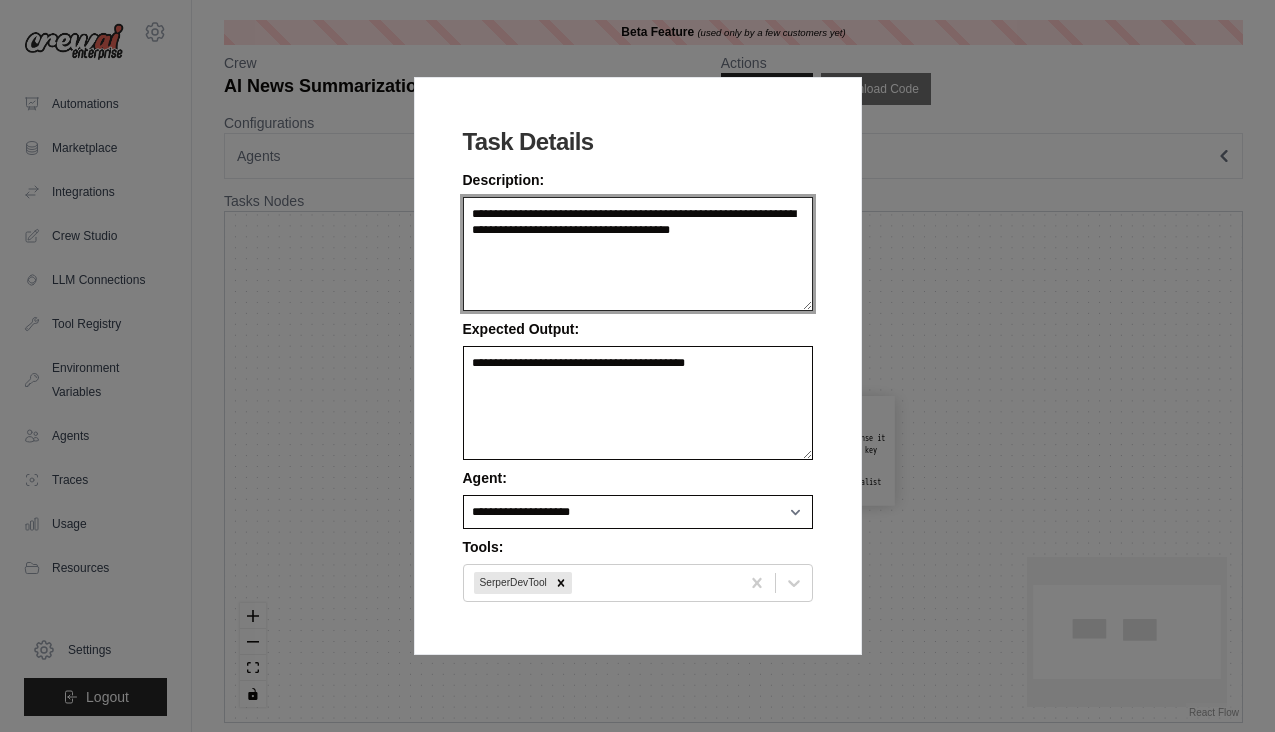 click on "**********" at bounding box center (638, 254) 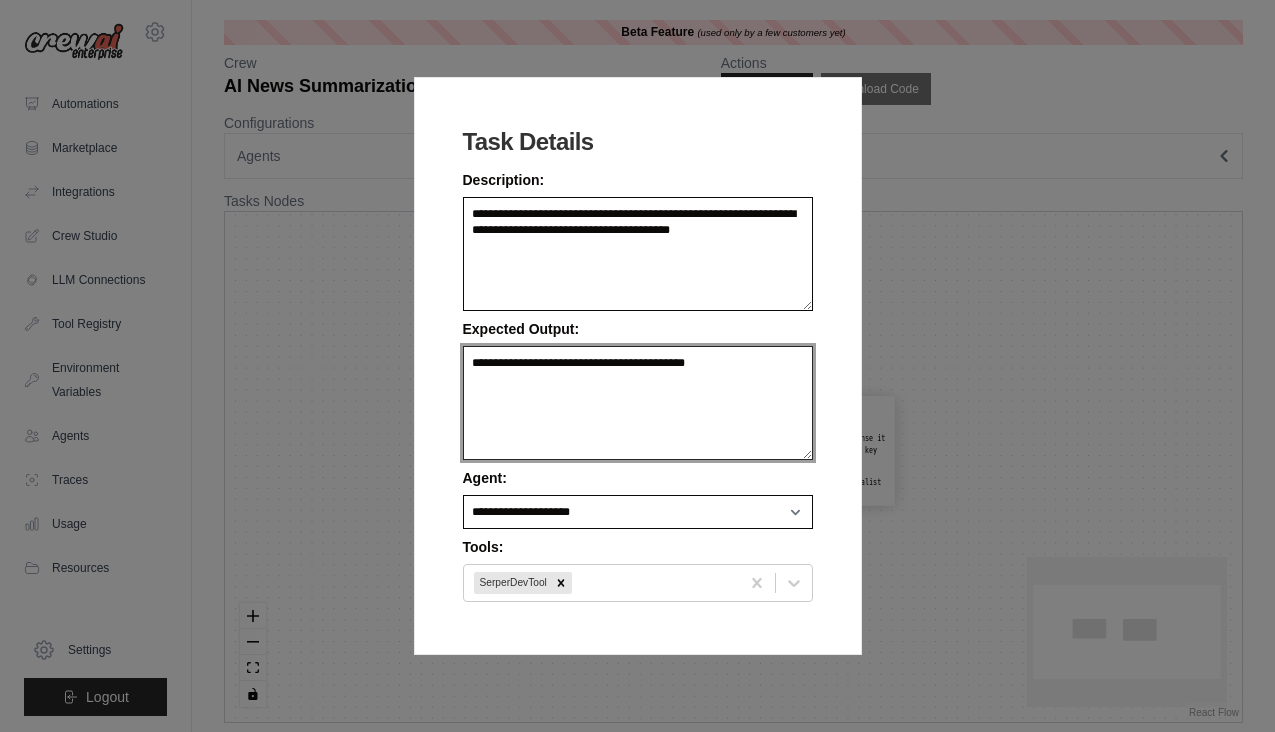 click on "**********" at bounding box center [638, 403] 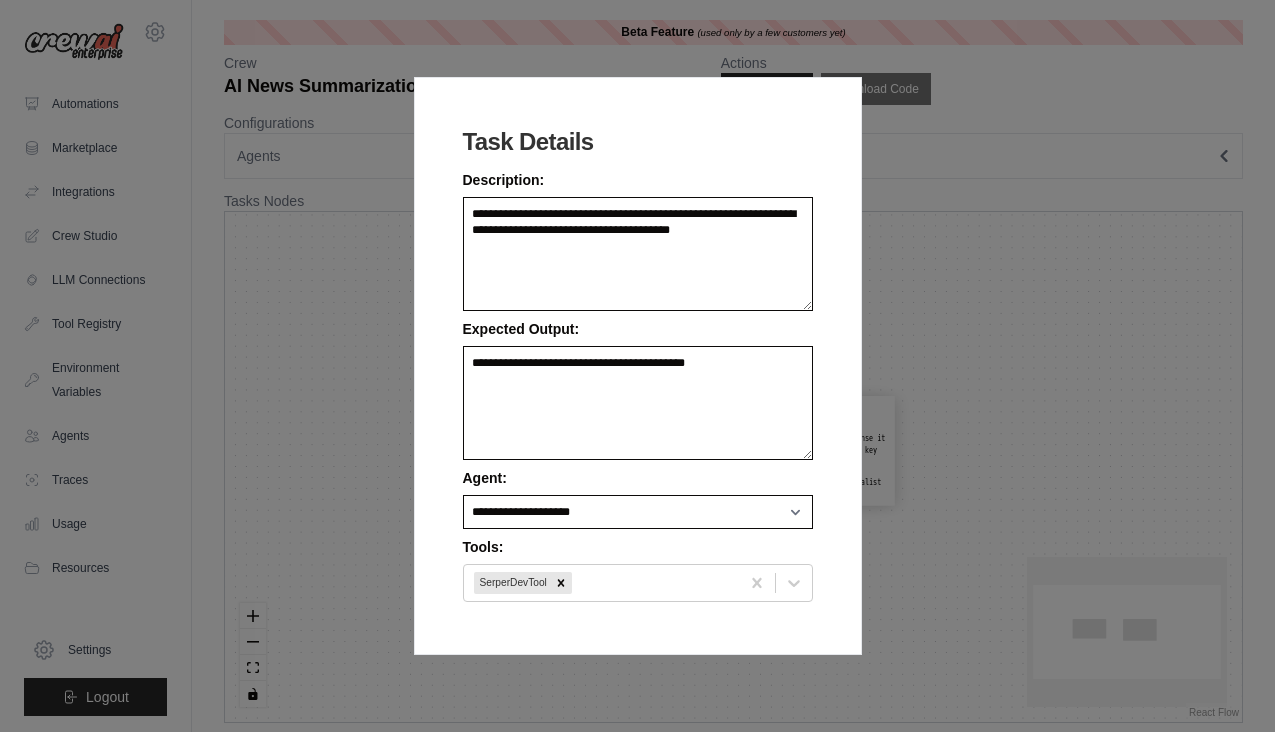 click on "**********" at bounding box center (637, 366) 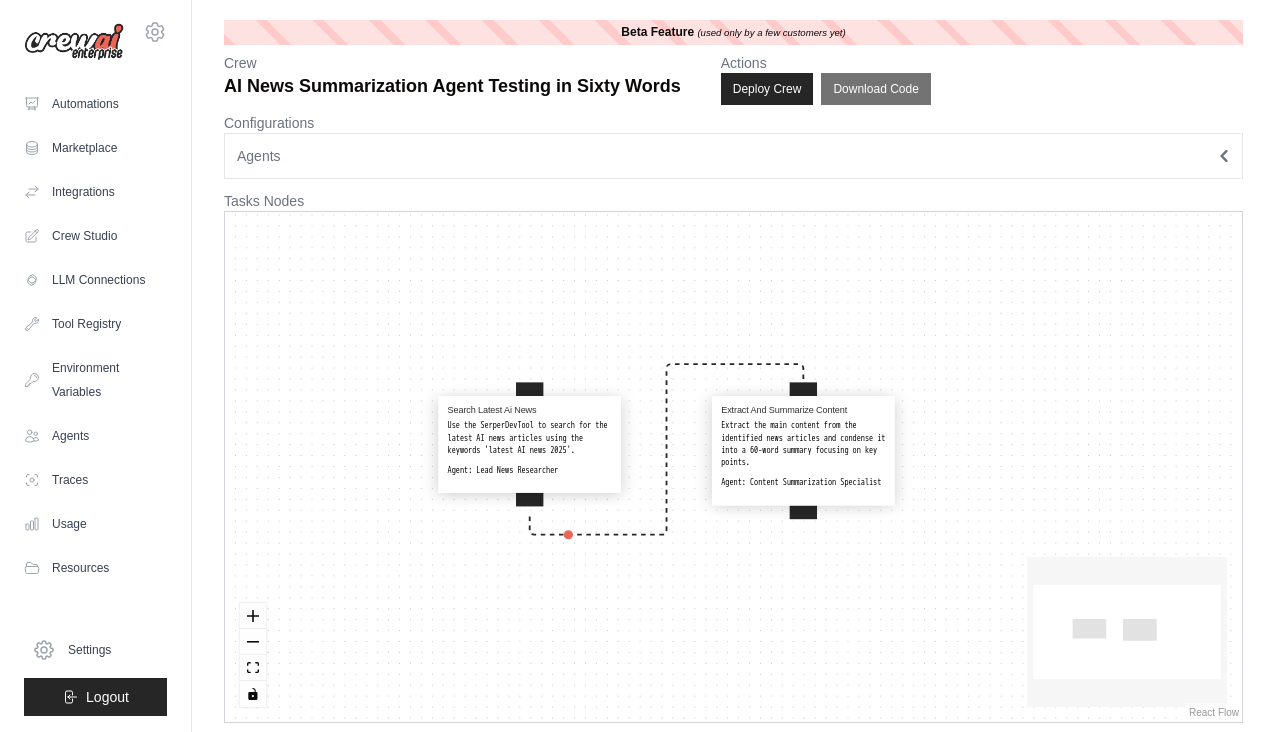 click on "Extract the main content from the identified news articles and condense it into a 60-word summary focusing on key points." at bounding box center (803, 444) 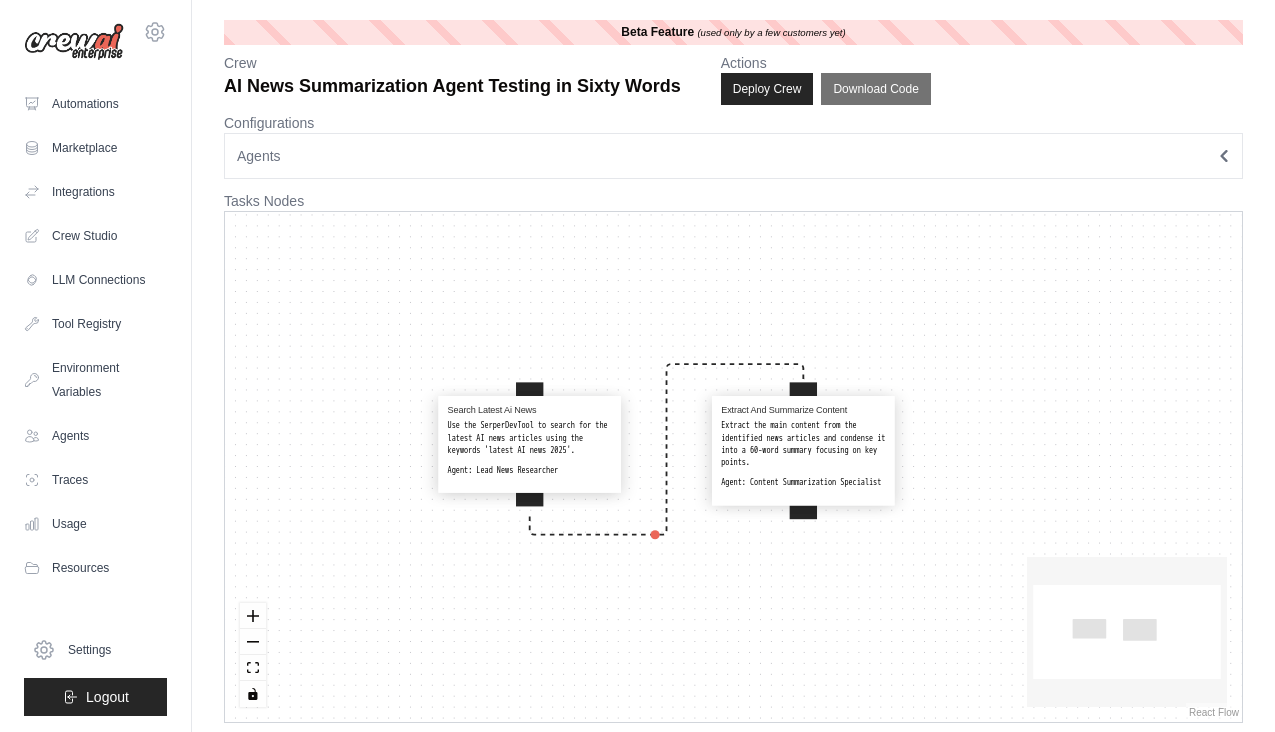 select on "**********" 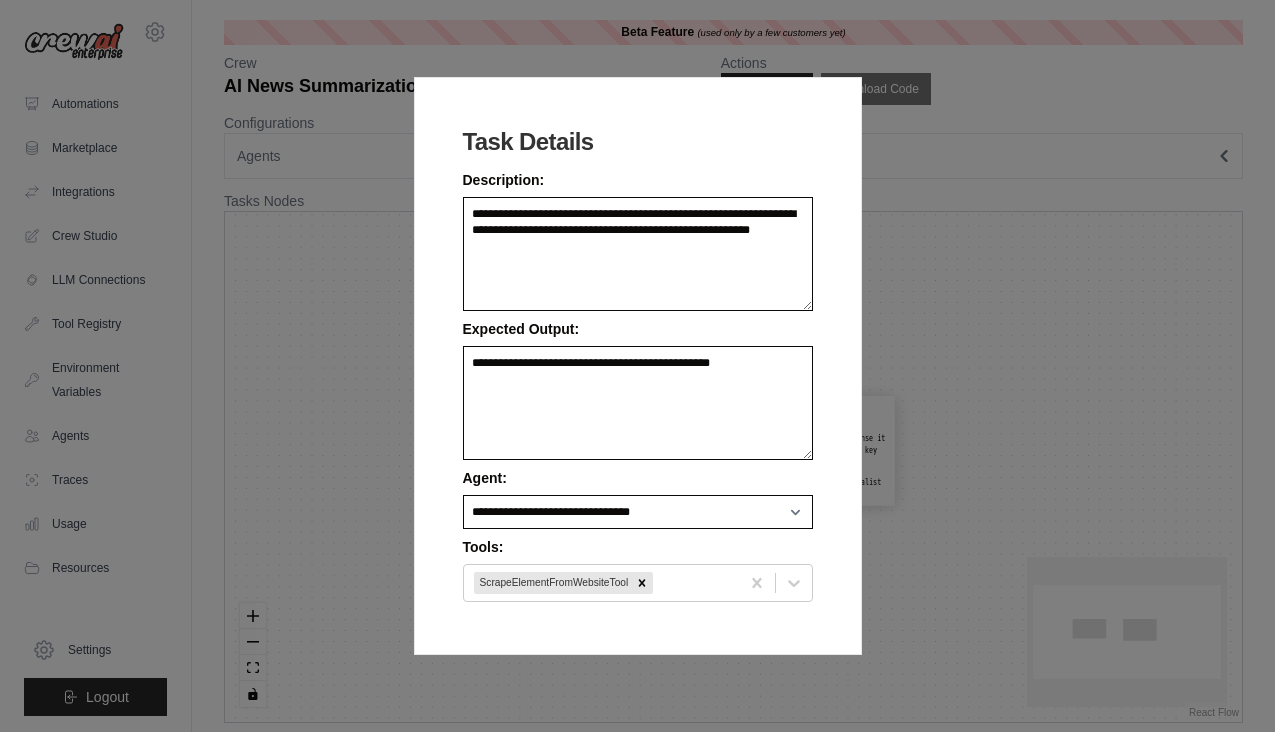 click on "**********" at bounding box center [637, 366] 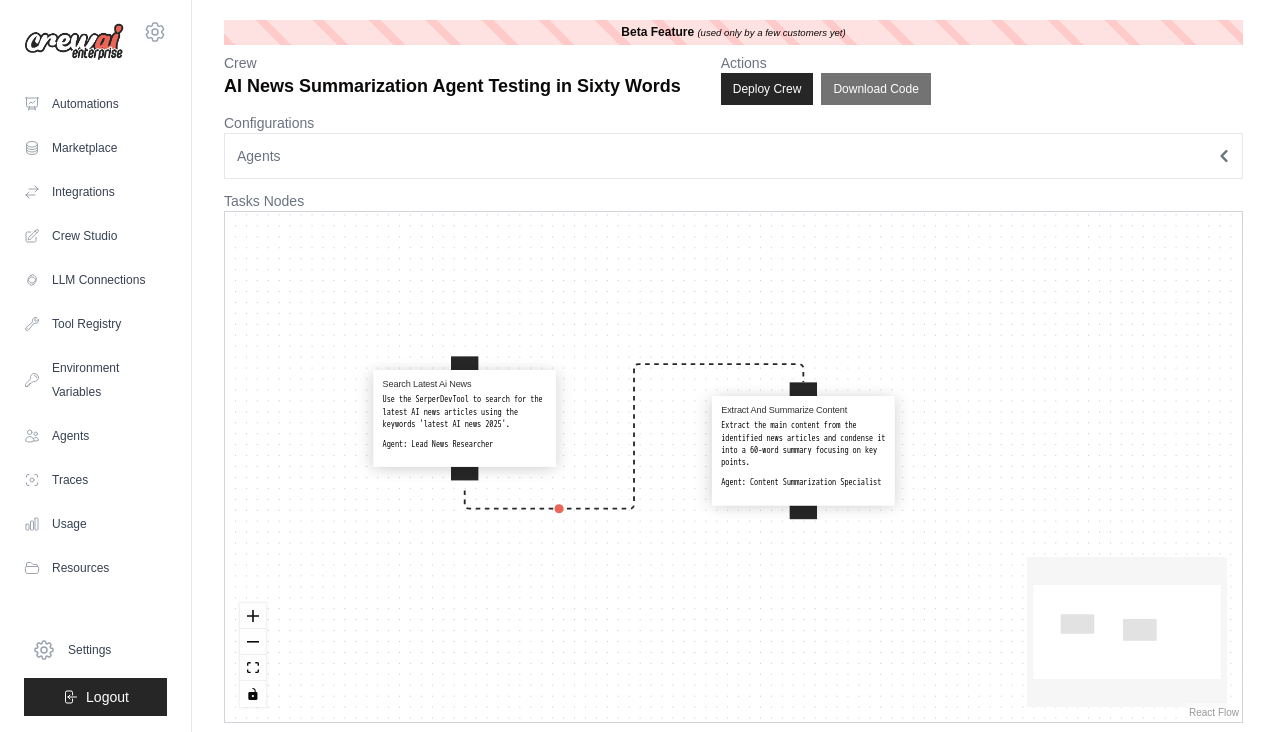 drag, startPoint x: 544, startPoint y: 453, endPoint x: 457, endPoint y: 416, distance: 94.54099 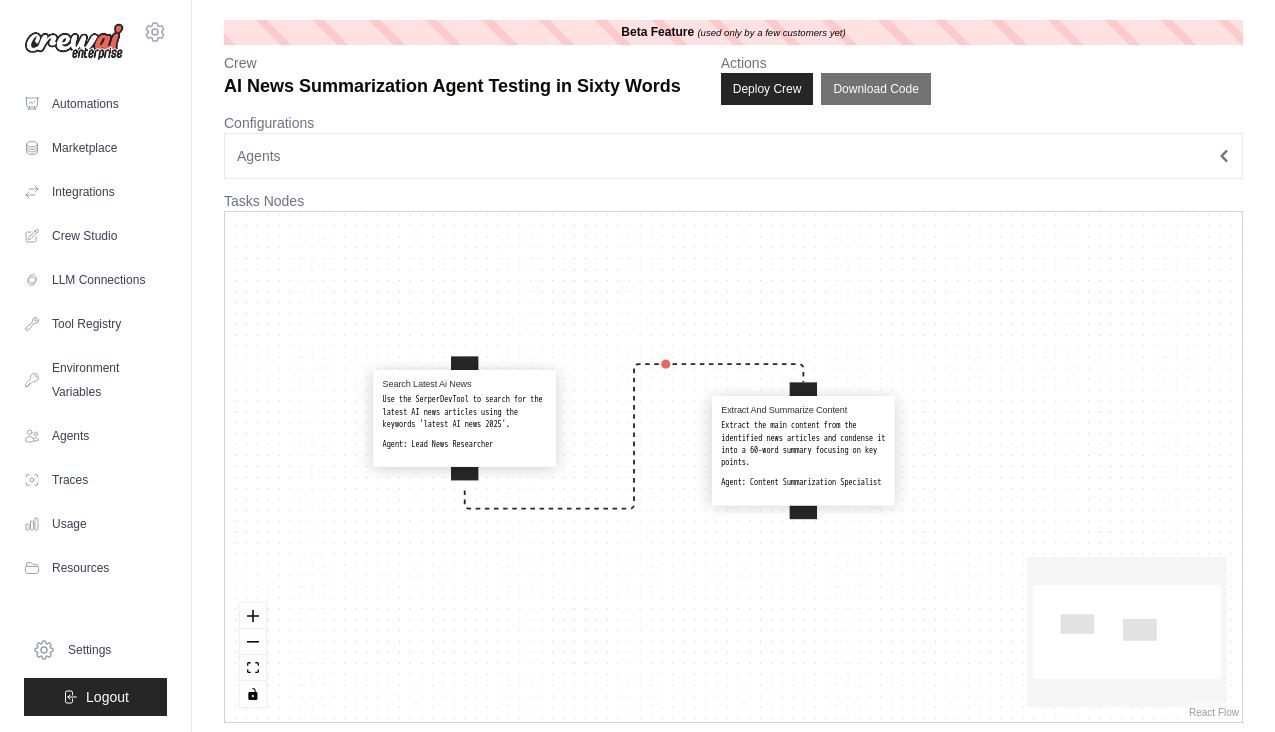click on "Use the SerperDevTool to search for the latest AI news articles using the keywords 'latest AI news 2025'." at bounding box center [465, 412] 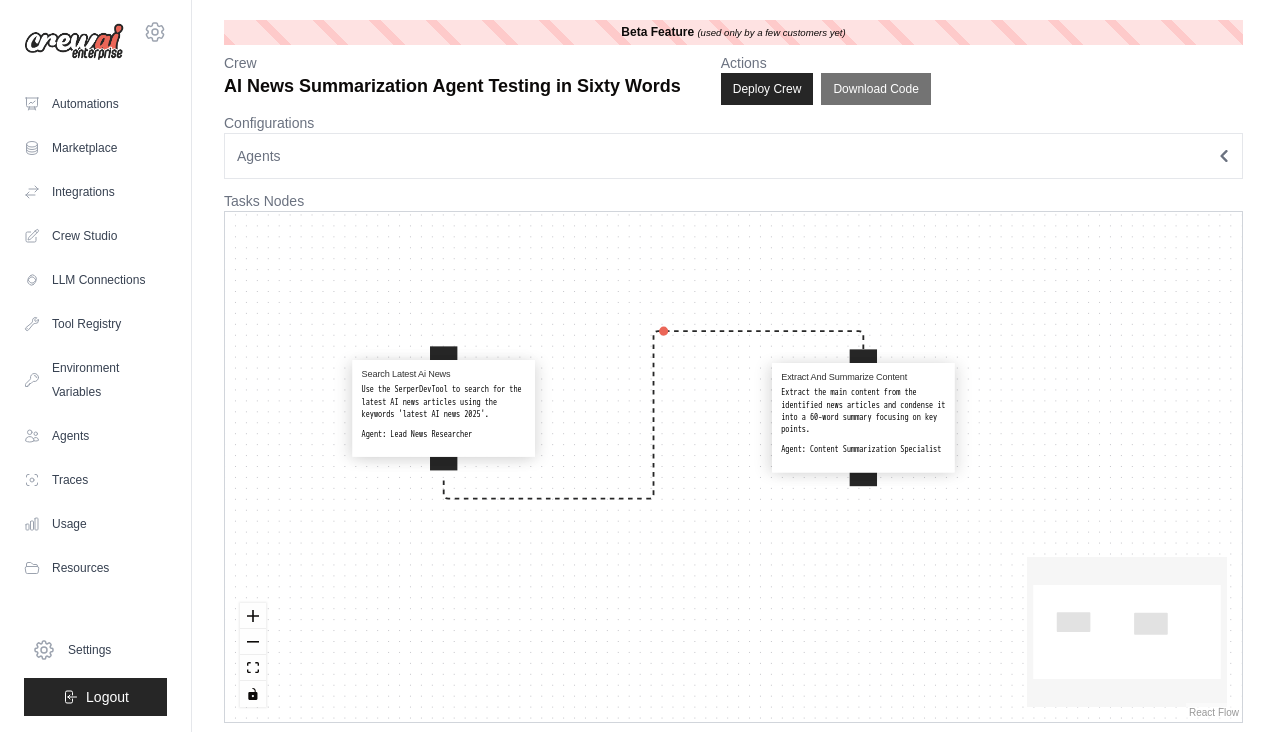 drag, startPoint x: 803, startPoint y: 480, endPoint x: 867, endPoint y: 443, distance: 73.92564 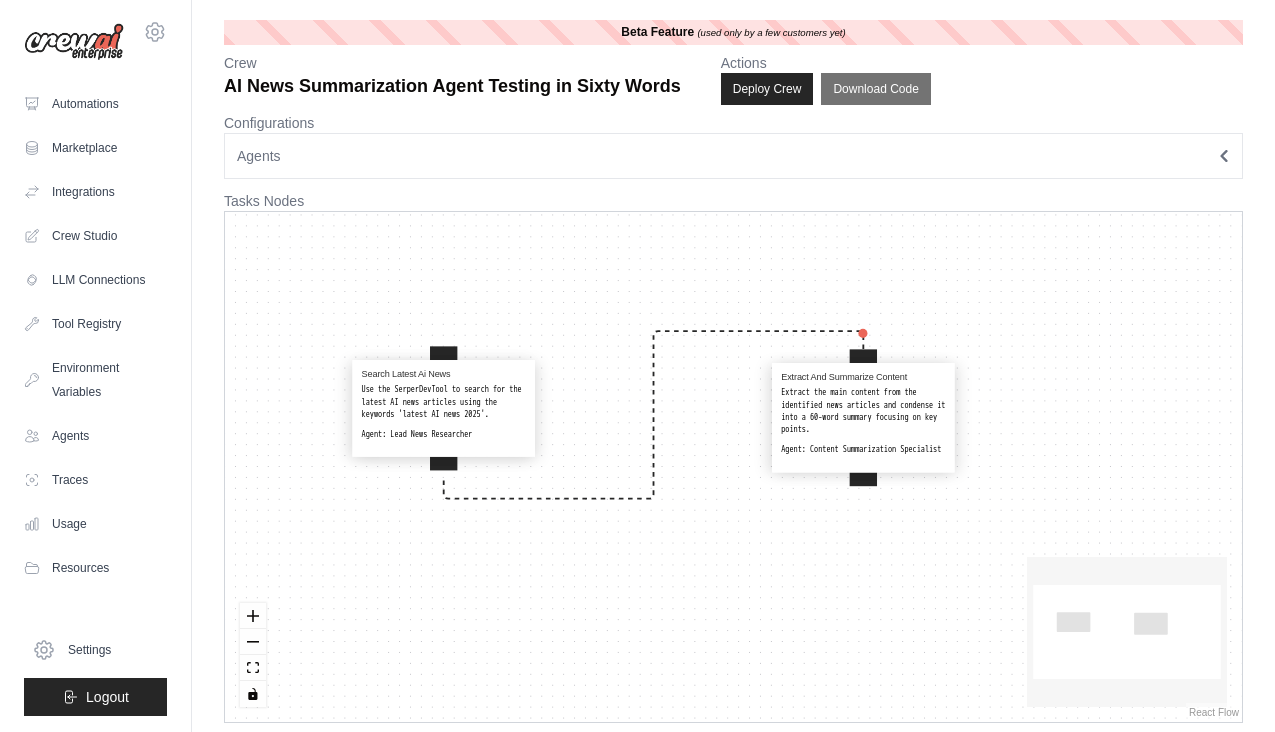 click on "Agent:   Content Summarization Specialist" at bounding box center [863, 449] 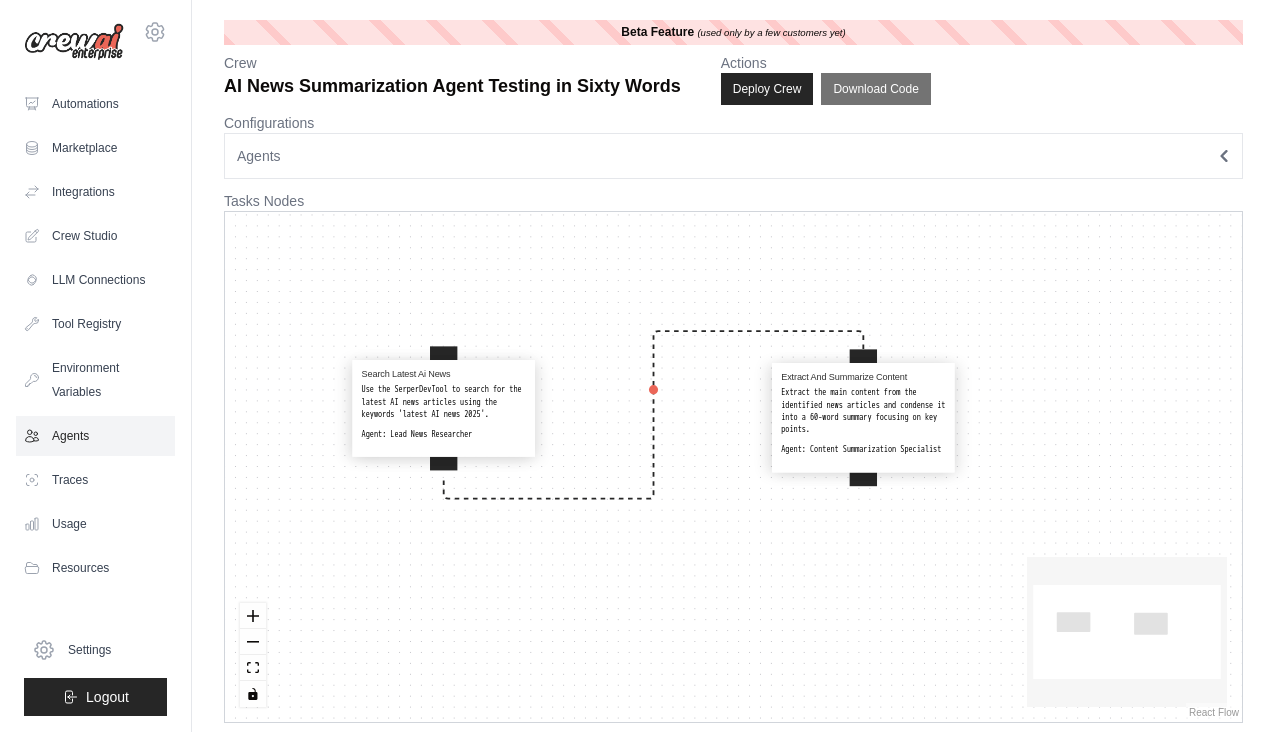 click on "Agents" at bounding box center [95, 436] 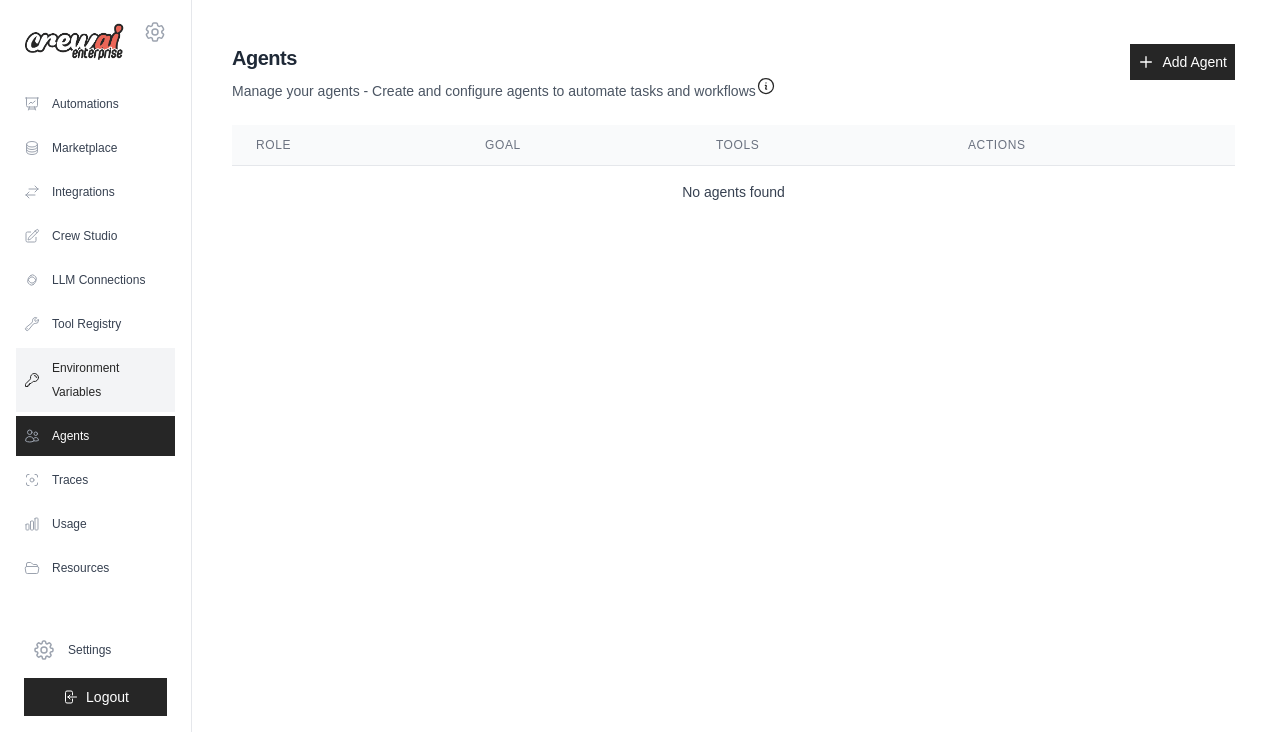 click on "Environment Variables" at bounding box center [95, 380] 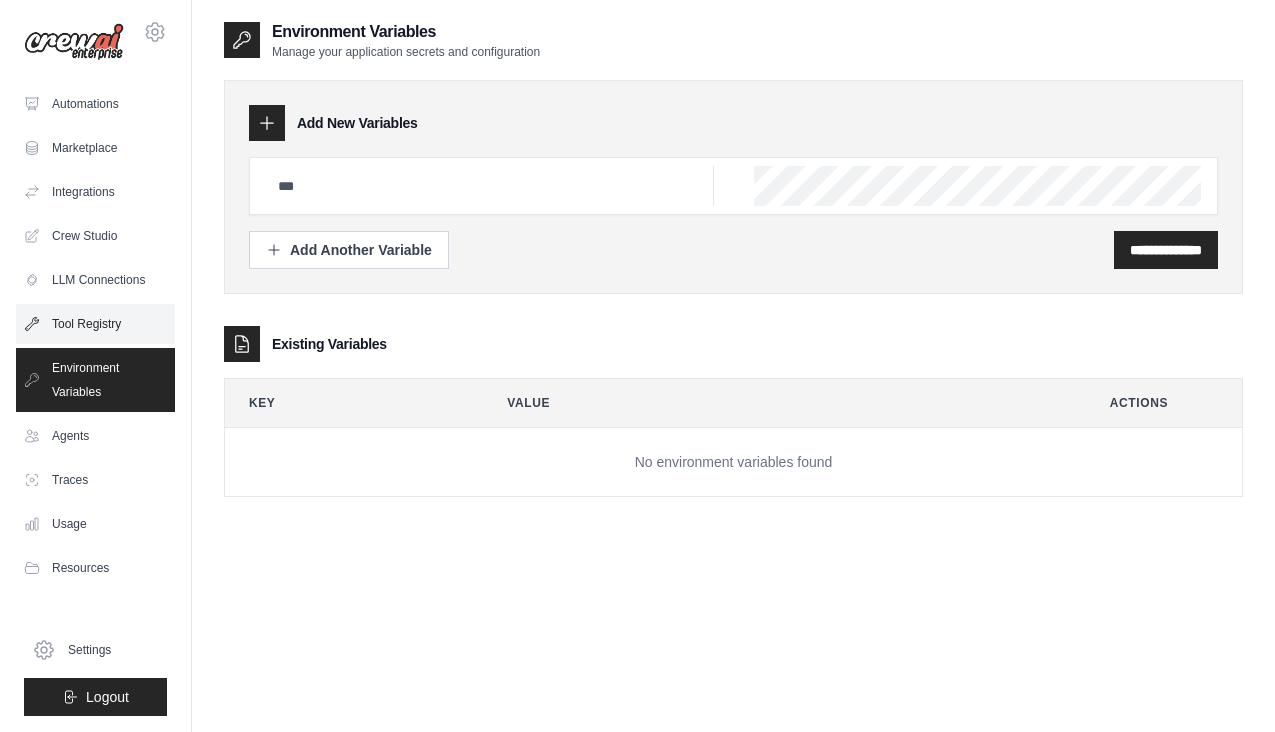click on "Tool Registry" at bounding box center (95, 324) 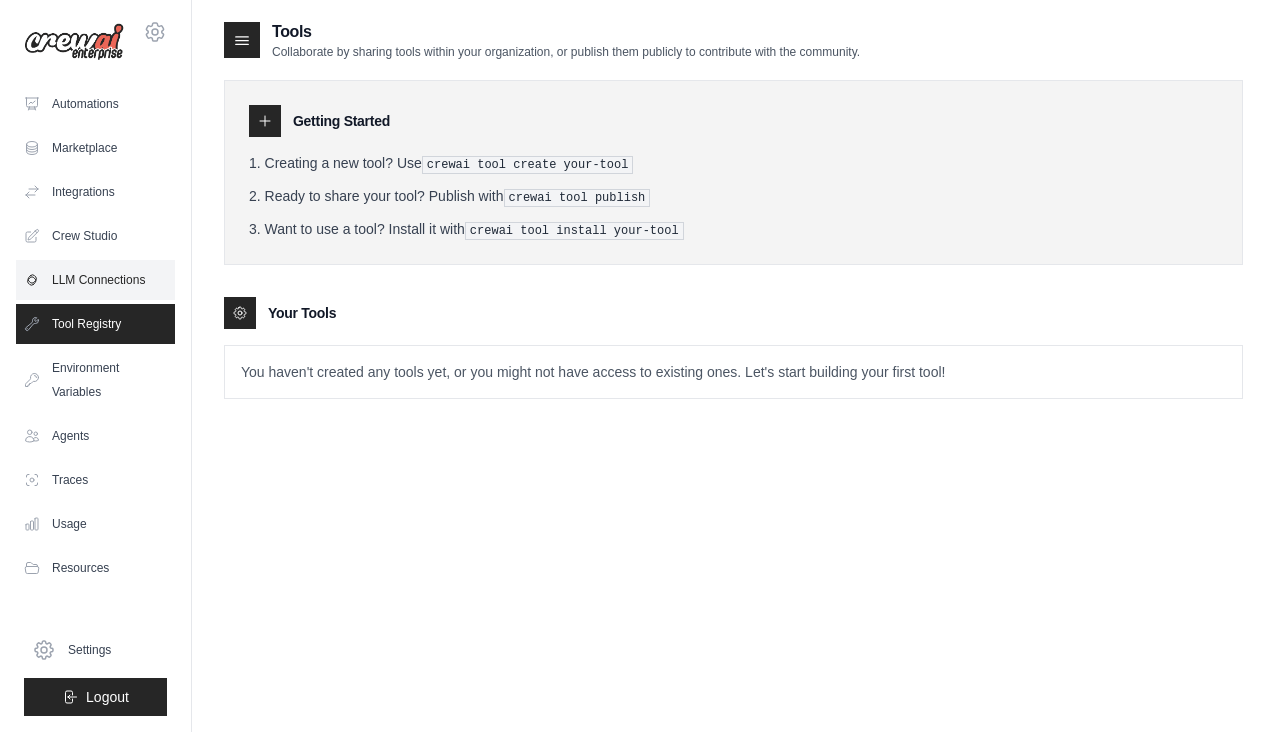click on "LLM Connections" at bounding box center (95, 280) 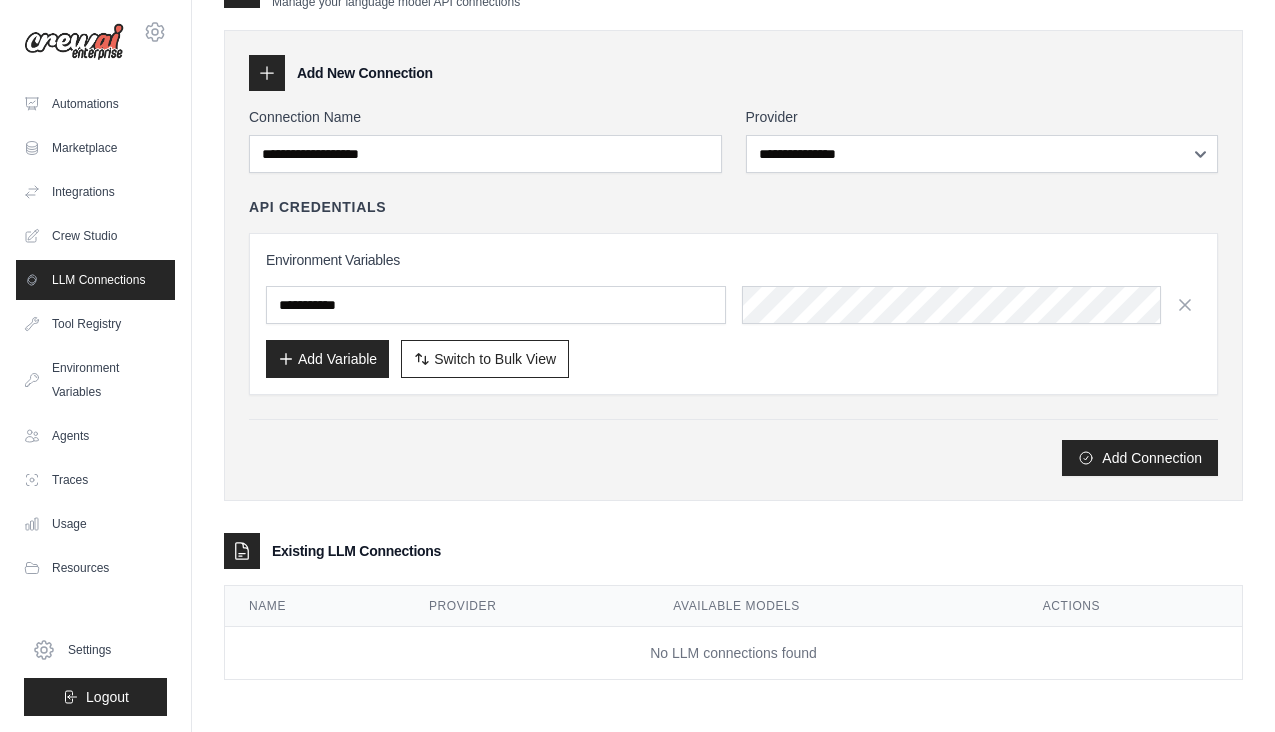 scroll, scrollTop: 44, scrollLeft: 0, axis: vertical 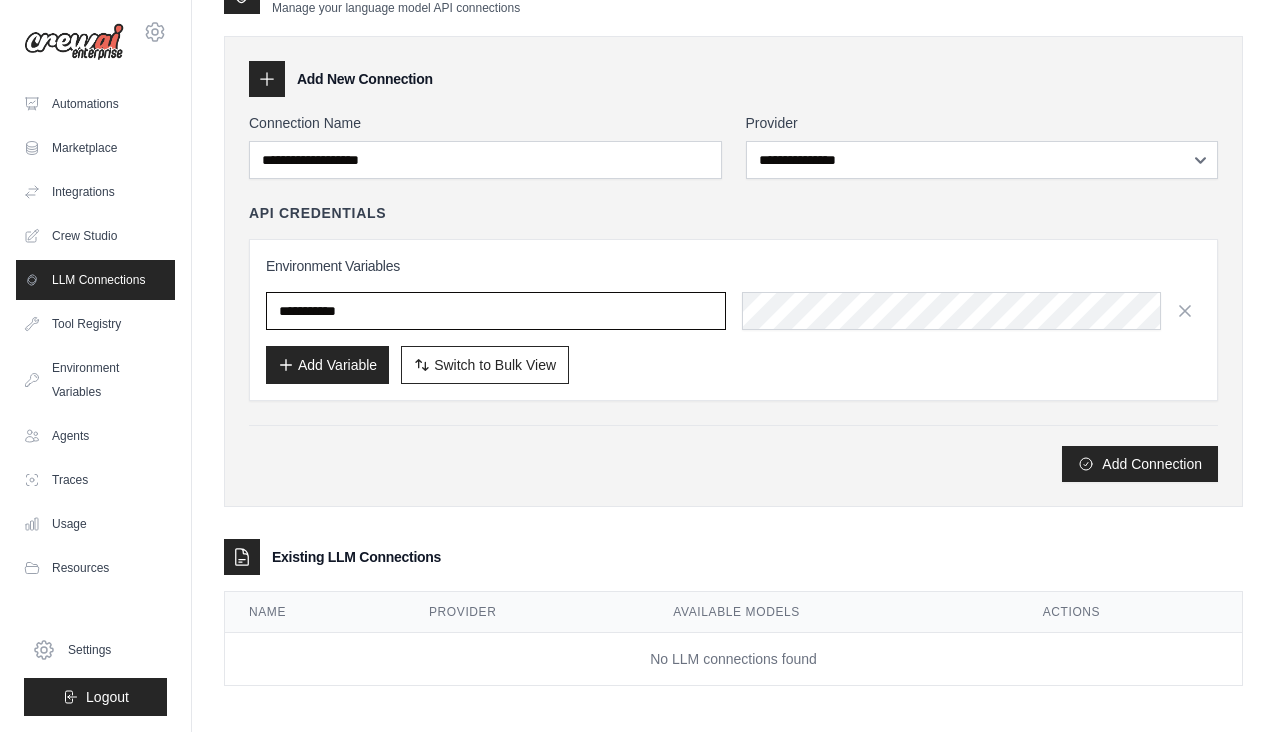 click at bounding box center (496, 311) 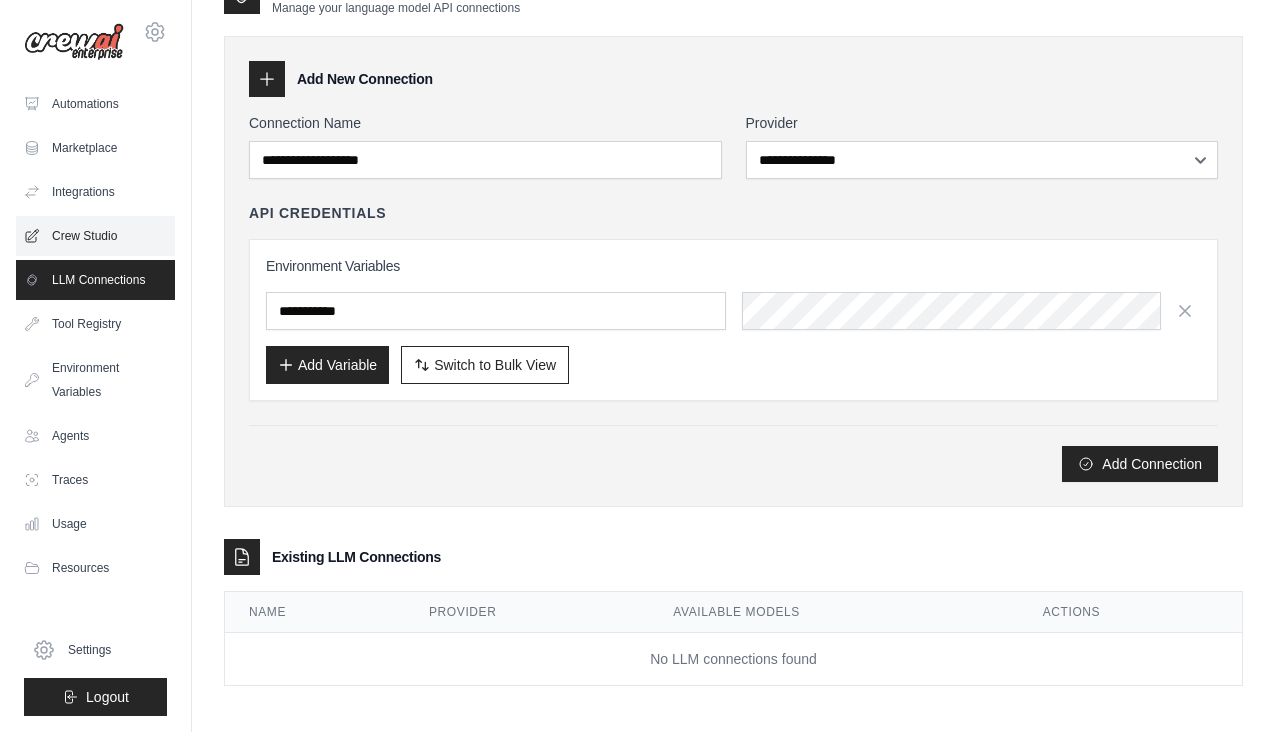 click on "Crew Studio" at bounding box center [95, 236] 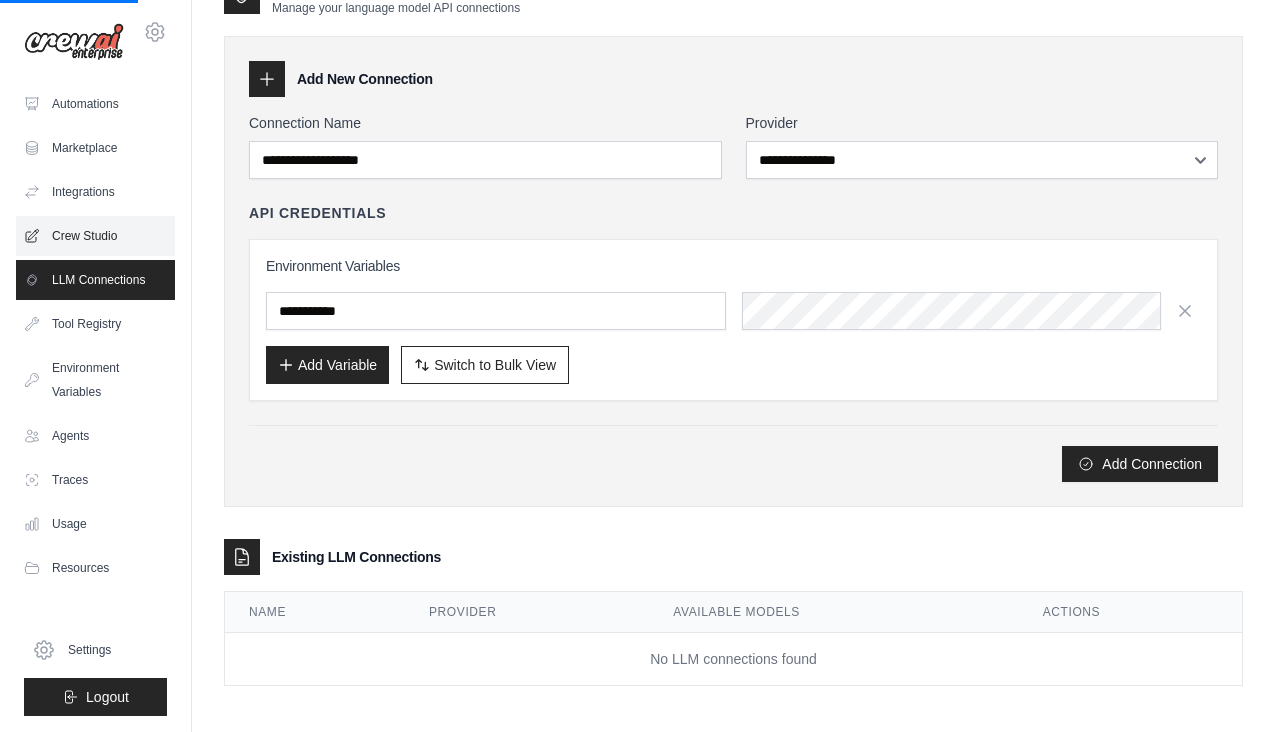 click on "Crew Studio" at bounding box center (95, 236) 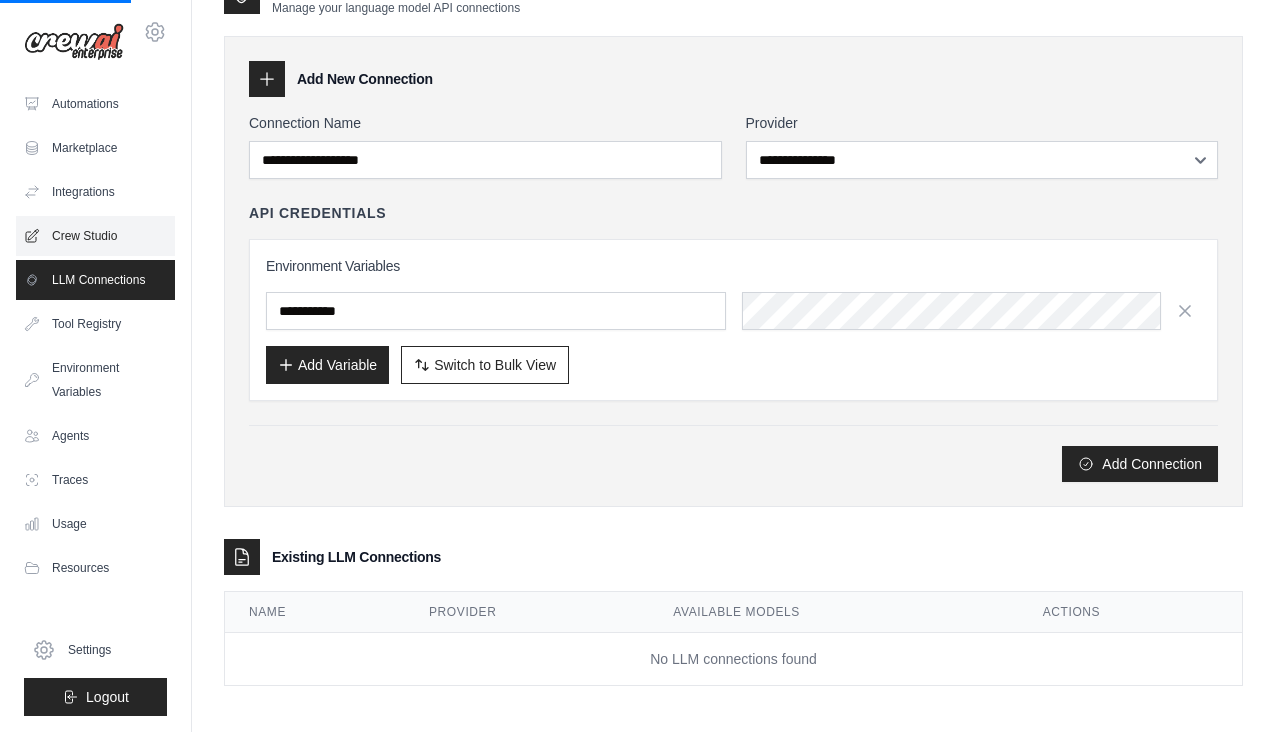 click on "Crew Studio" at bounding box center [95, 236] 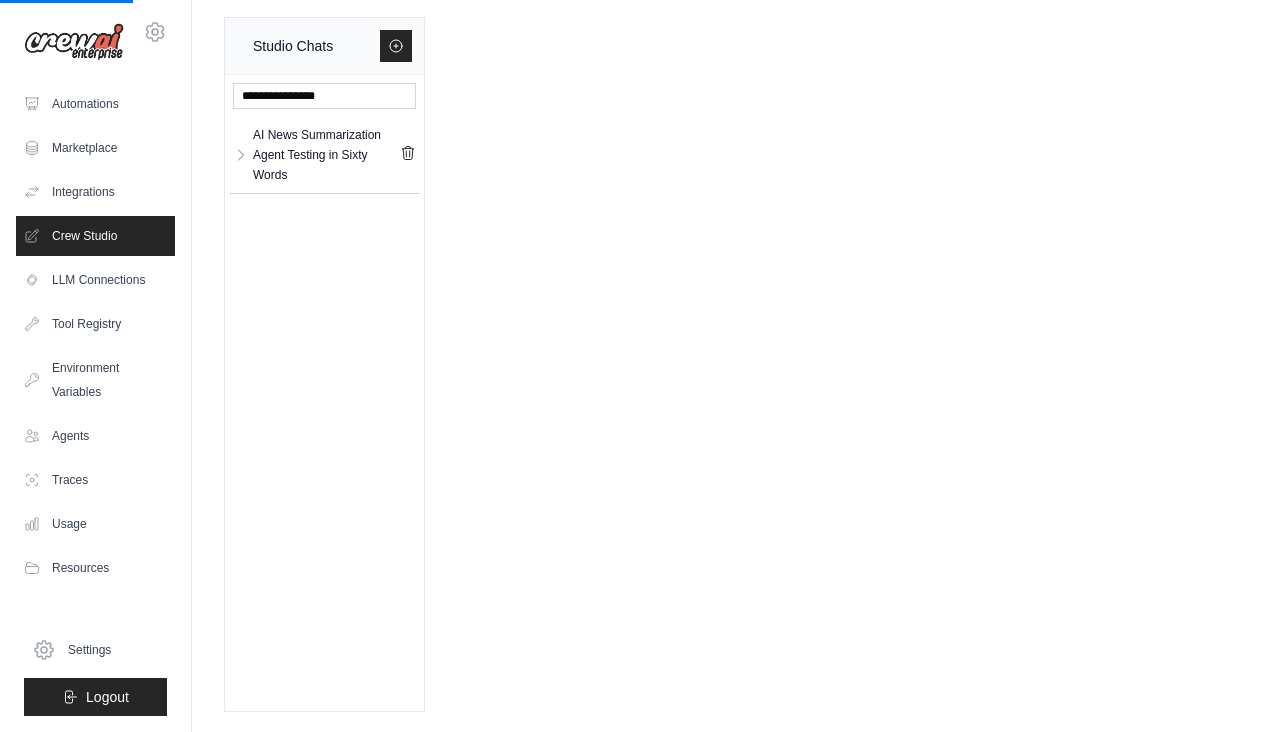 scroll, scrollTop: 0, scrollLeft: 0, axis: both 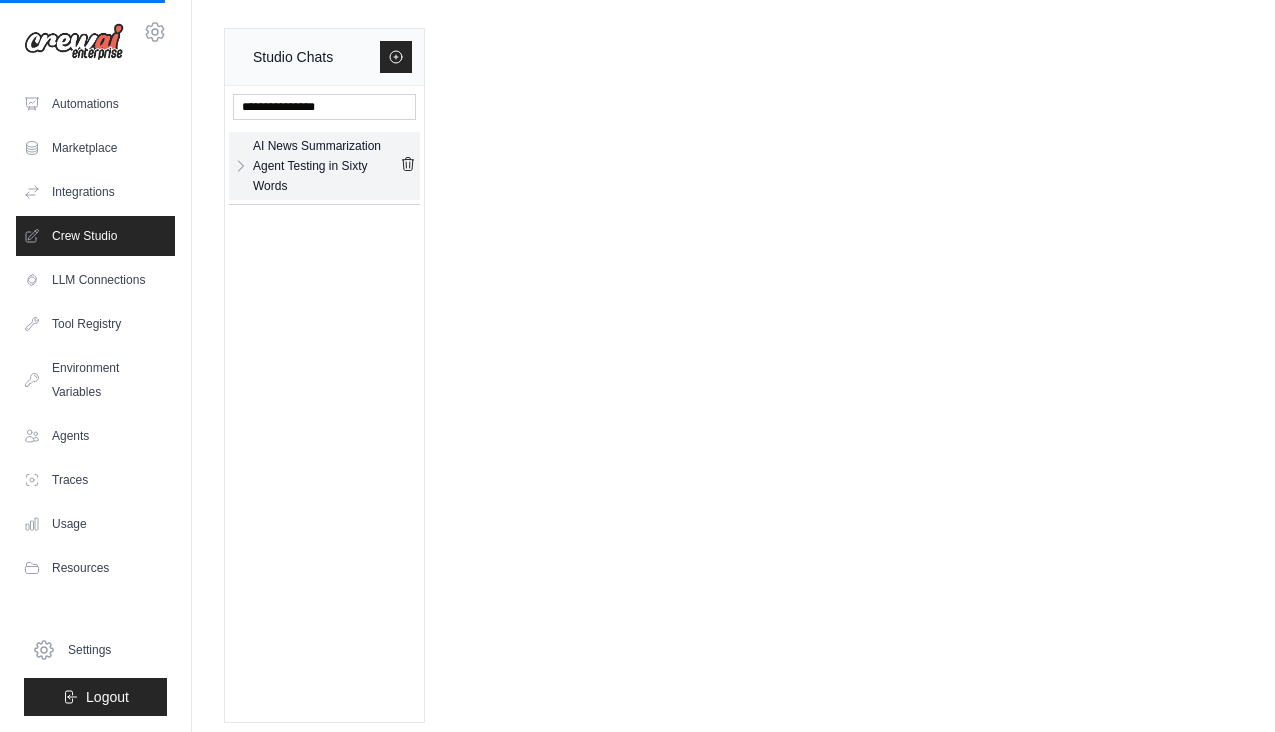click on "AI News Summarization Agent Testing in Sixty Words" at bounding box center [326, 166] 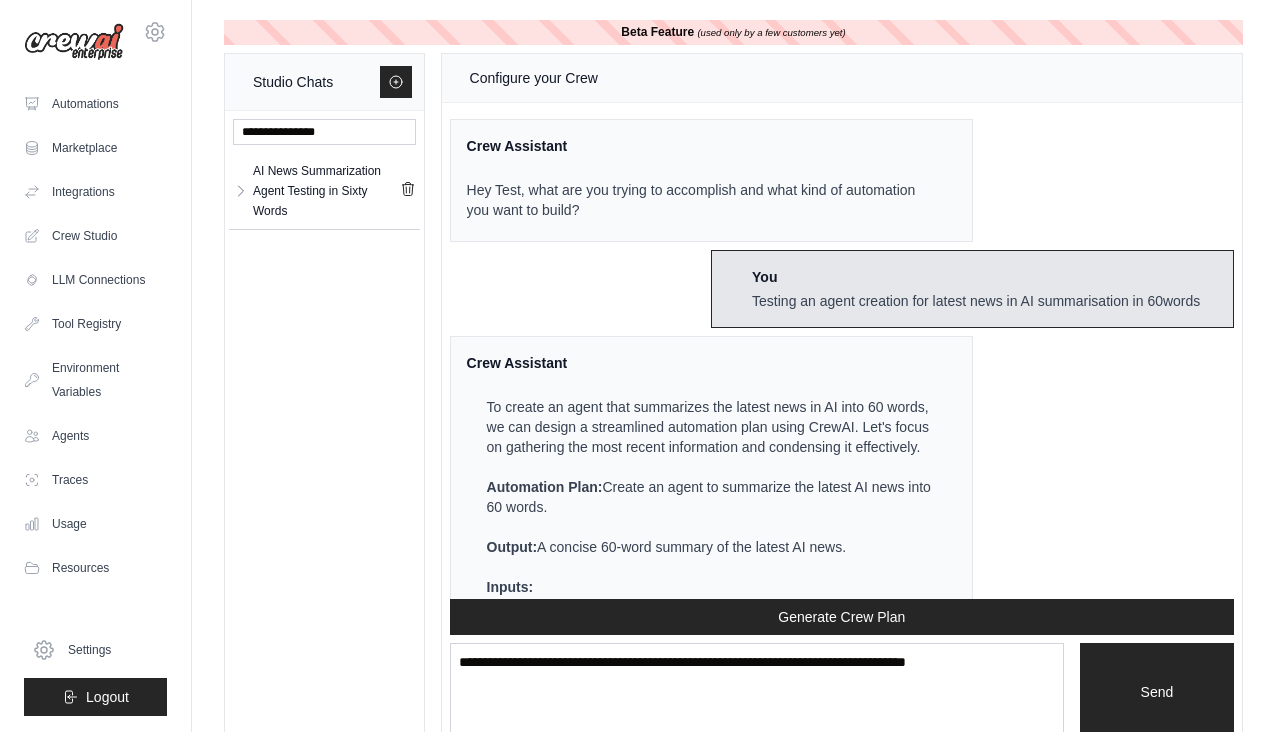 scroll, scrollTop: 2297, scrollLeft: 0, axis: vertical 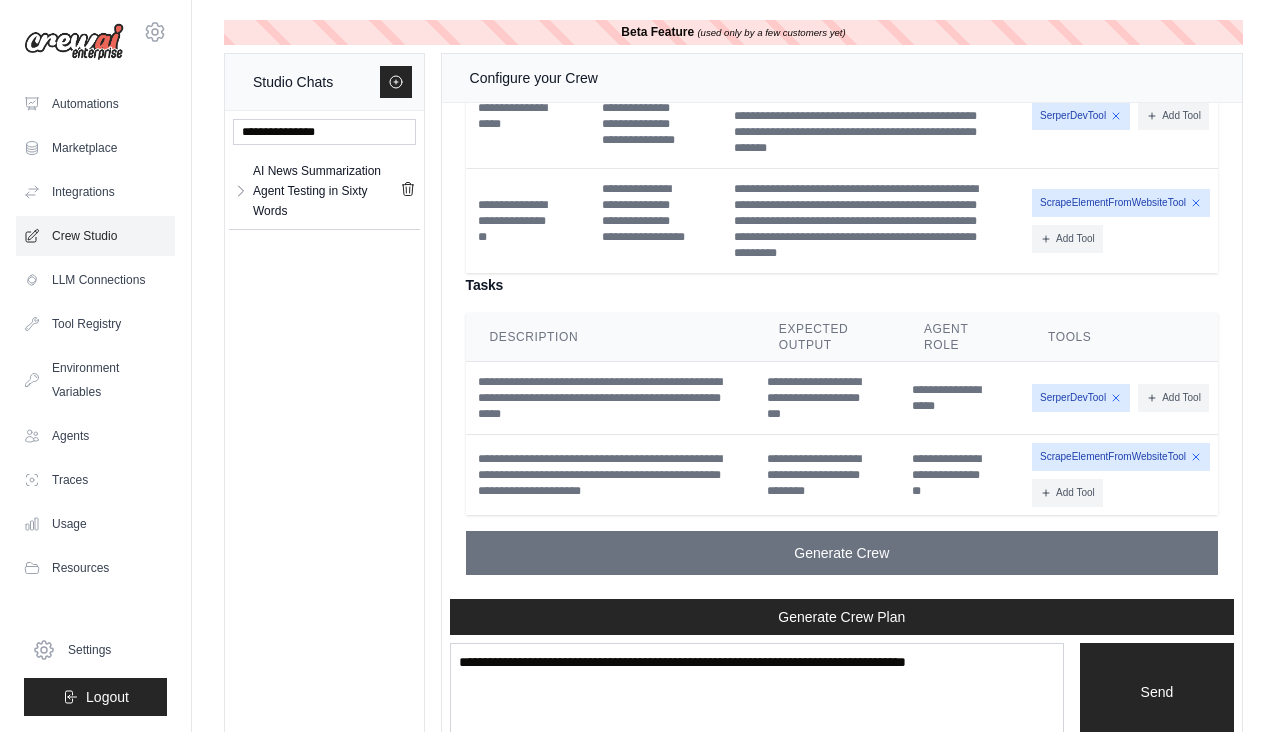 click on "Crew Studio" at bounding box center (95, 236) 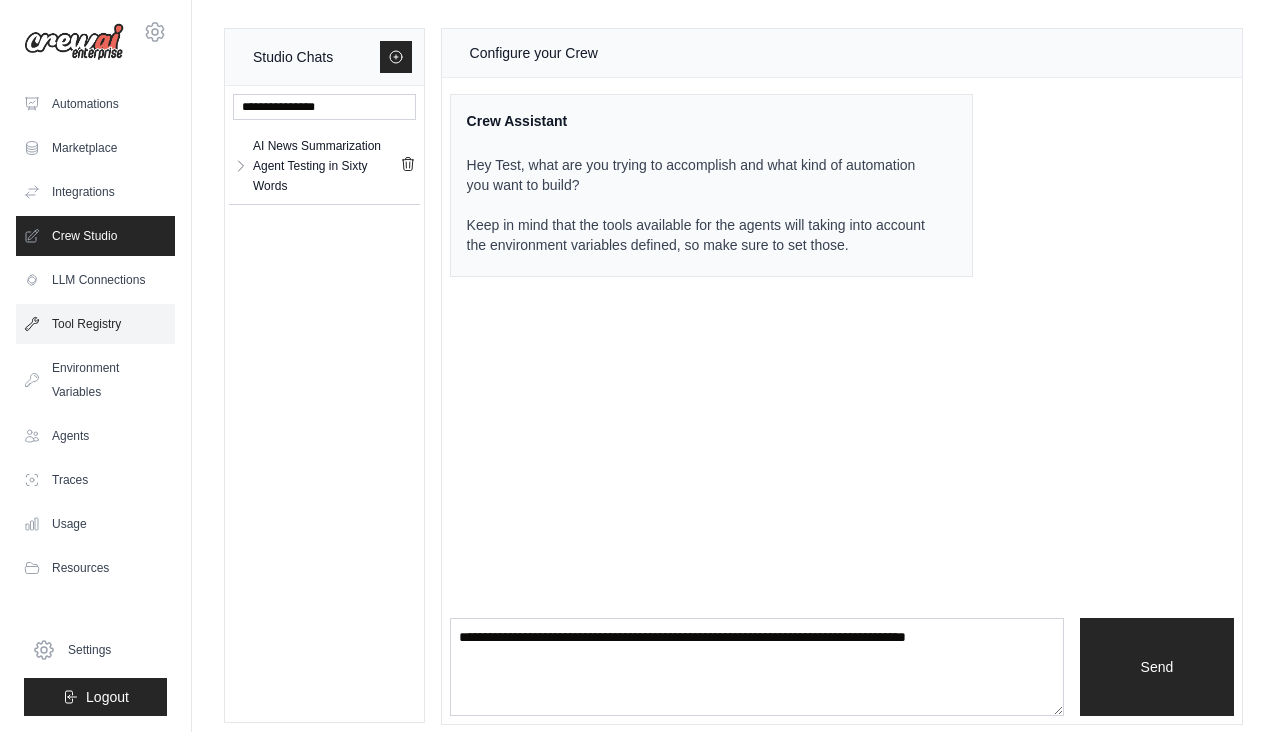 click on "Tool Registry" at bounding box center [95, 324] 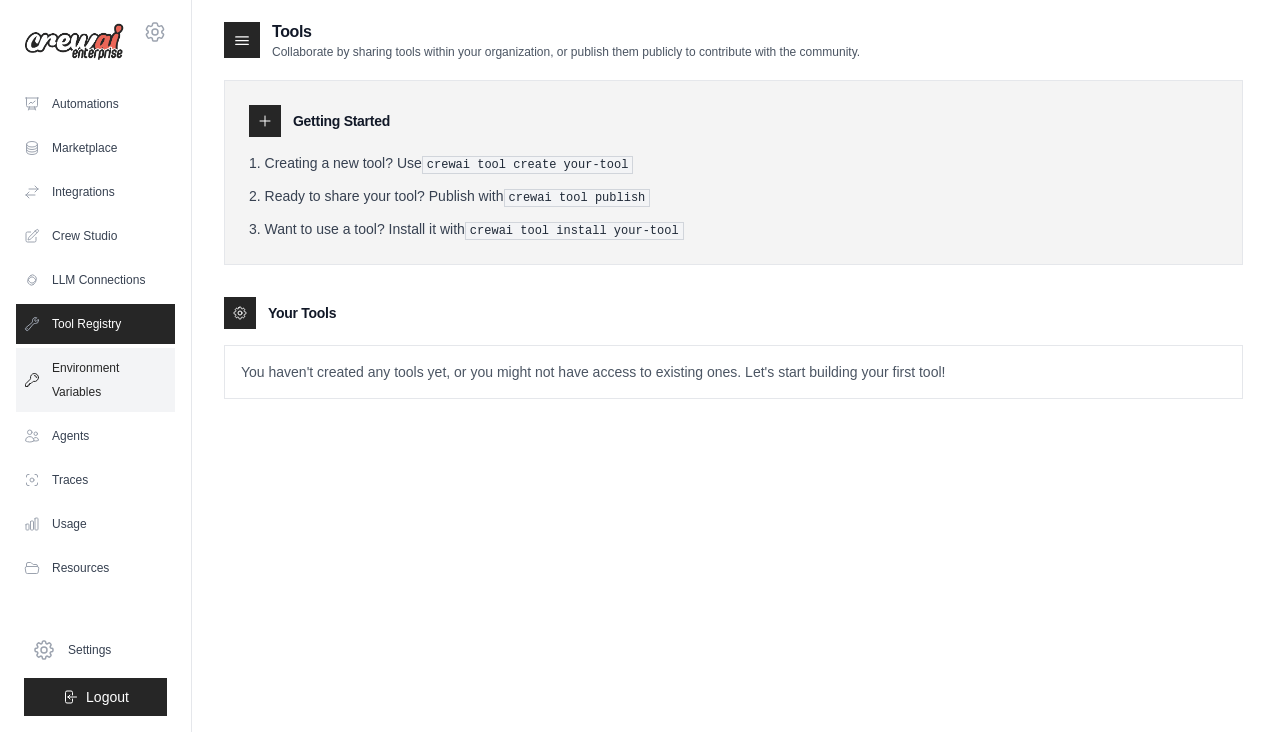 click on "Environment Variables" at bounding box center (95, 380) 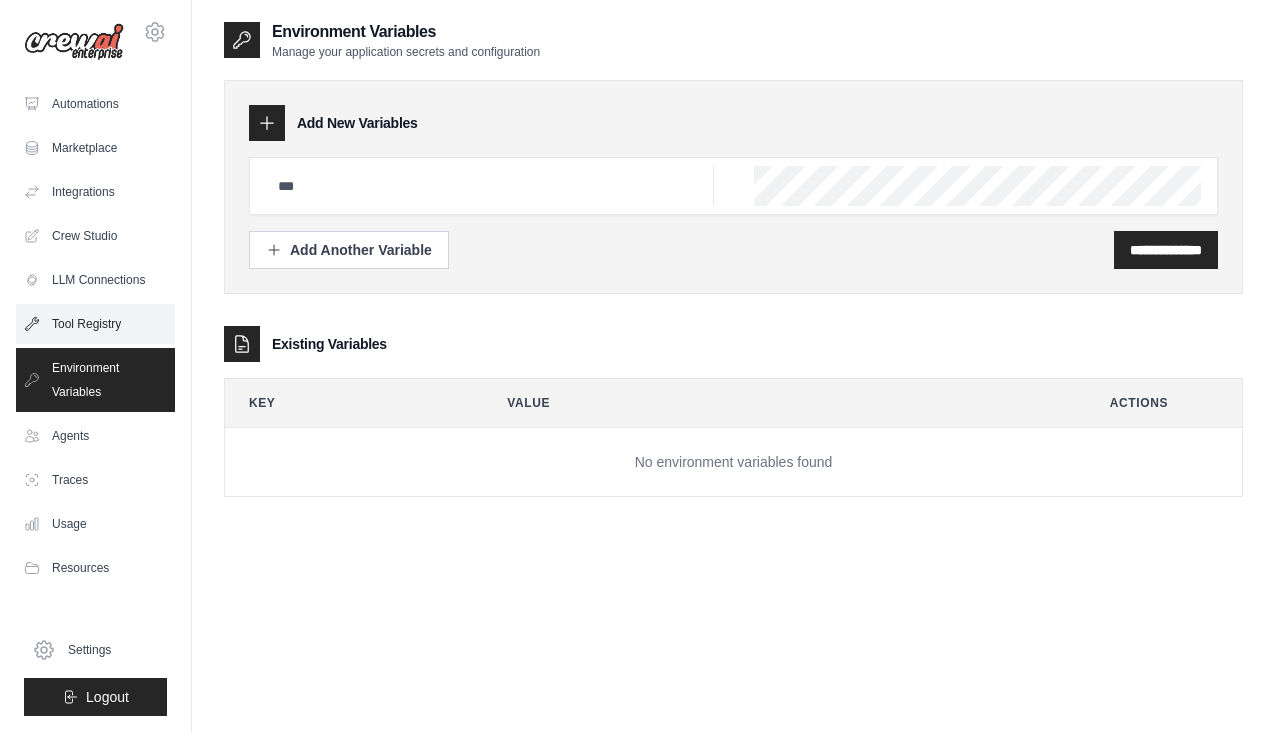 click on "Tool Registry" at bounding box center [95, 324] 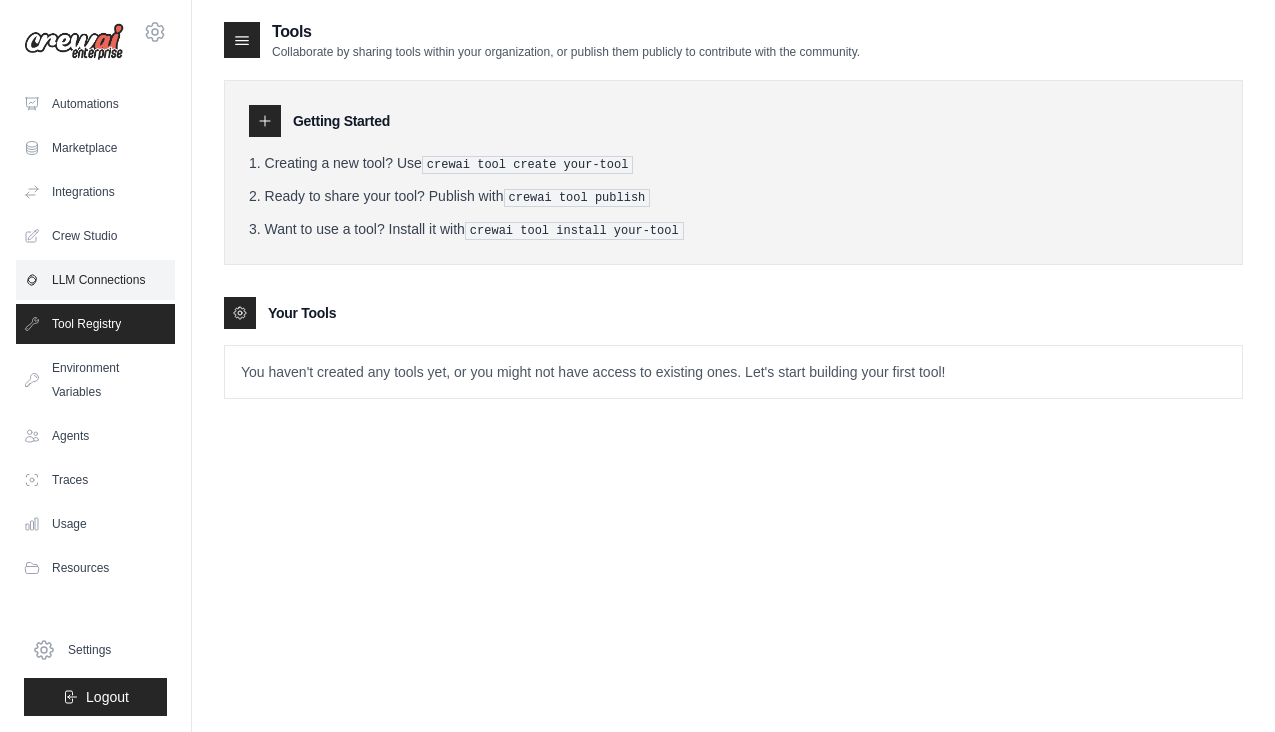 click on "LLM Connections" at bounding box center [95, 280] 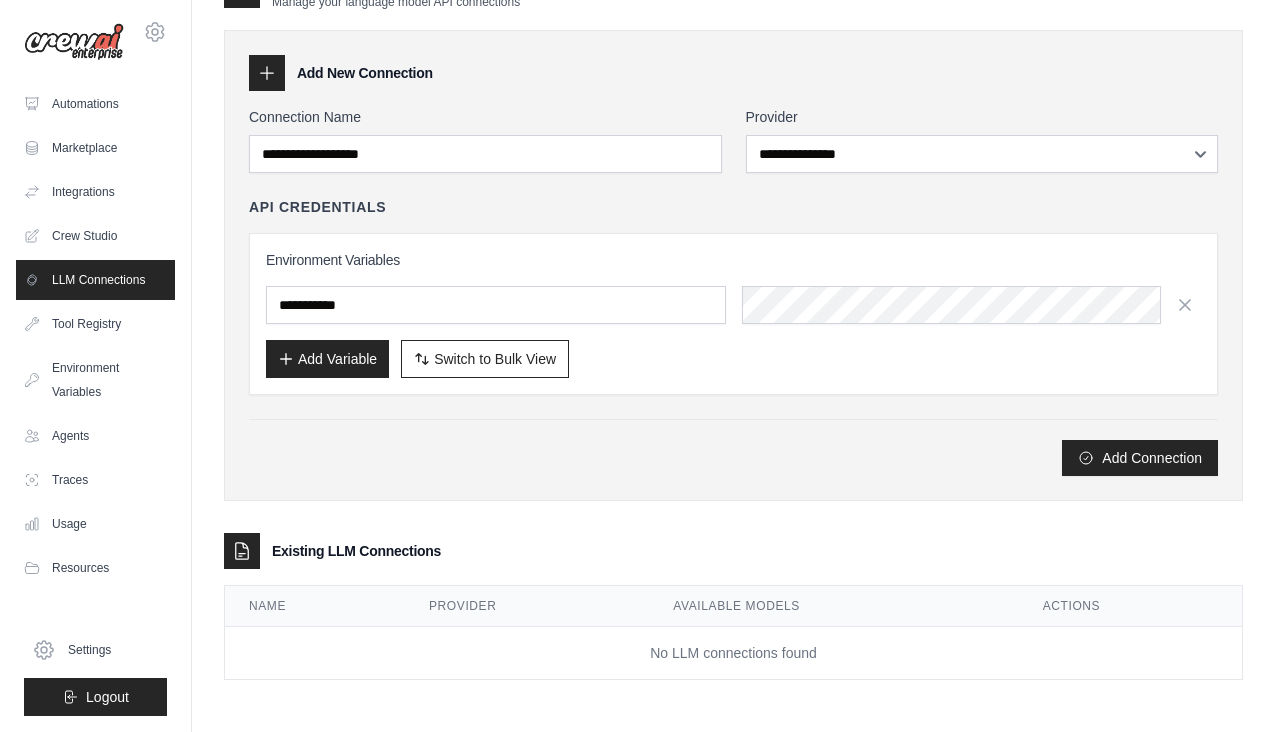 scroll, scrollTop: 50, scrollLeft: 0, axis: vertical 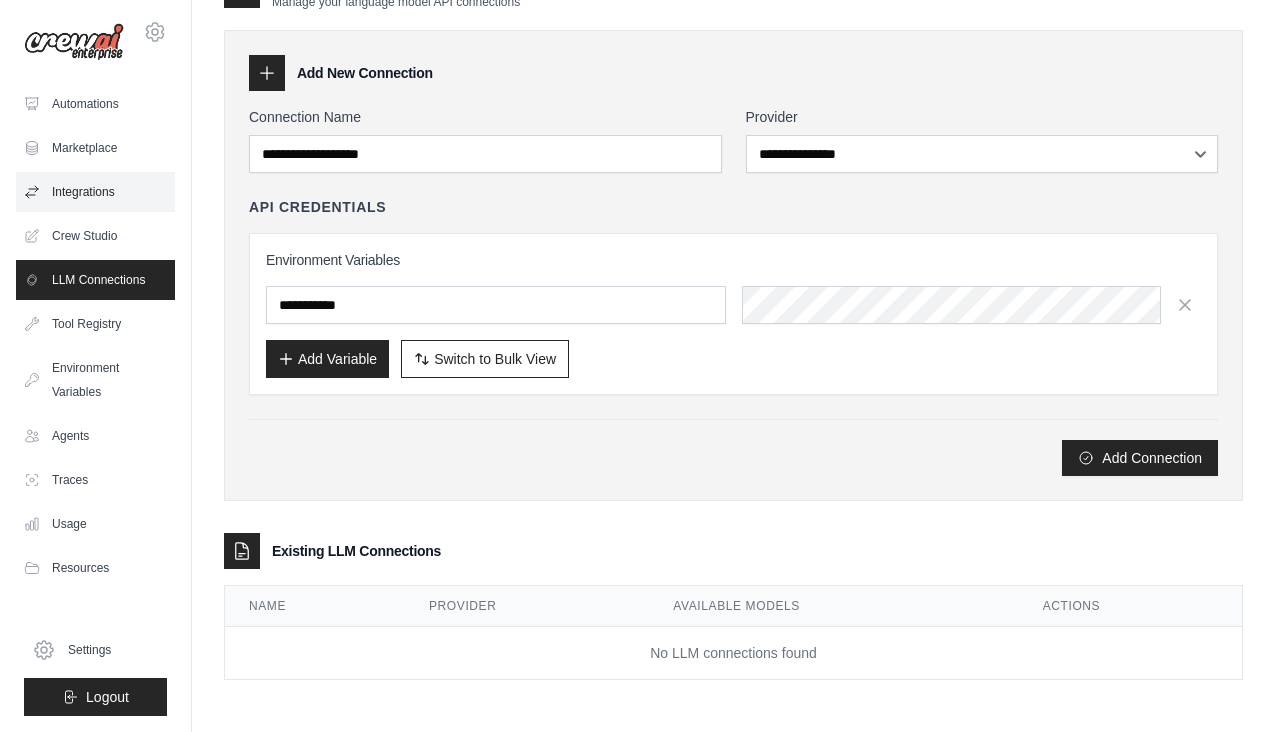 click on "Integrations" at bounding box center [95, 192] 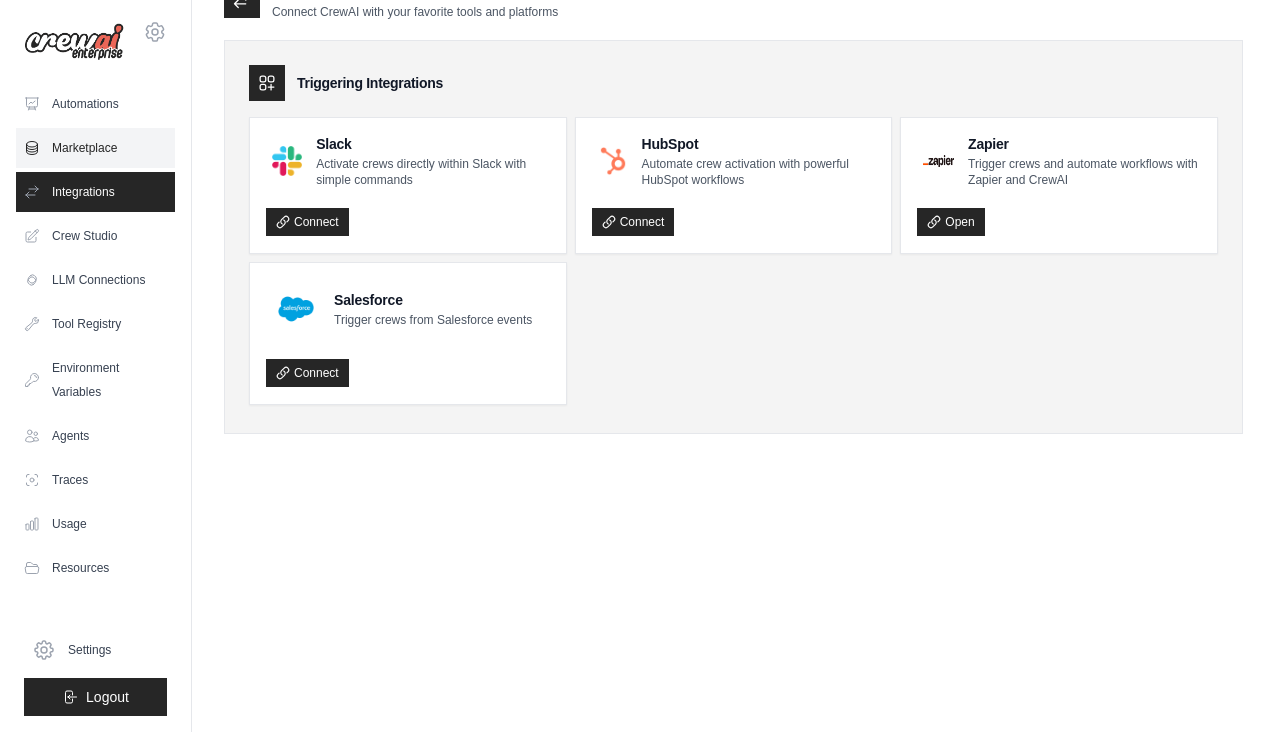 scroll, scrollTop: 0, scrollLeft: 0, axis: both 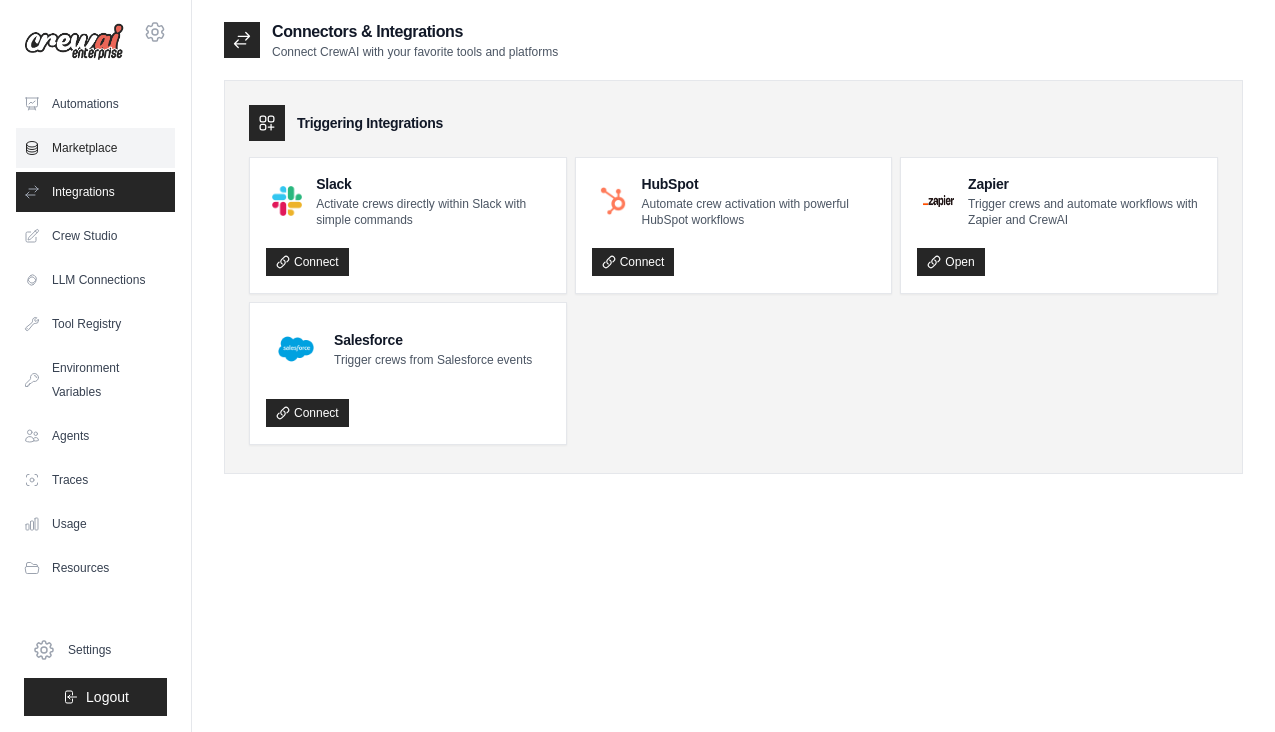 click on "Marketplace" at bounding box center [95, 148] 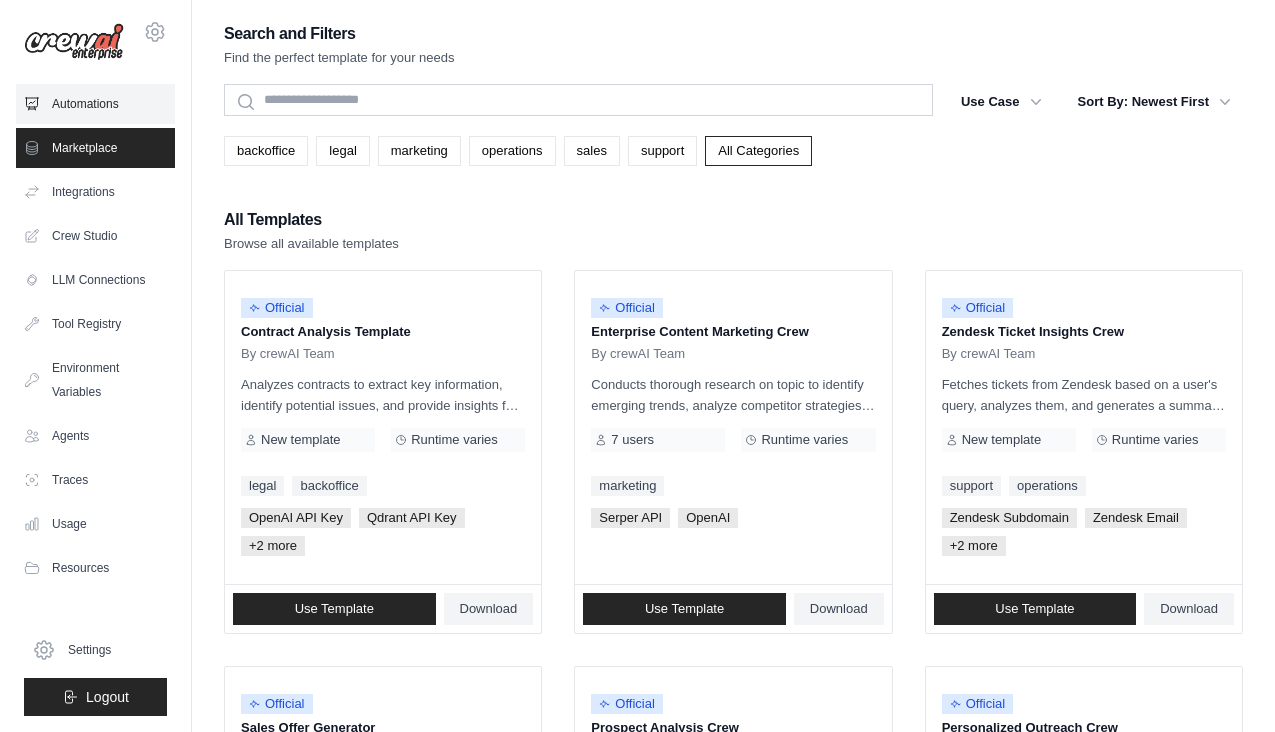 click on "Automations" at bounding box center (95, 104) 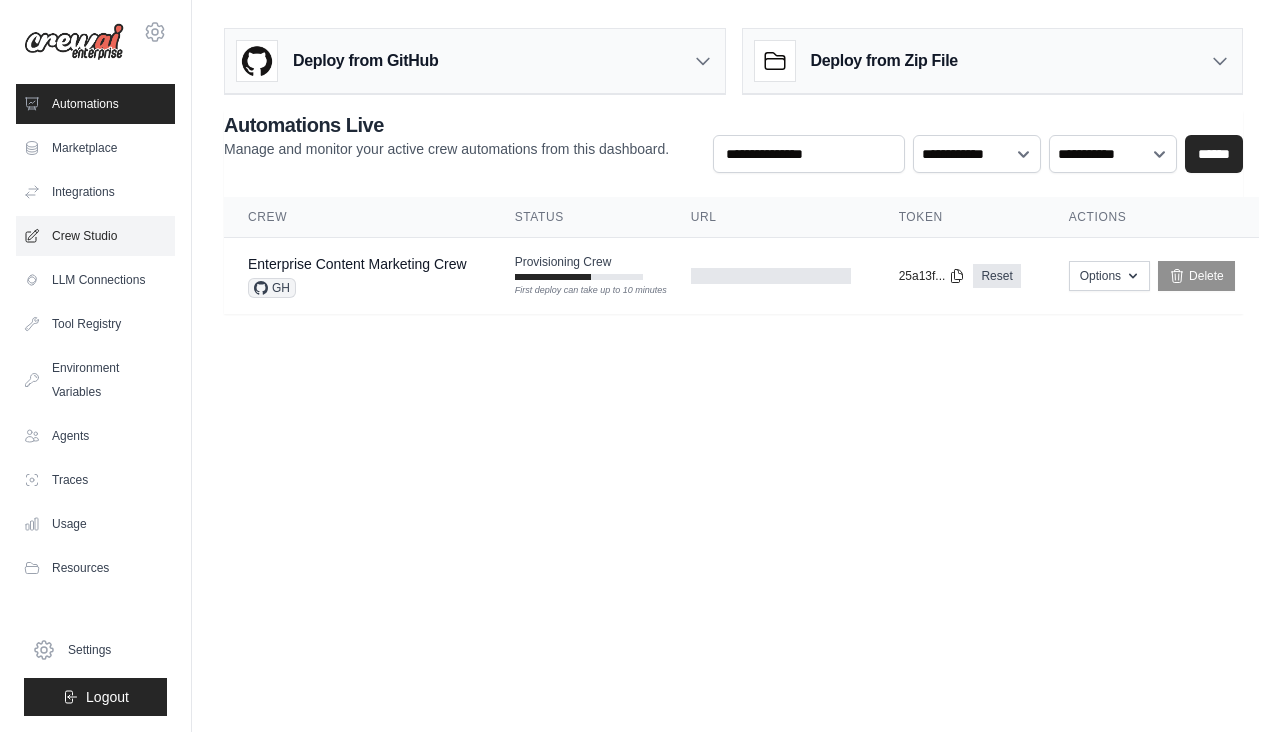 click on "Crew Studio" at bounding box center (95, 236) 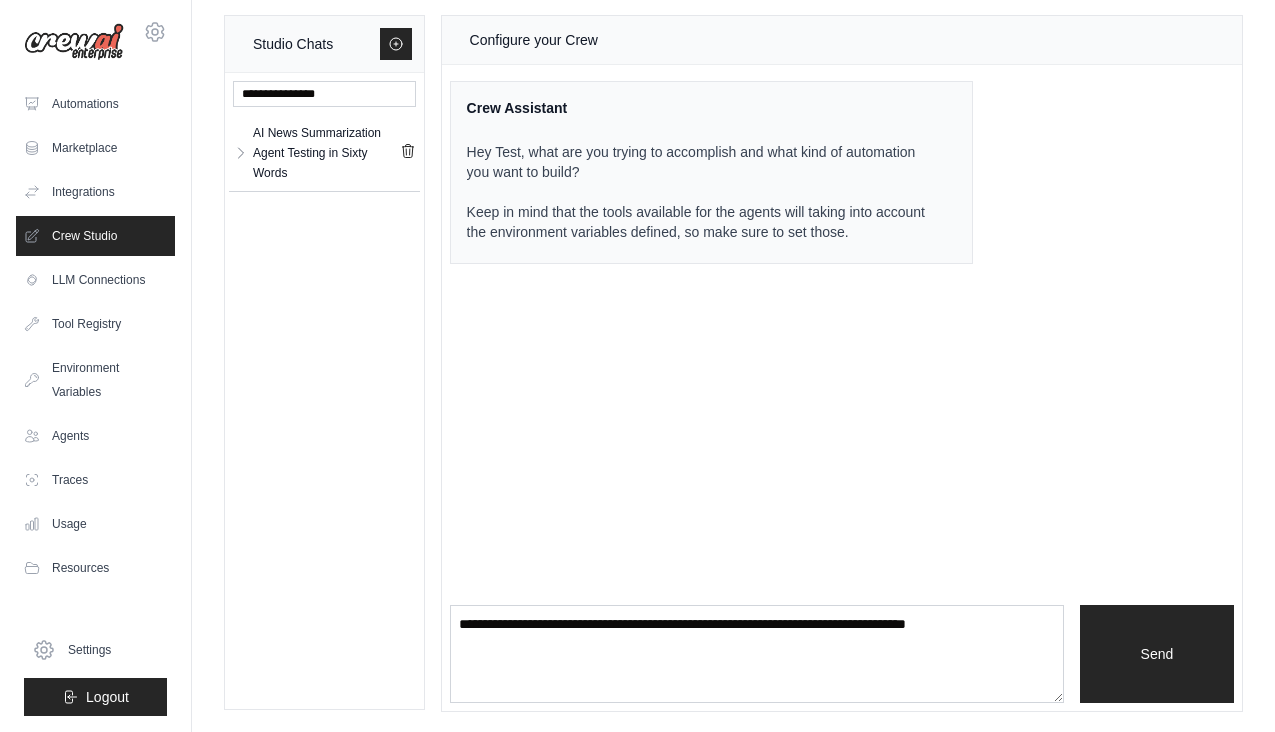 scroll, scrollTop: 11, scrollLeft: 0, axis: vertical 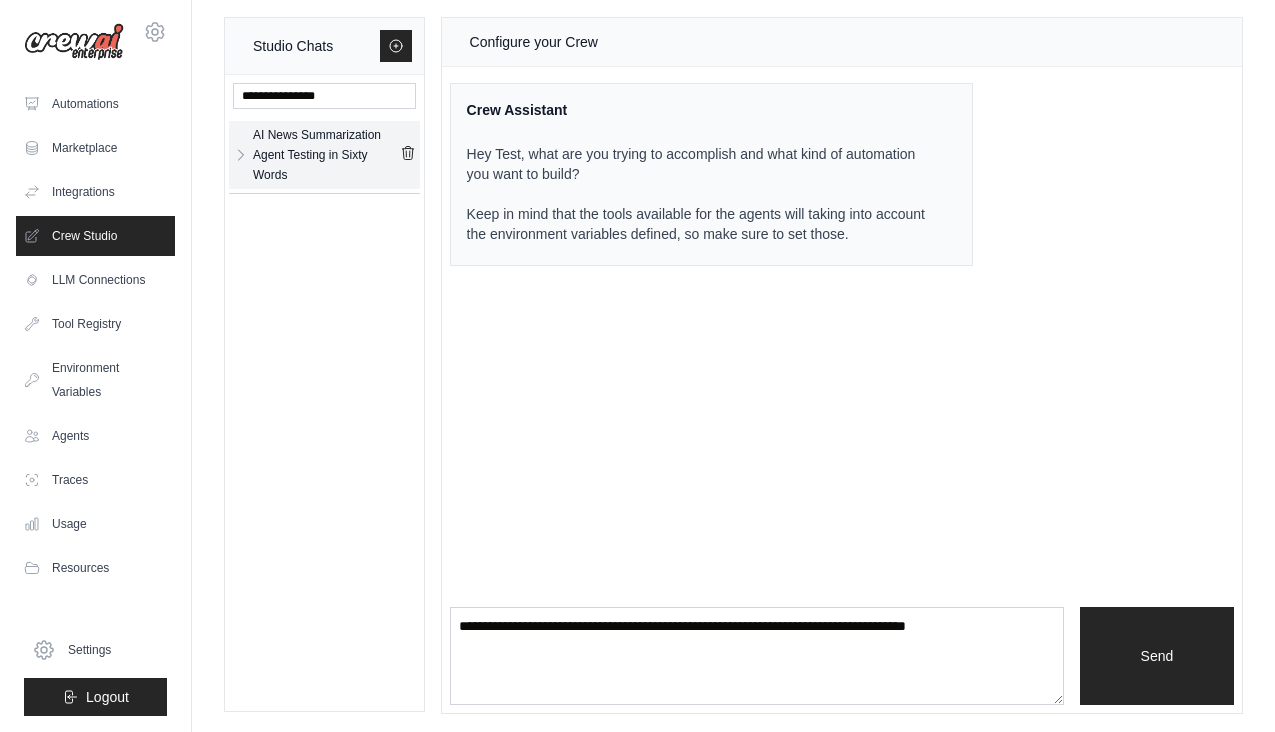 click on "AI News Summarization Agent Testing in Sixty Words" at bounding box center (326, 155) 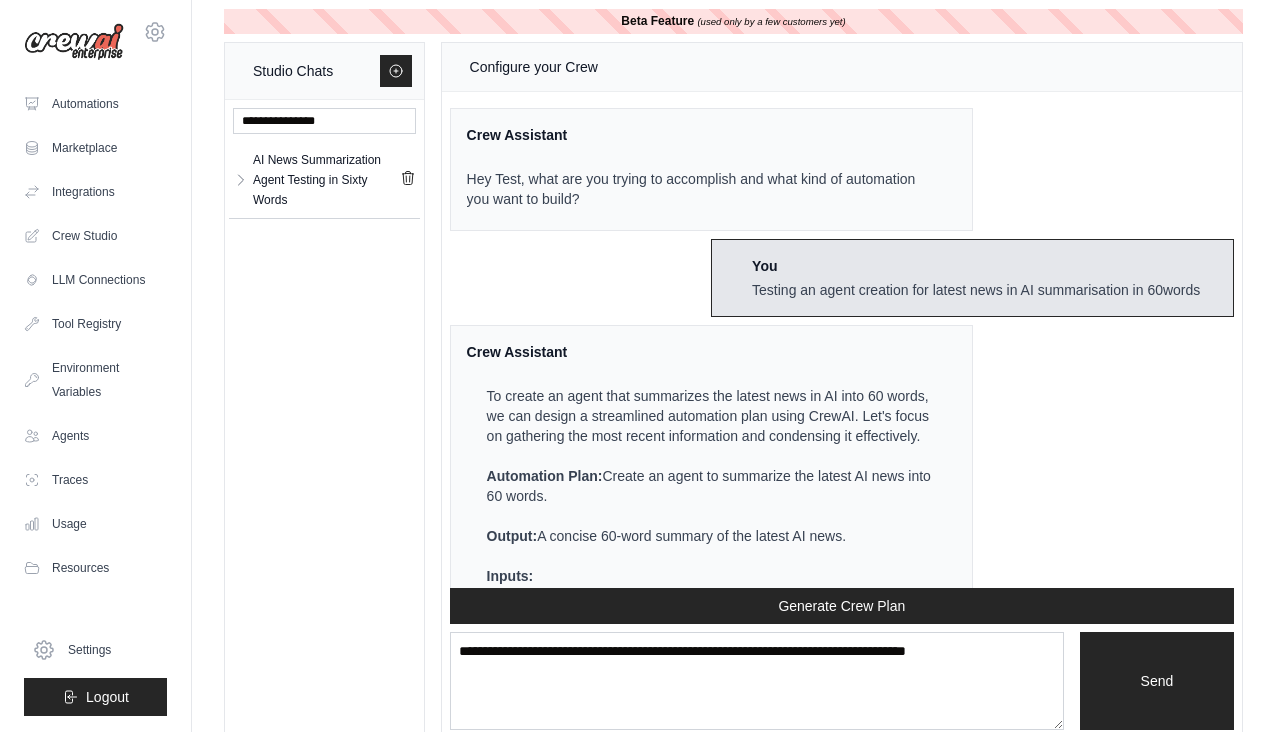 scroll, scrollTop: 0, scrollLeft: 0, axis: both 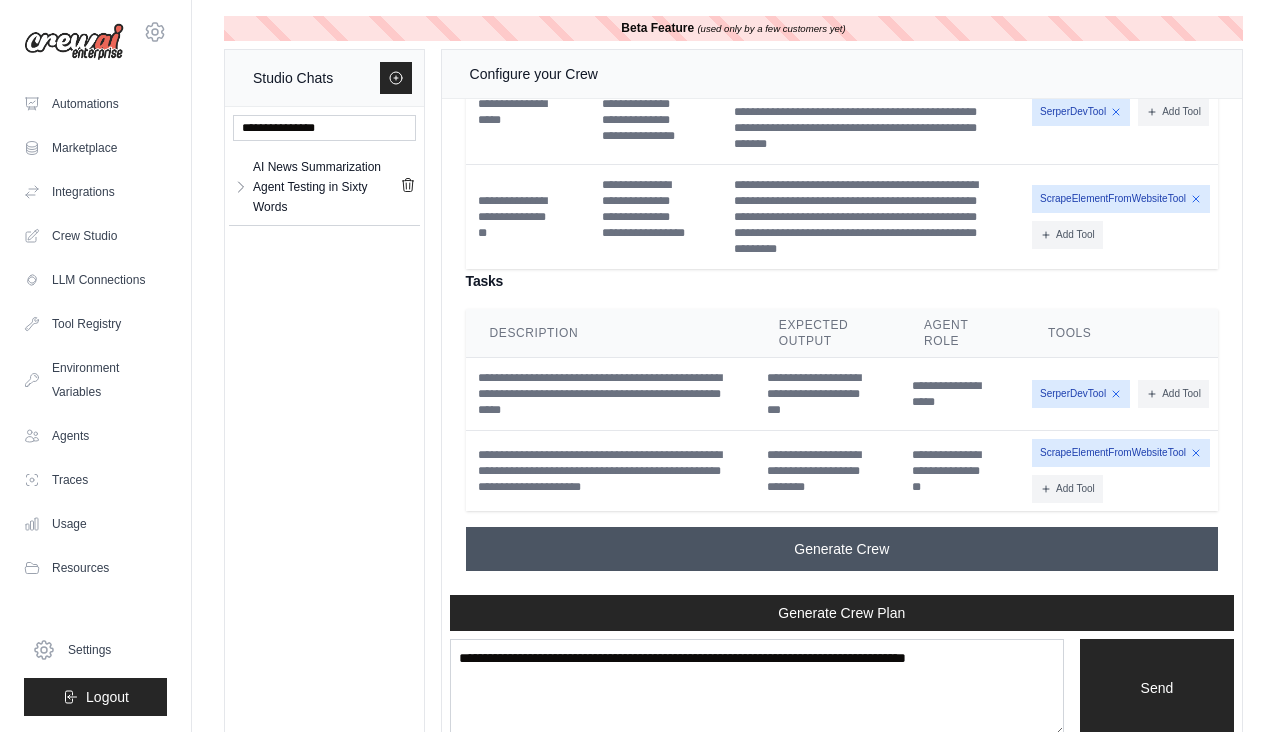 click on "Generate Crew" at bounding box center [842, 549] 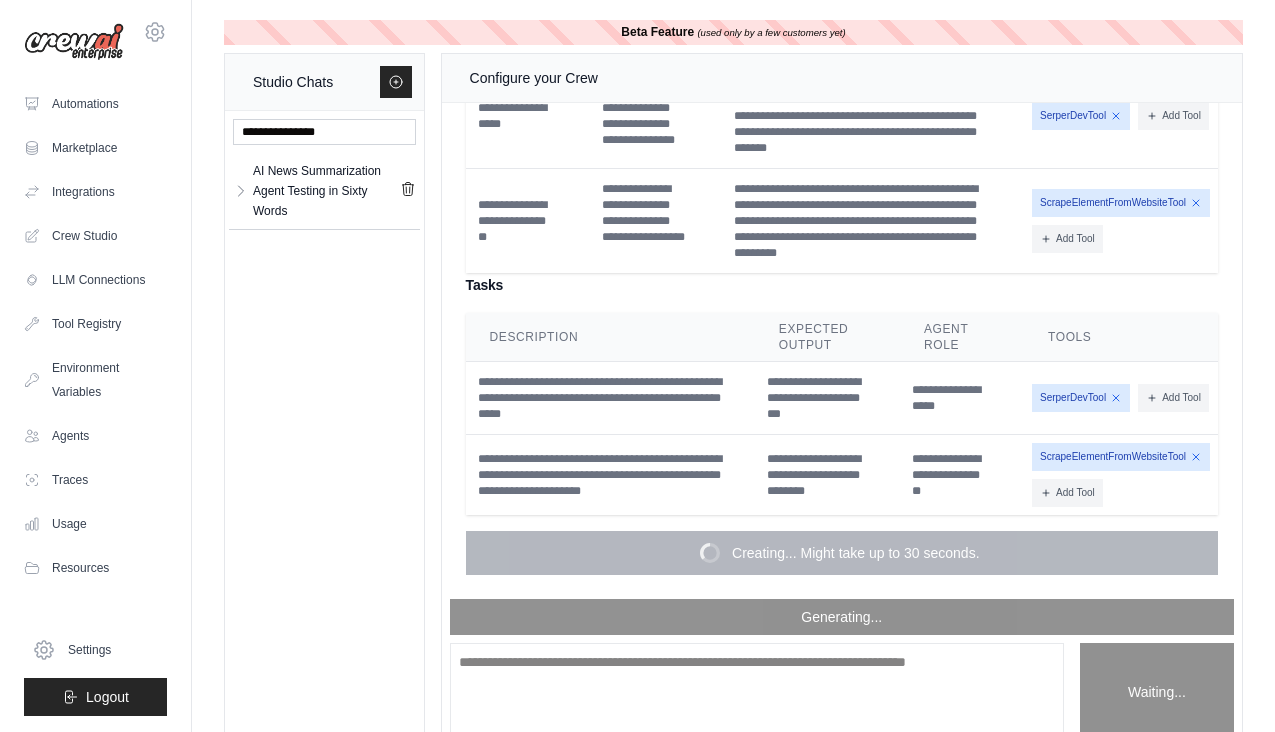 scroll, scrollTop: 0, scrollLeft: 0, axis: both 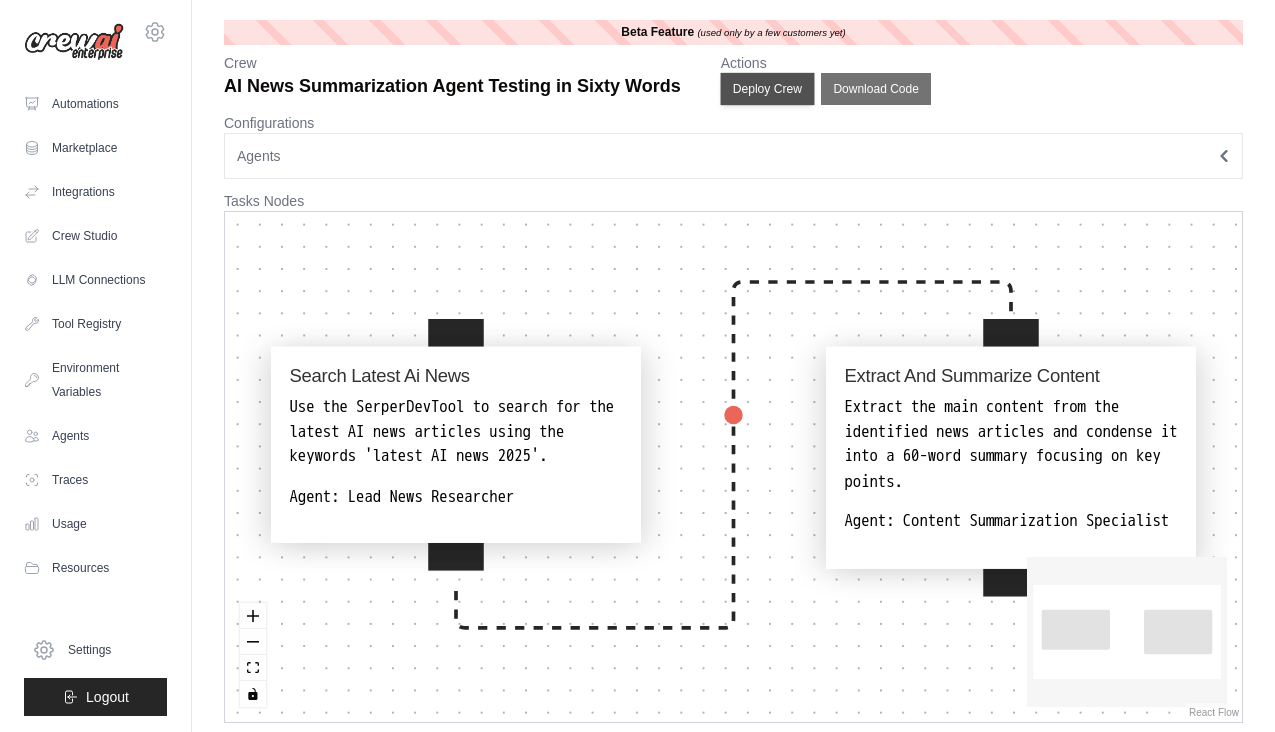 click on "Deploy Crew" at bounding box center (767, 89) 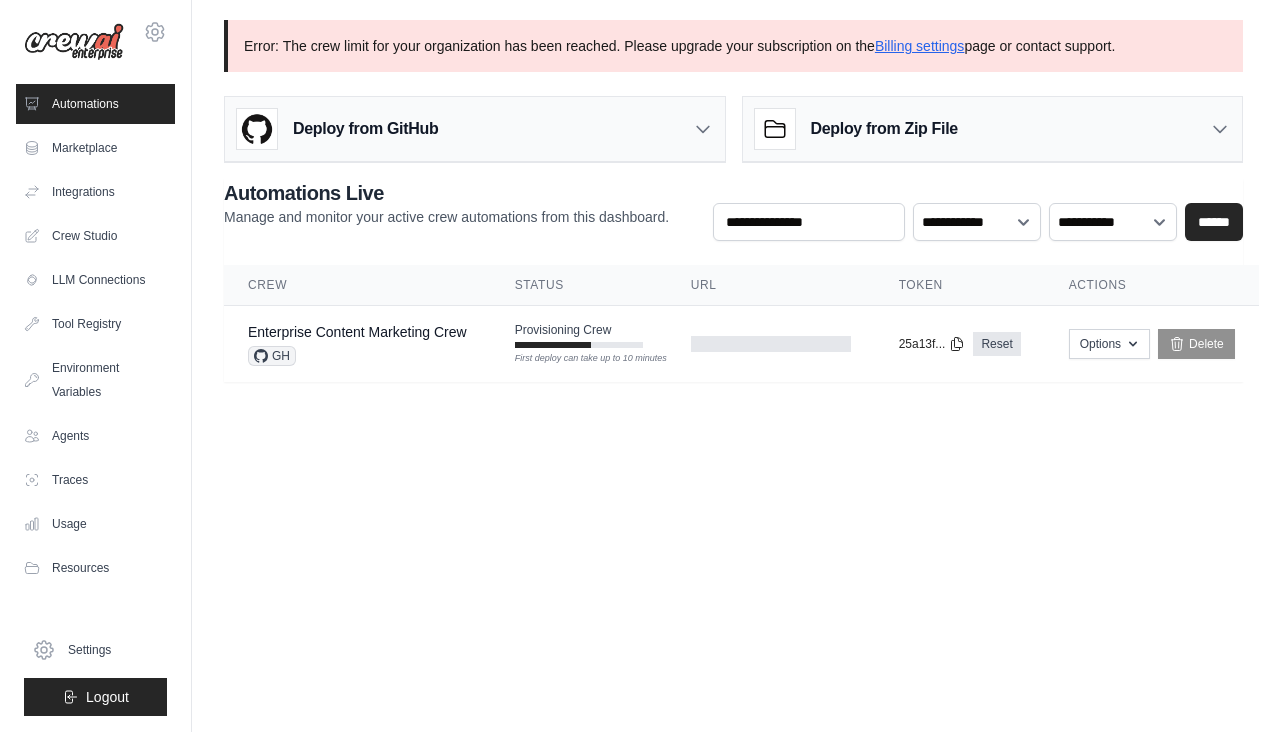 click on "Deploy from GitHub" at bounding box center (475, 129) 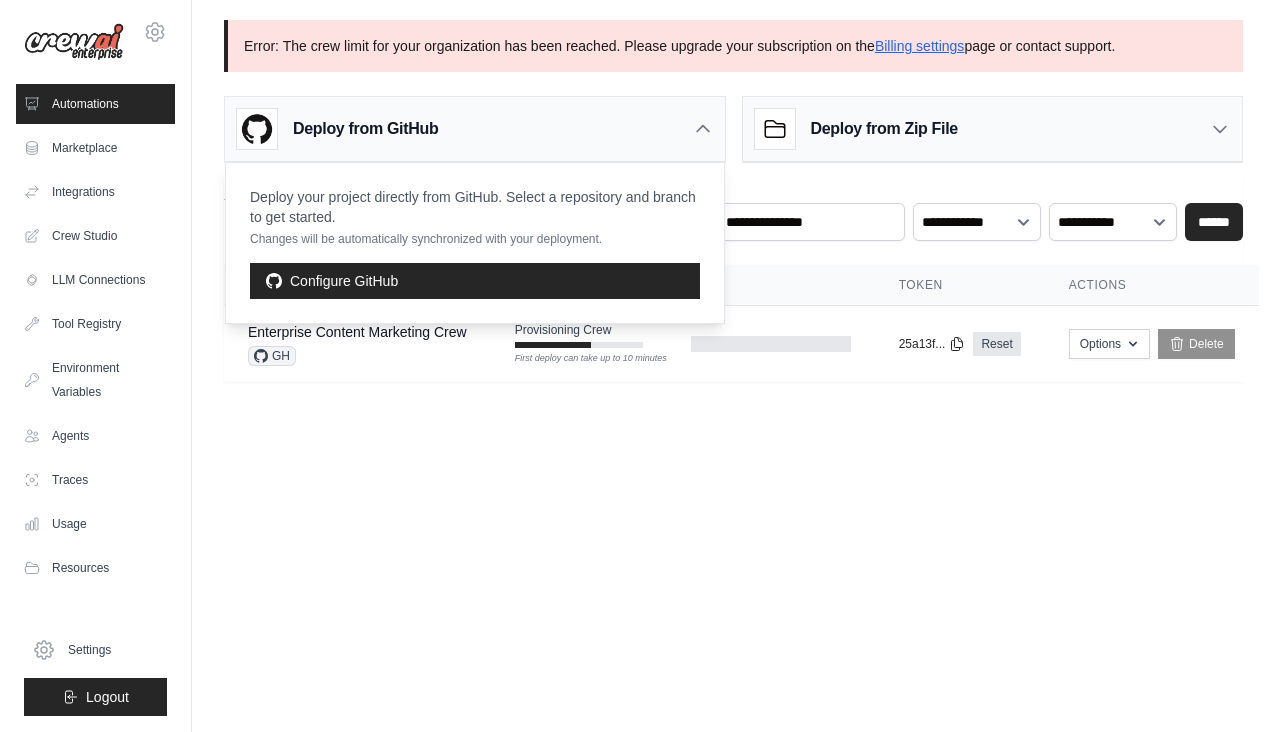 click on "Deploy from GitHub" at bounding box center (475, 129) 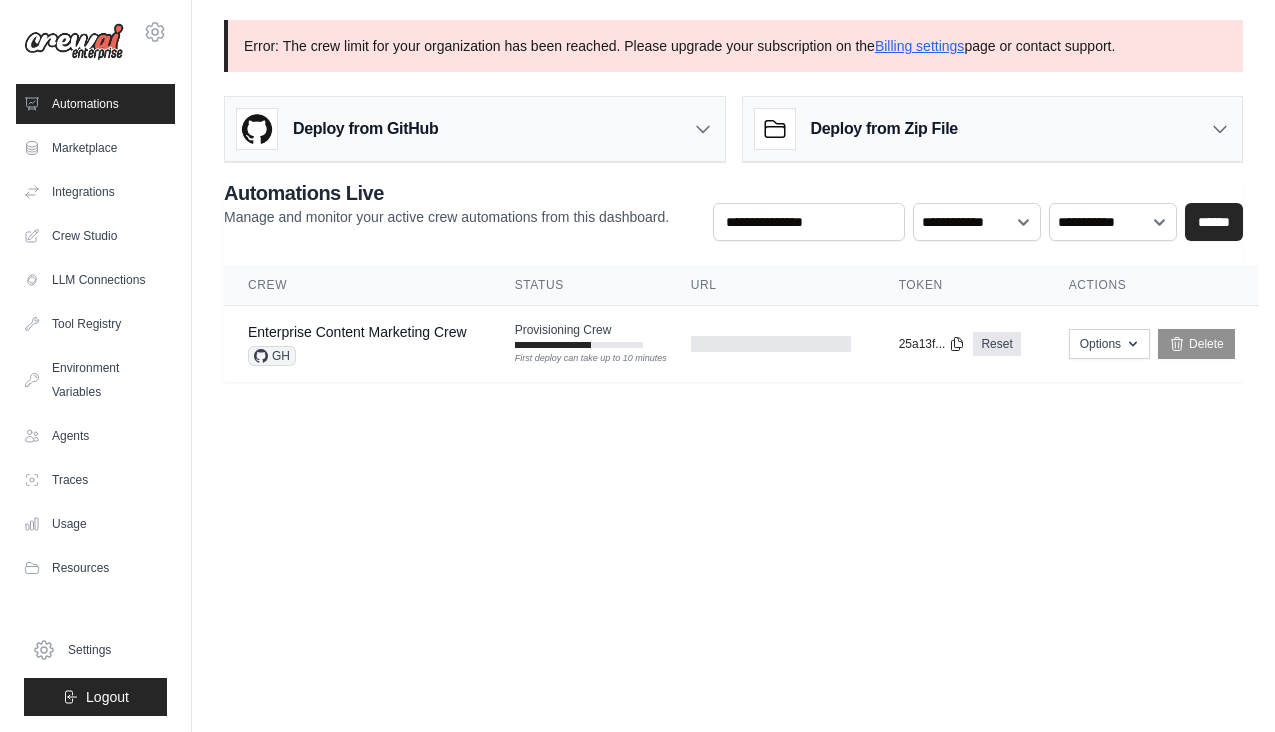 click on "Deploy from Zip File" at bounding box center (884, 129) 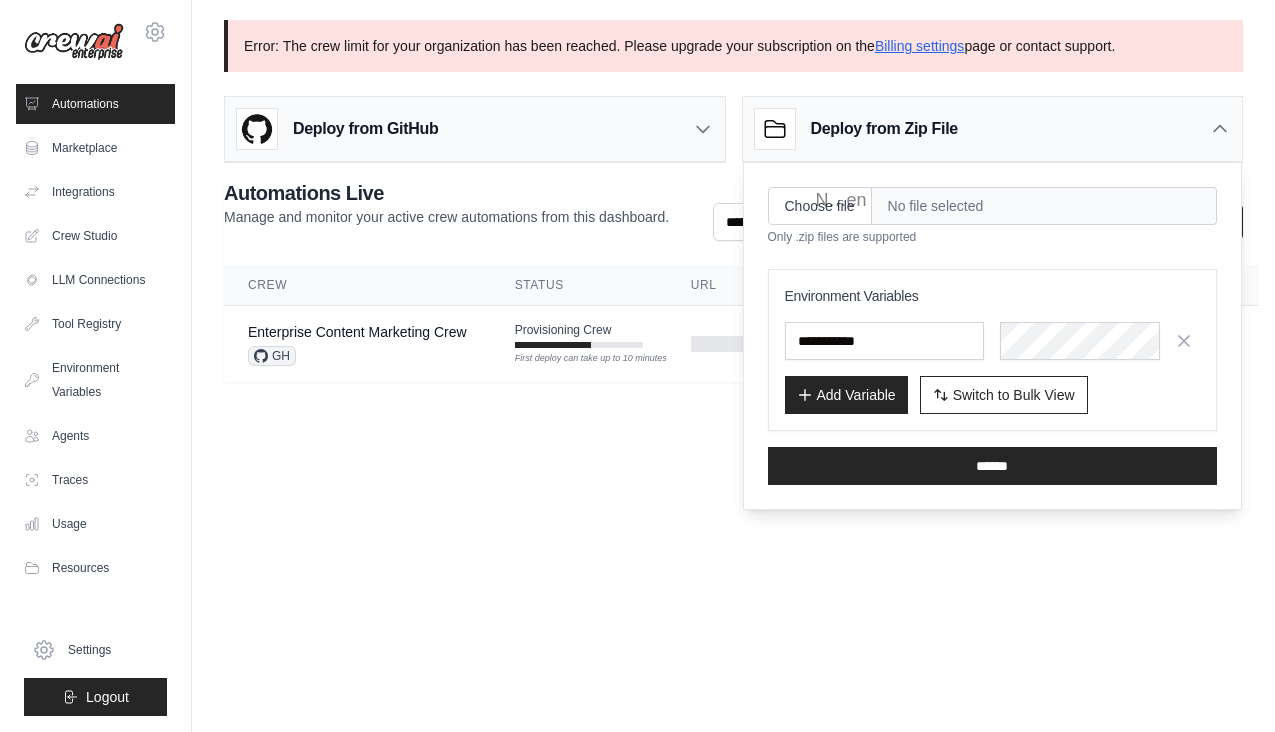 click on "Deploy from Zip File" at bounding box center [884, 129] 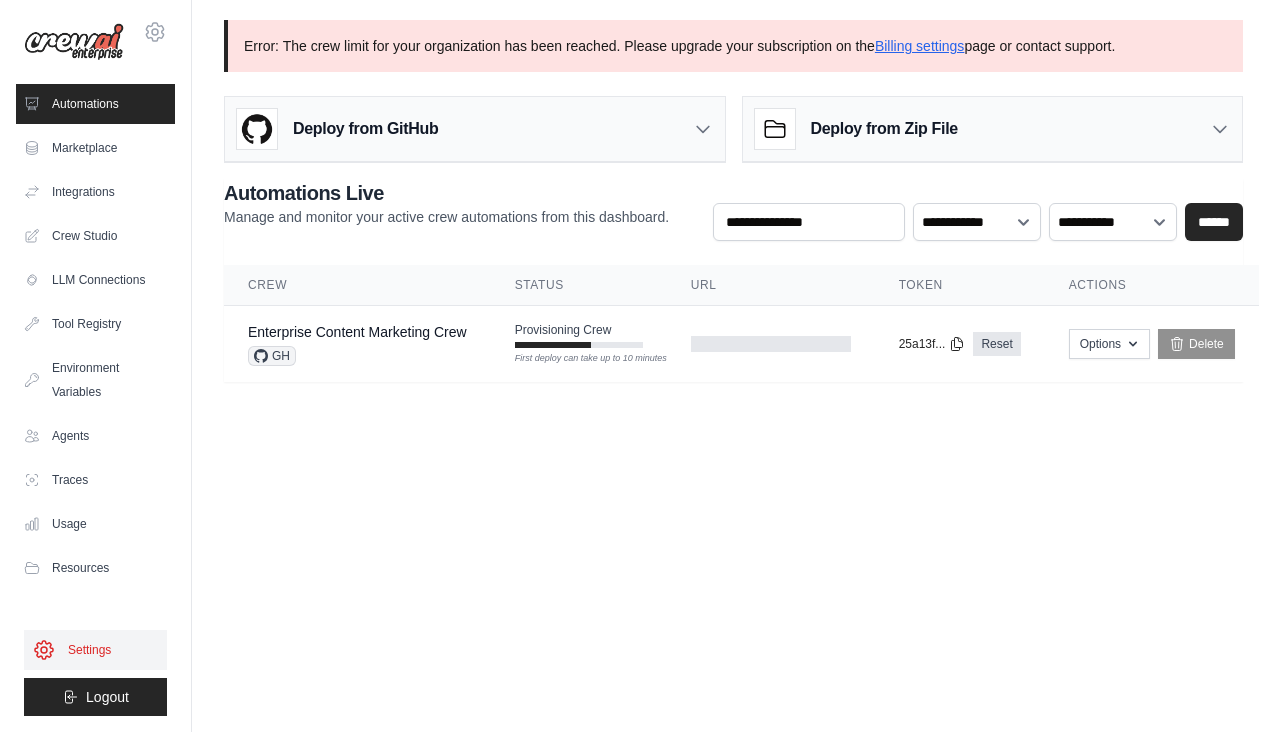 click on "Settings" at bounding box center [95, 650] 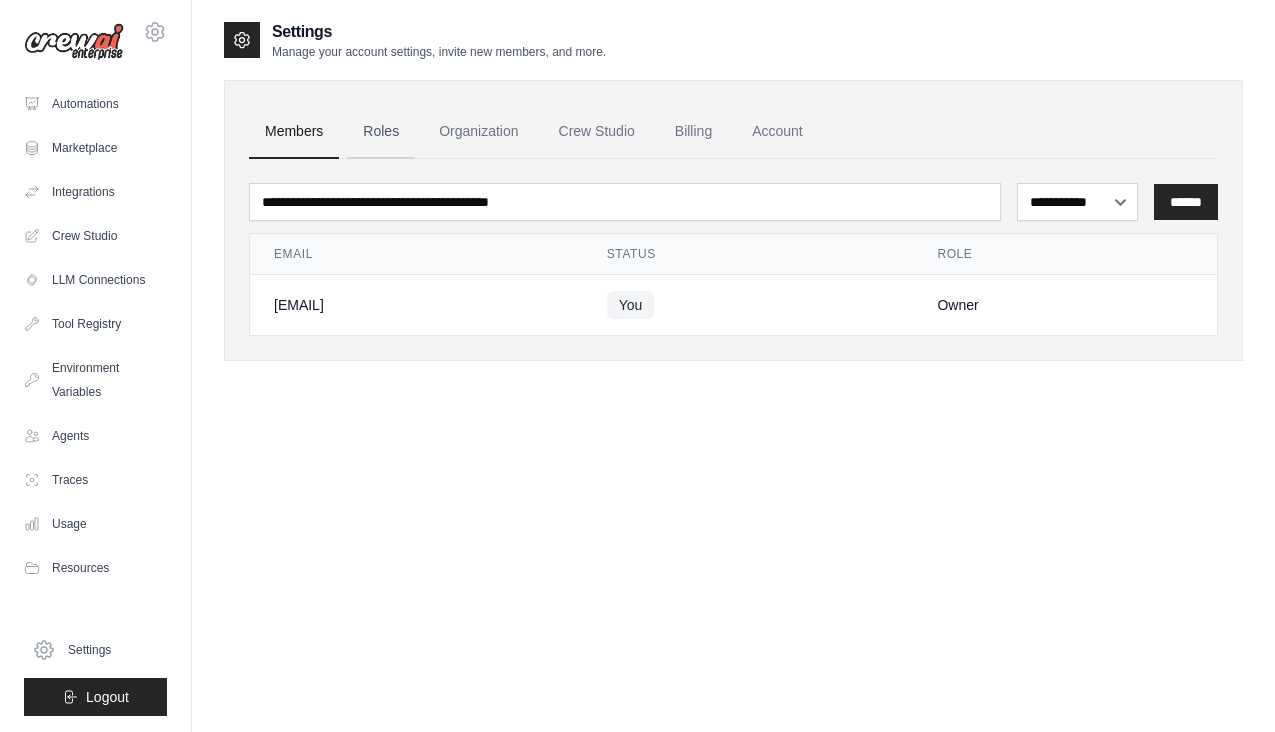 click on "Roles" at bounding box center (381, 132) 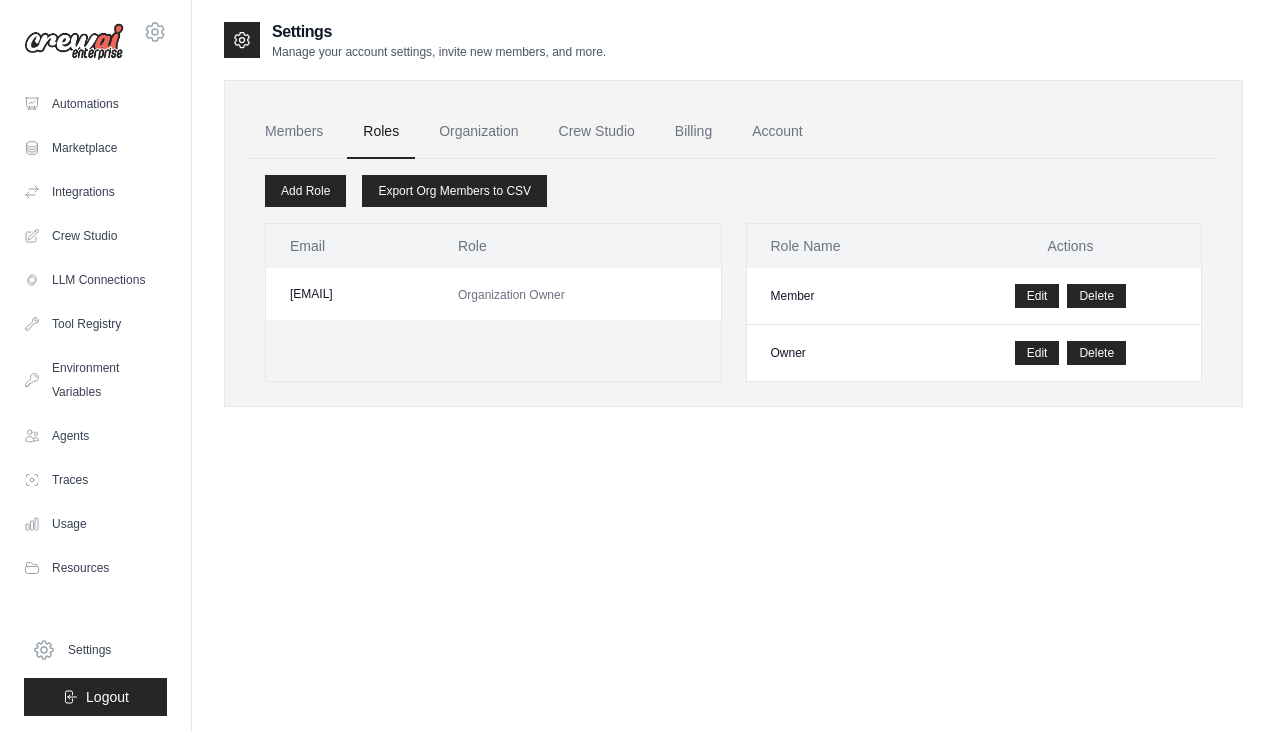 click on "Organization" at bounding box center (478, 132) 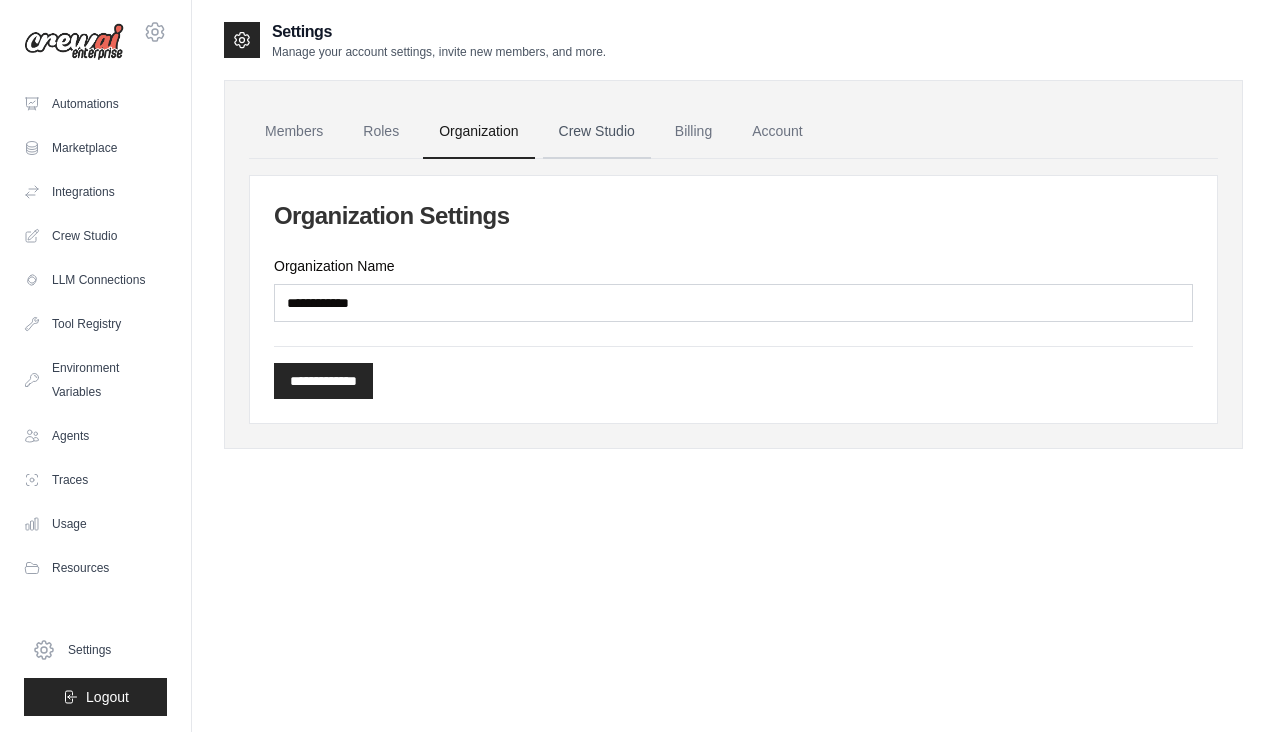 click on "Crew Studio" at bounding box center [597, 132] 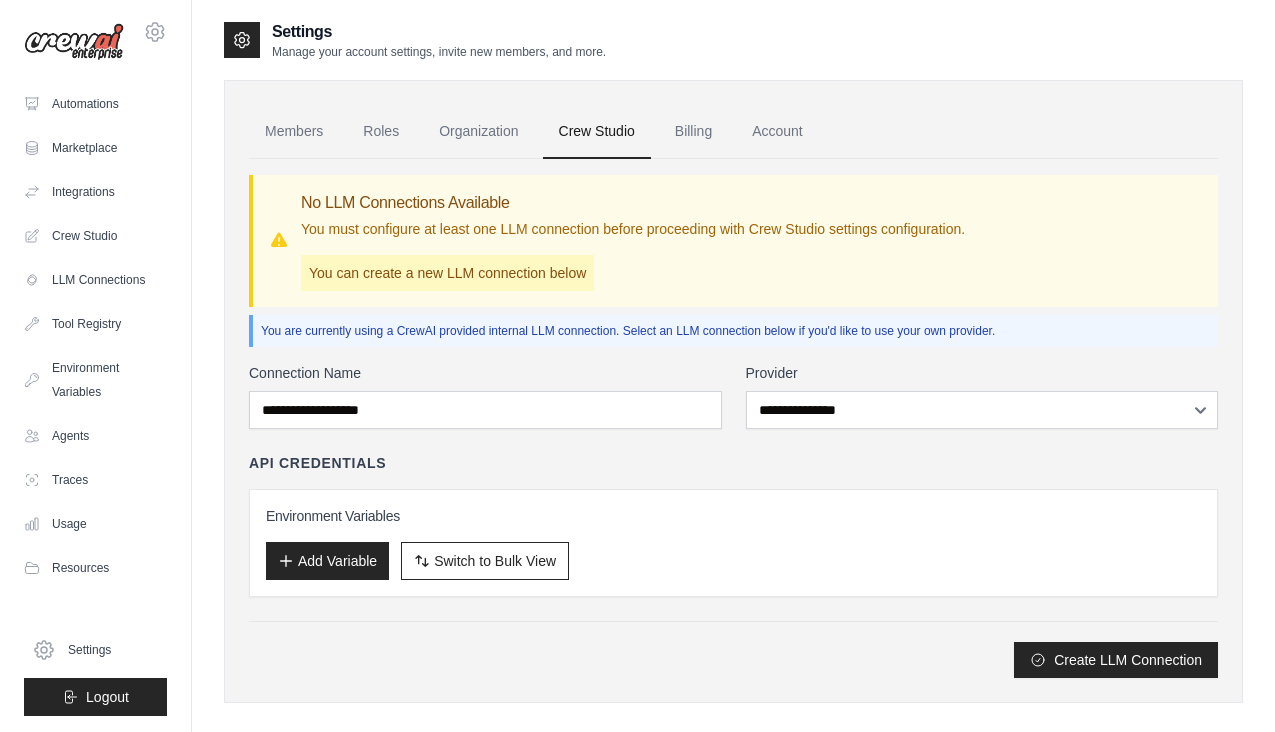 scroll, scrollTop: 0, scrollLeft: 0, axis: both 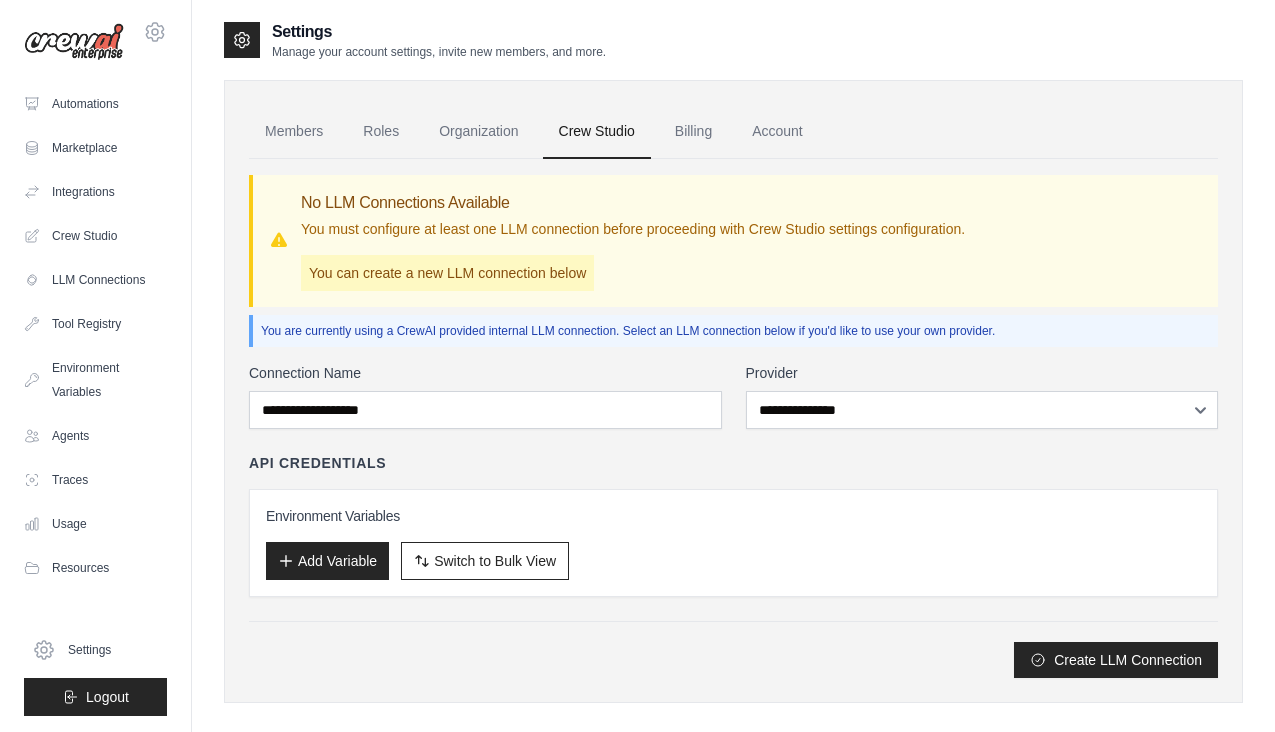 click on "You can create a new LLM connection below" at bounding box center [447, 273] 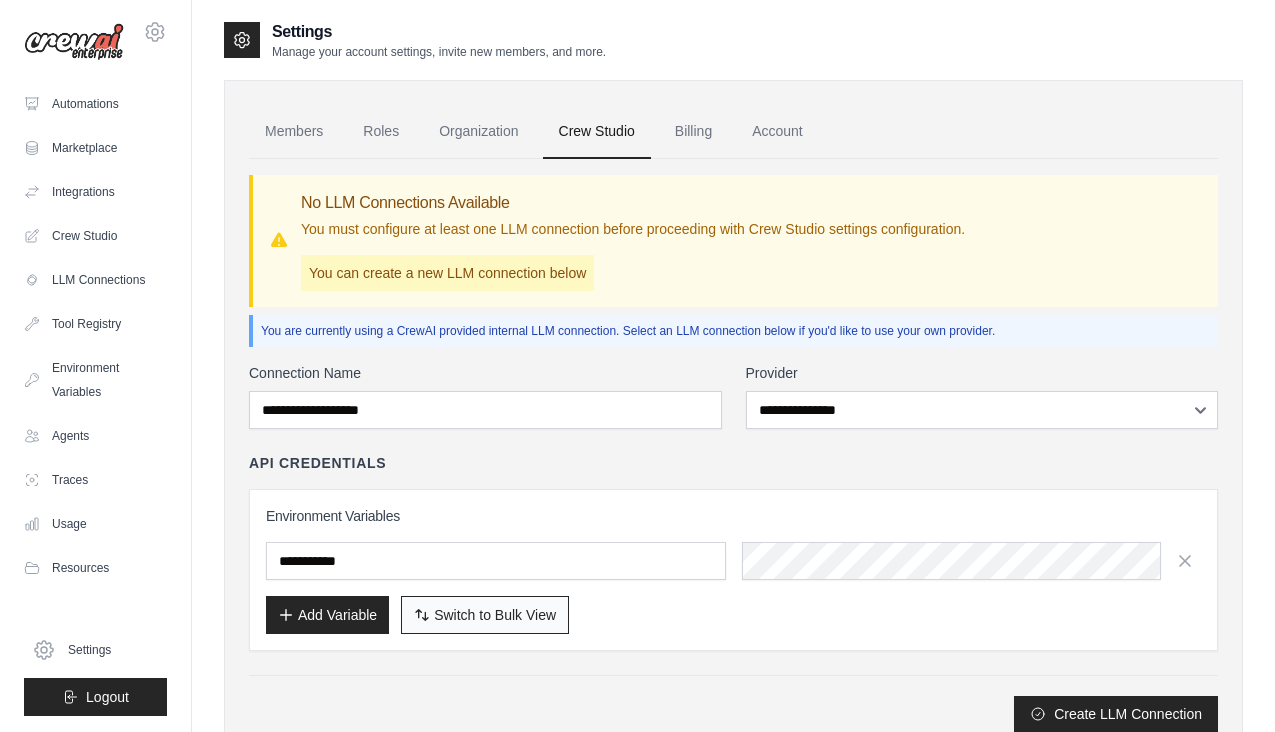 click on "Switch to Bulk View" at bounding box center [495, 615] 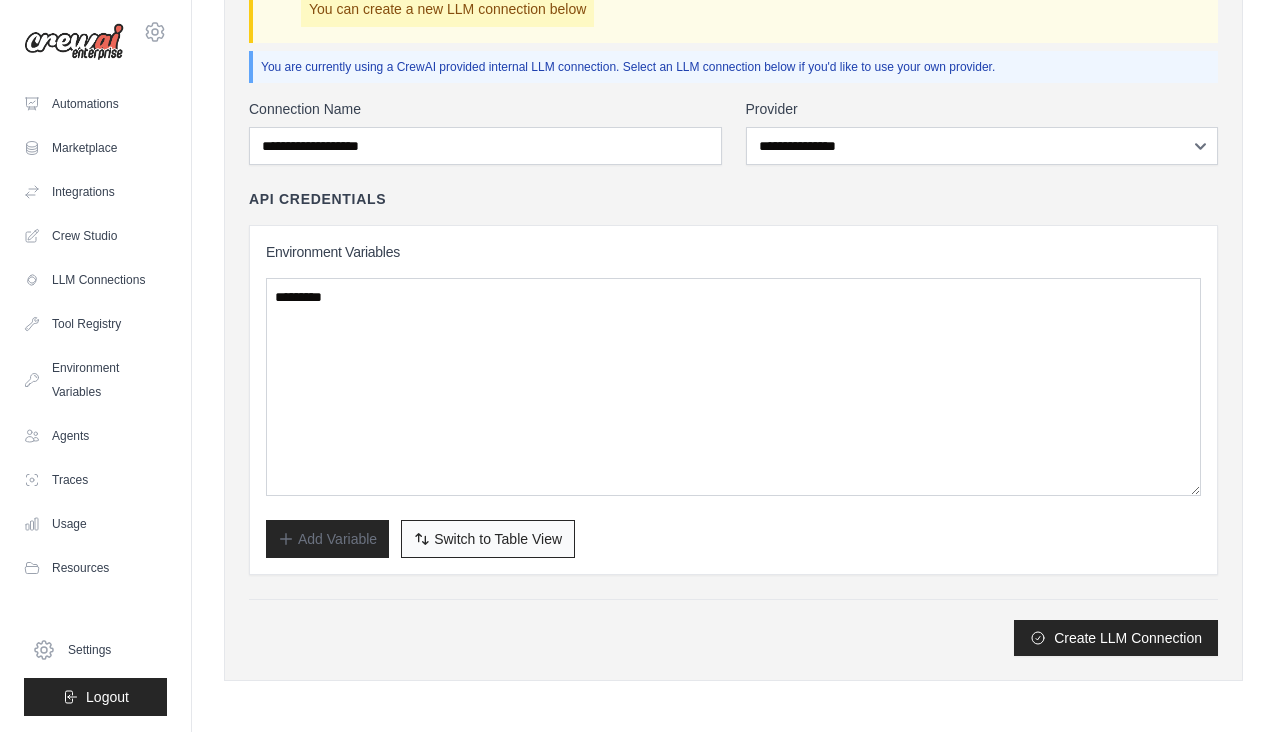 click on "Switch to Table View" at bounding box center (498, 539) 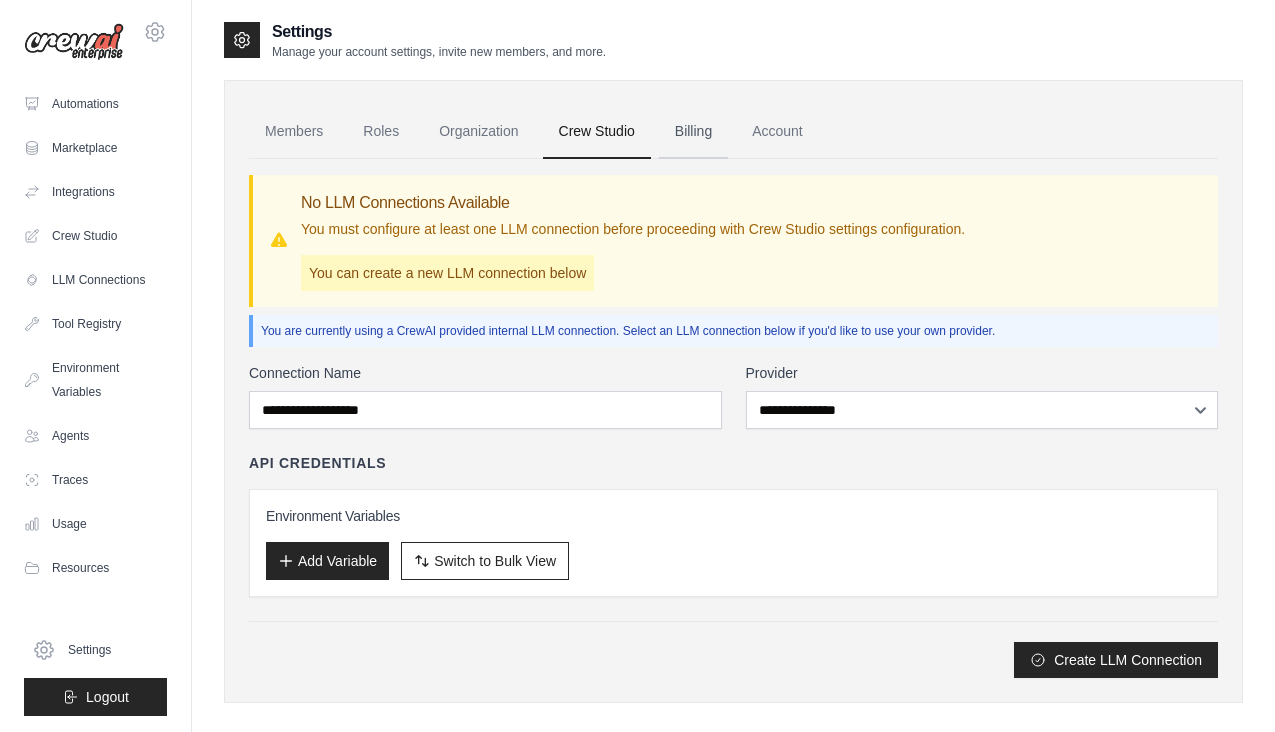 scroll, scrollTop: 0, scrollLeft: 0, axis: both 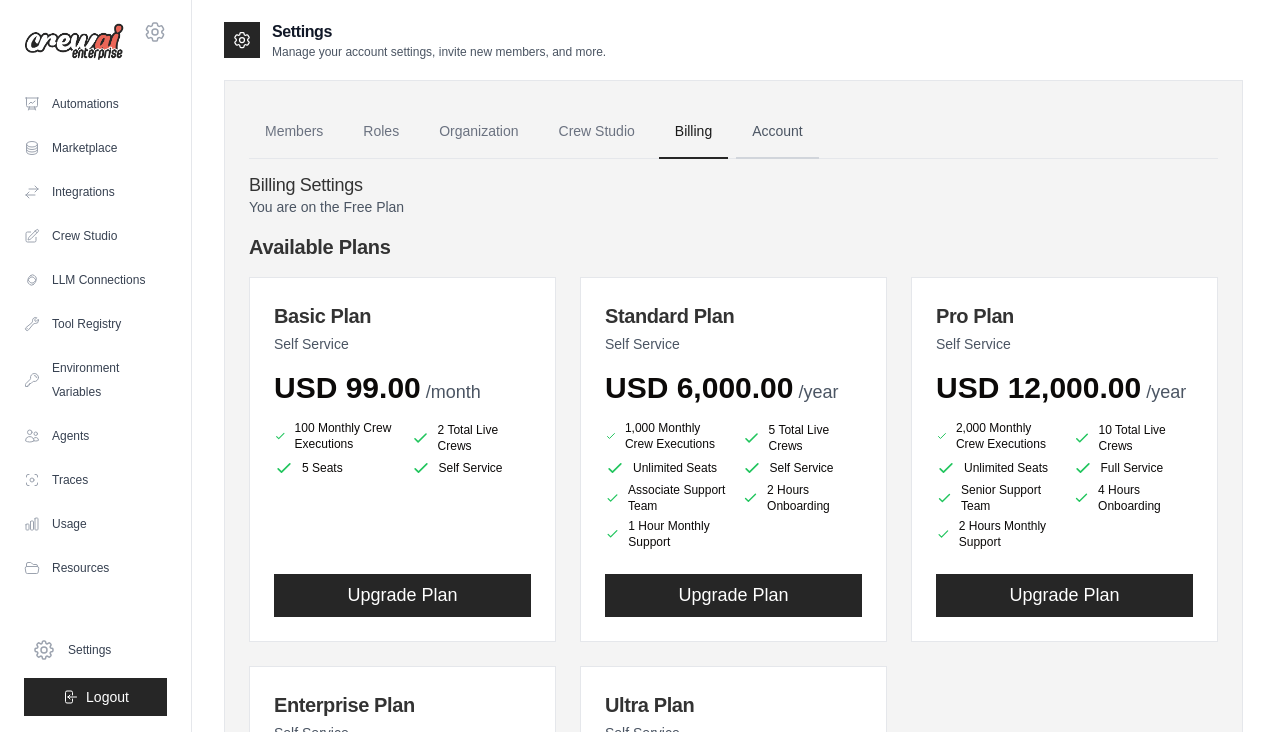 click on "Account" at bounding box center [777, 132] 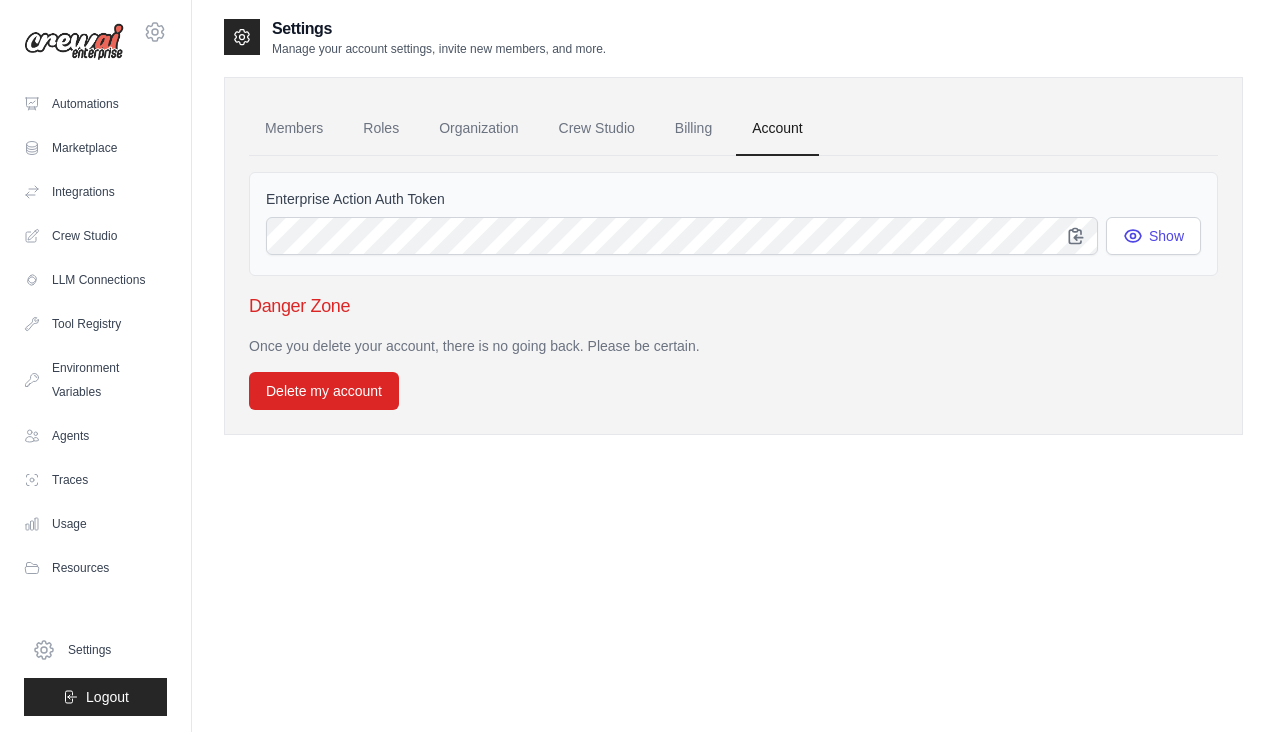 scroll, scrollTop: 3, scrollLeft: 0, axis: vertical 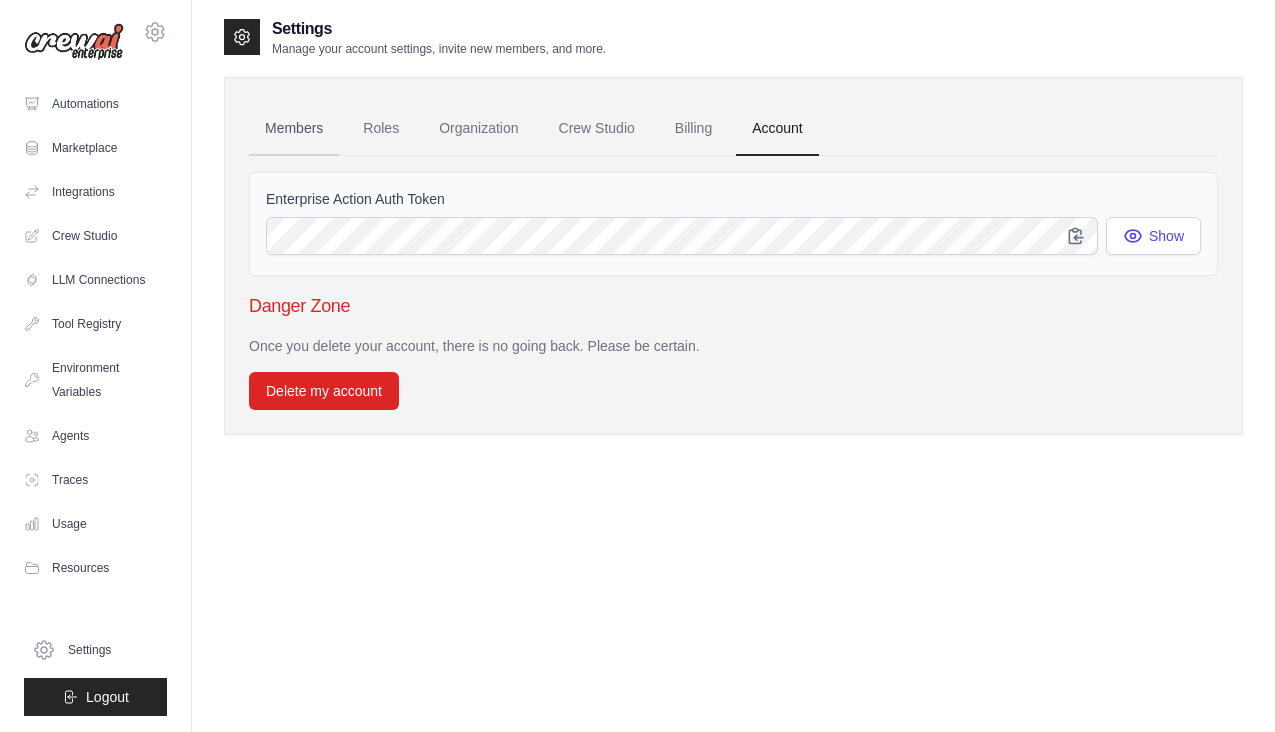 click on "Members" at bounding box center (294, 129) 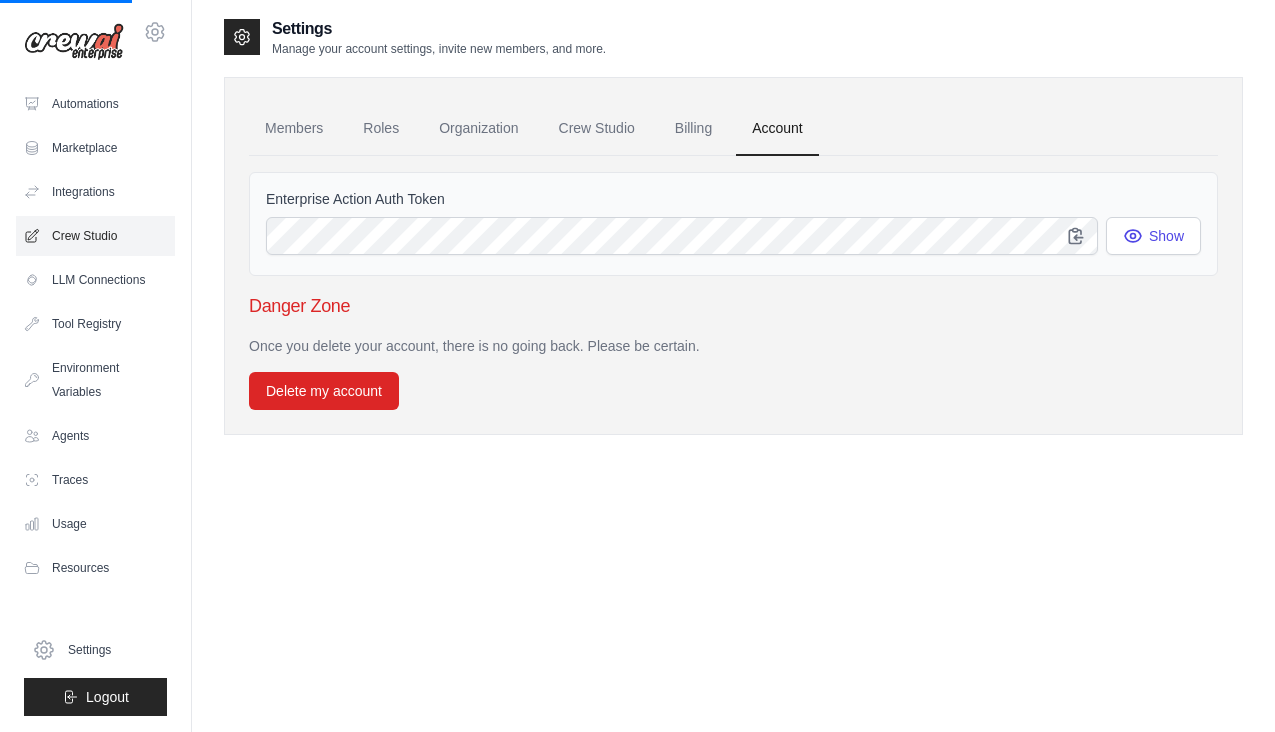 click on "Crew Studio" at bounding box center (95, 236) 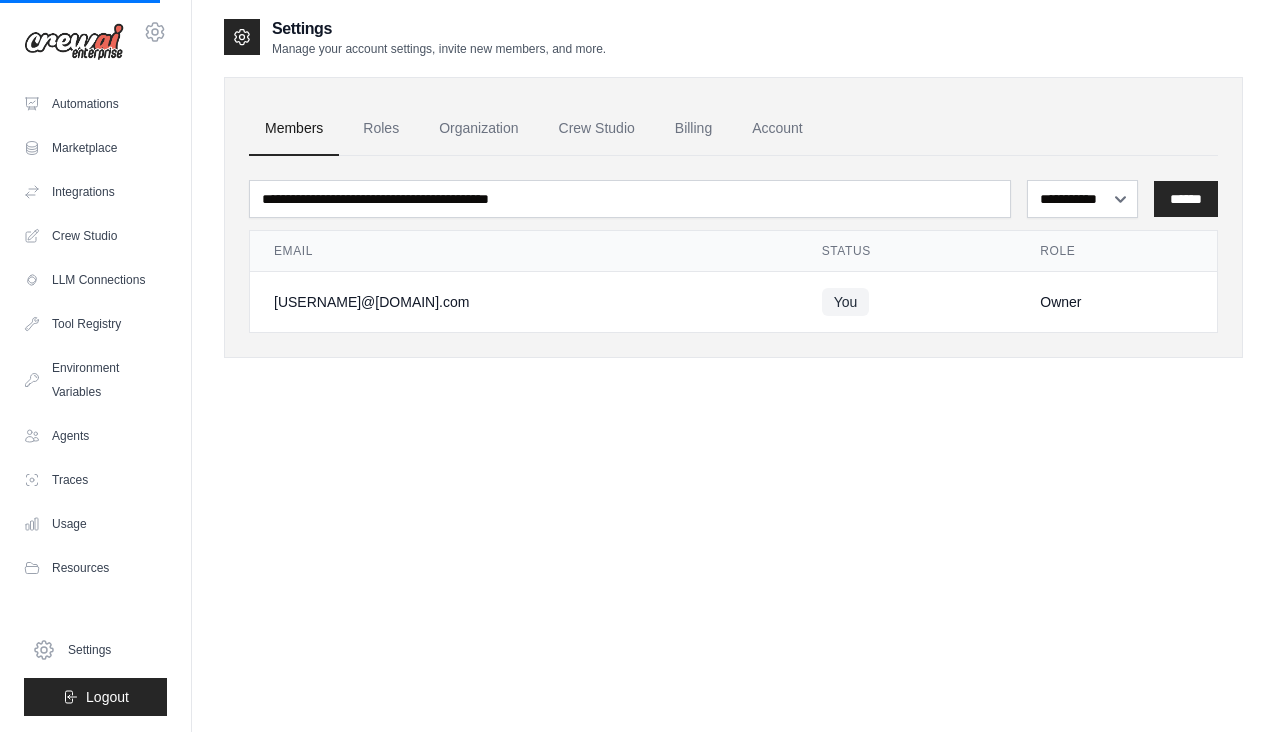 scroll, scrollTop: 0, scrollLeft: 0, axis: both 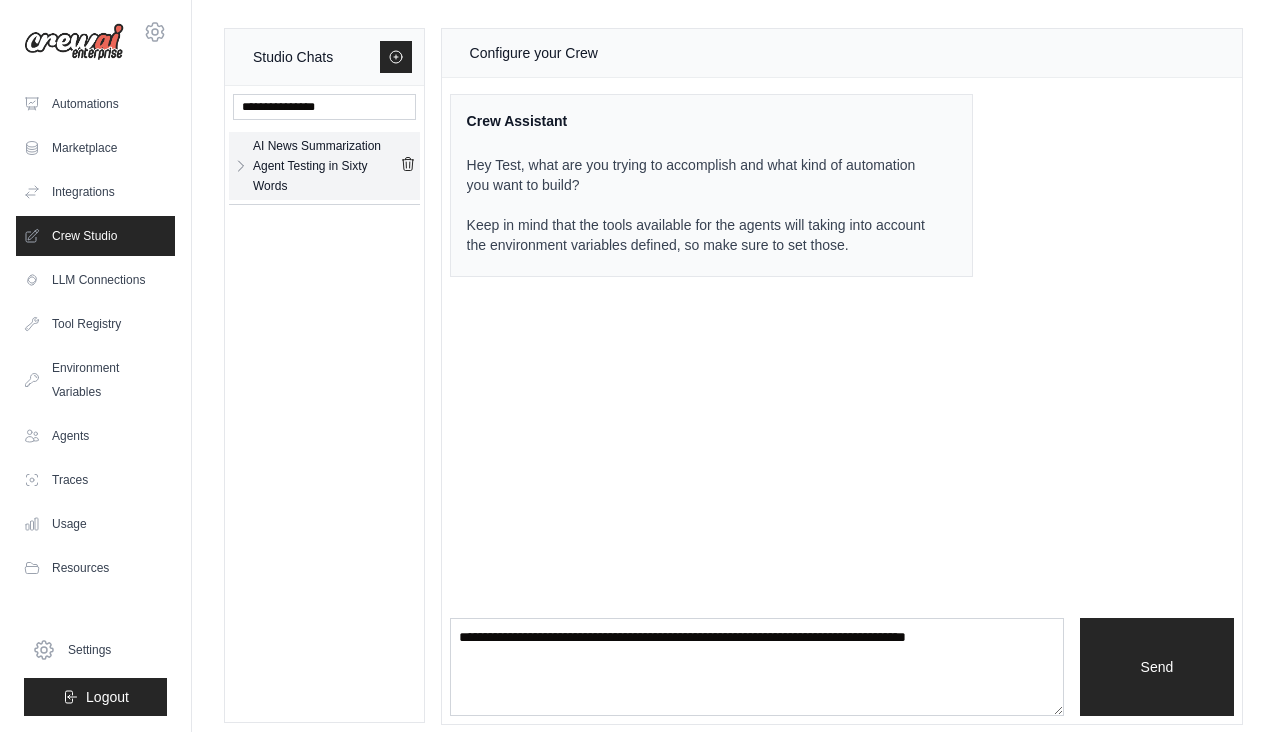 click on "AI News Summarization Agent Testing in Sixty Words" at bounding box center (326, 166) 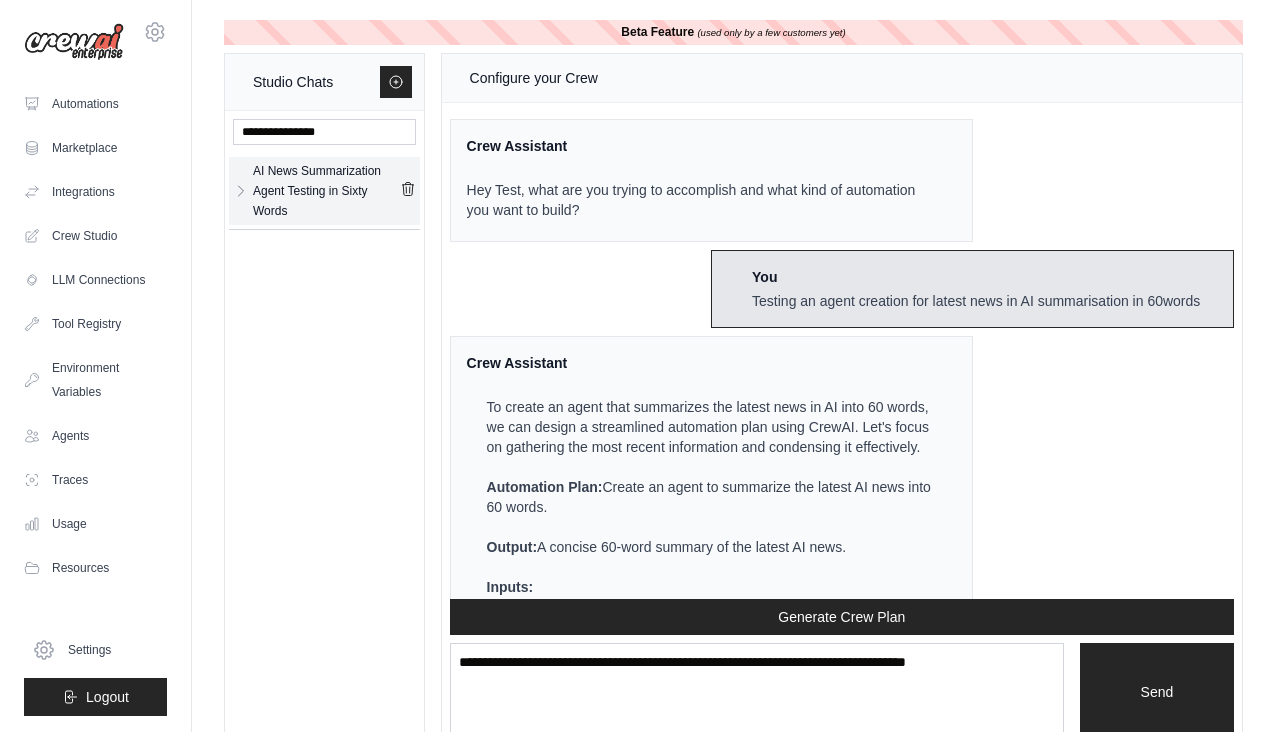 scroll, scrollTop: 2297, scrollLeft: 0, axis: vertical 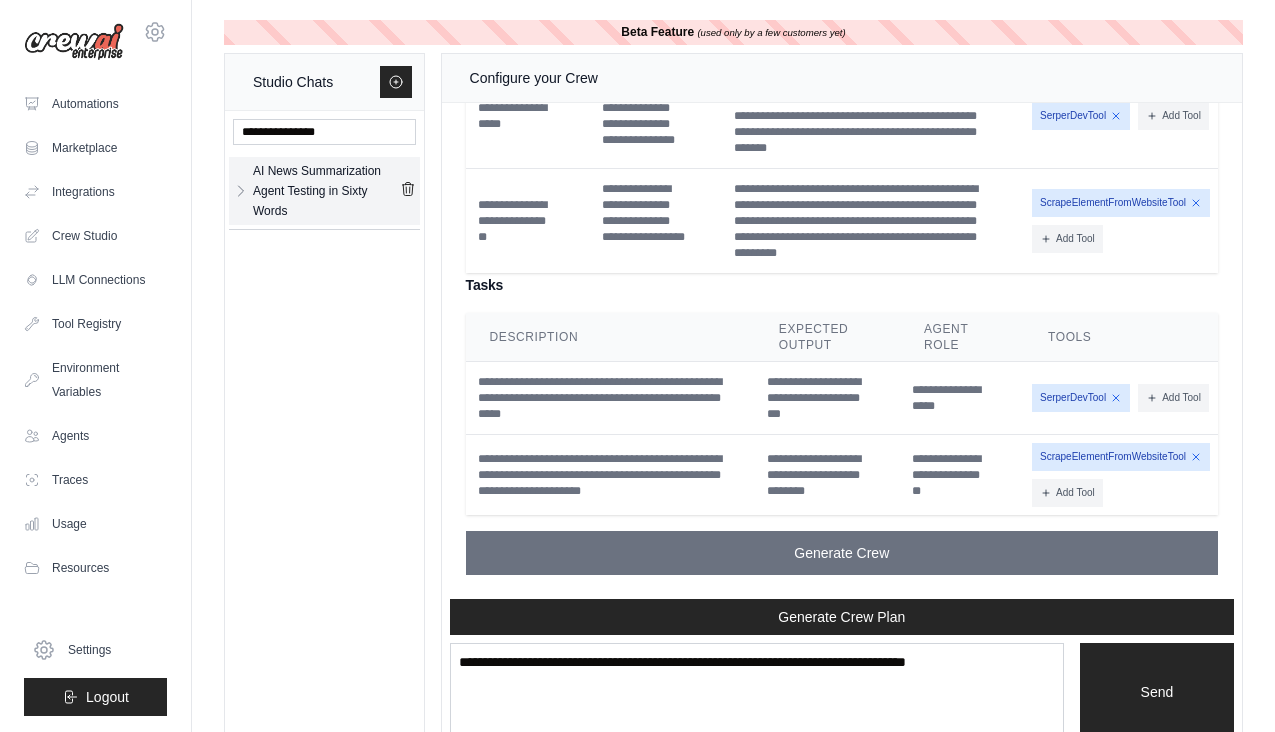 click on "AI News Summarization Agent Testing in Sixty Words" at bounding box center (326, 191) 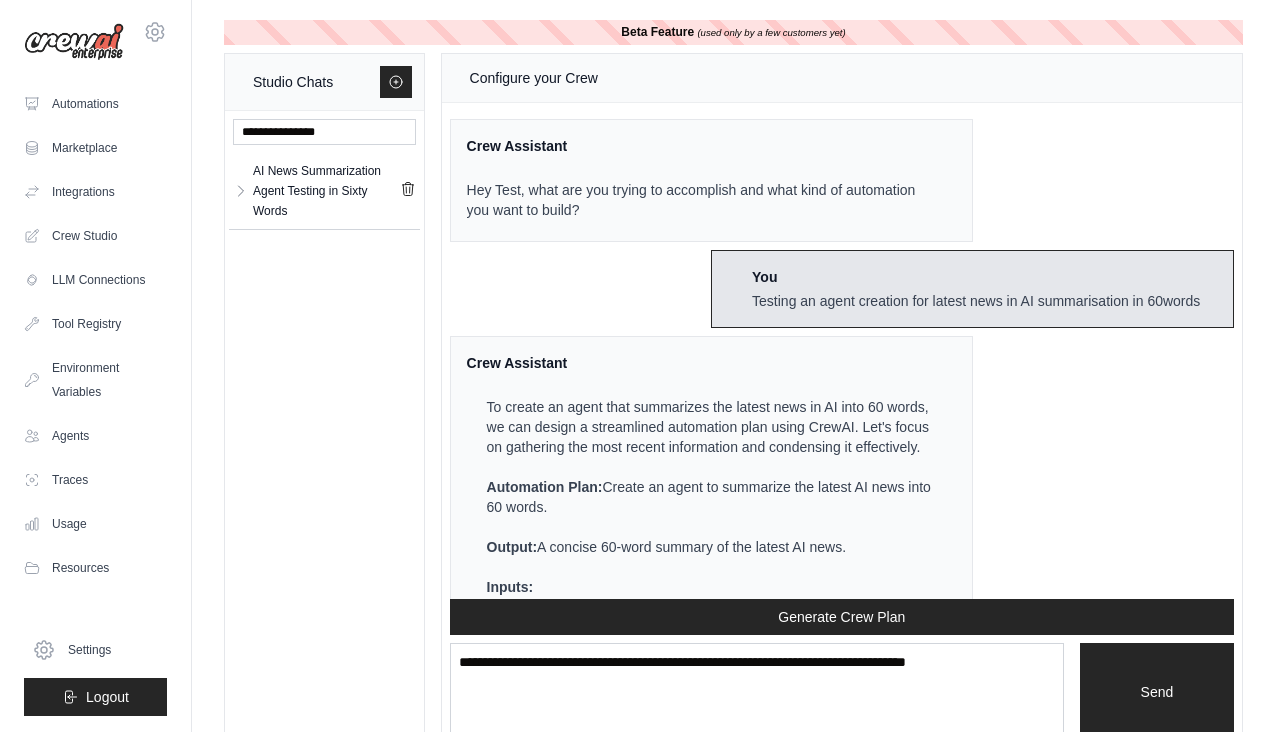 scroll, scrollTop: 0, scrollLeft: 0, axis: both 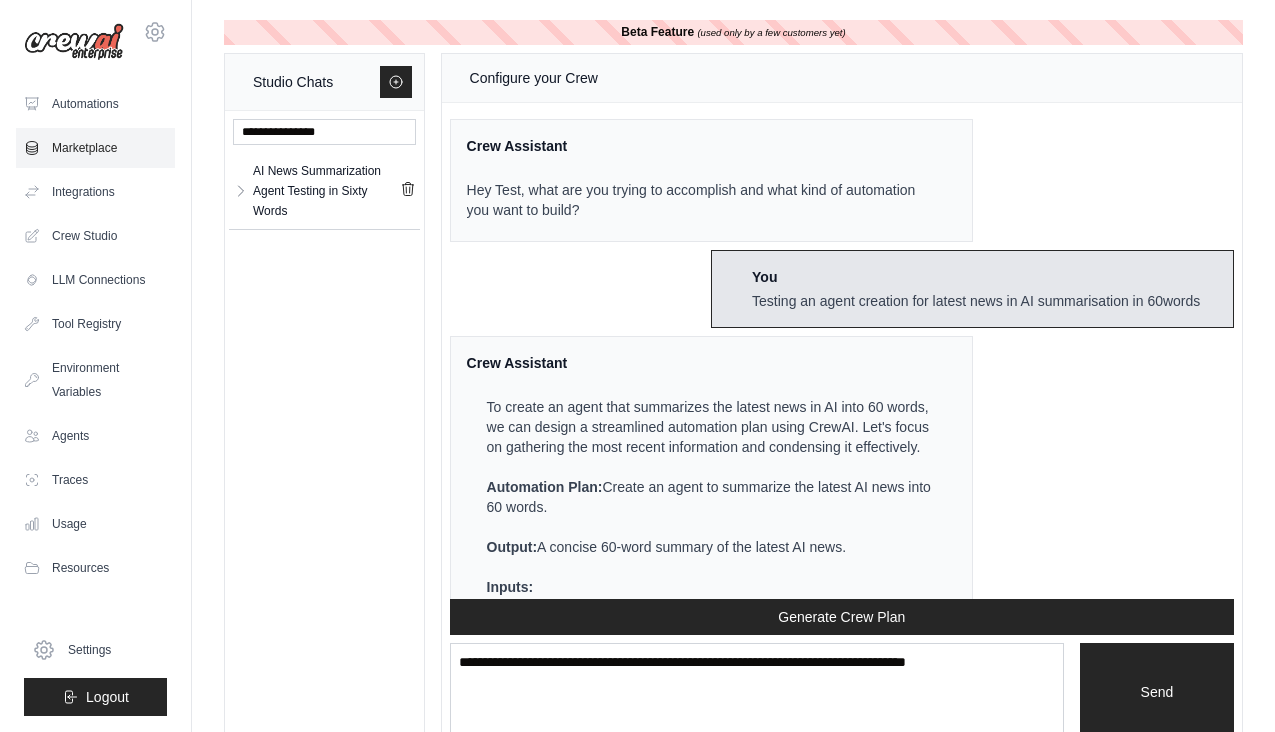 click on "Marketplace" at bounding box center (95, 148) 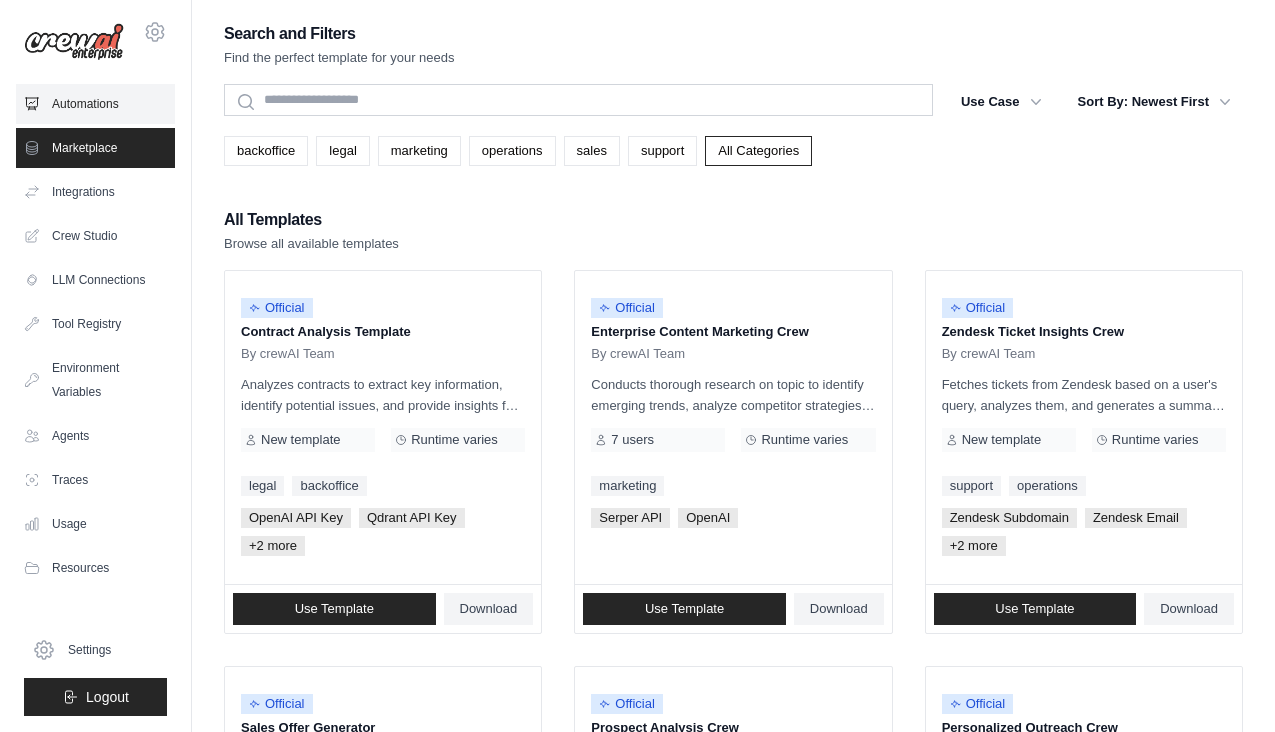 click on "Automations" at bounding box center [95, 104] 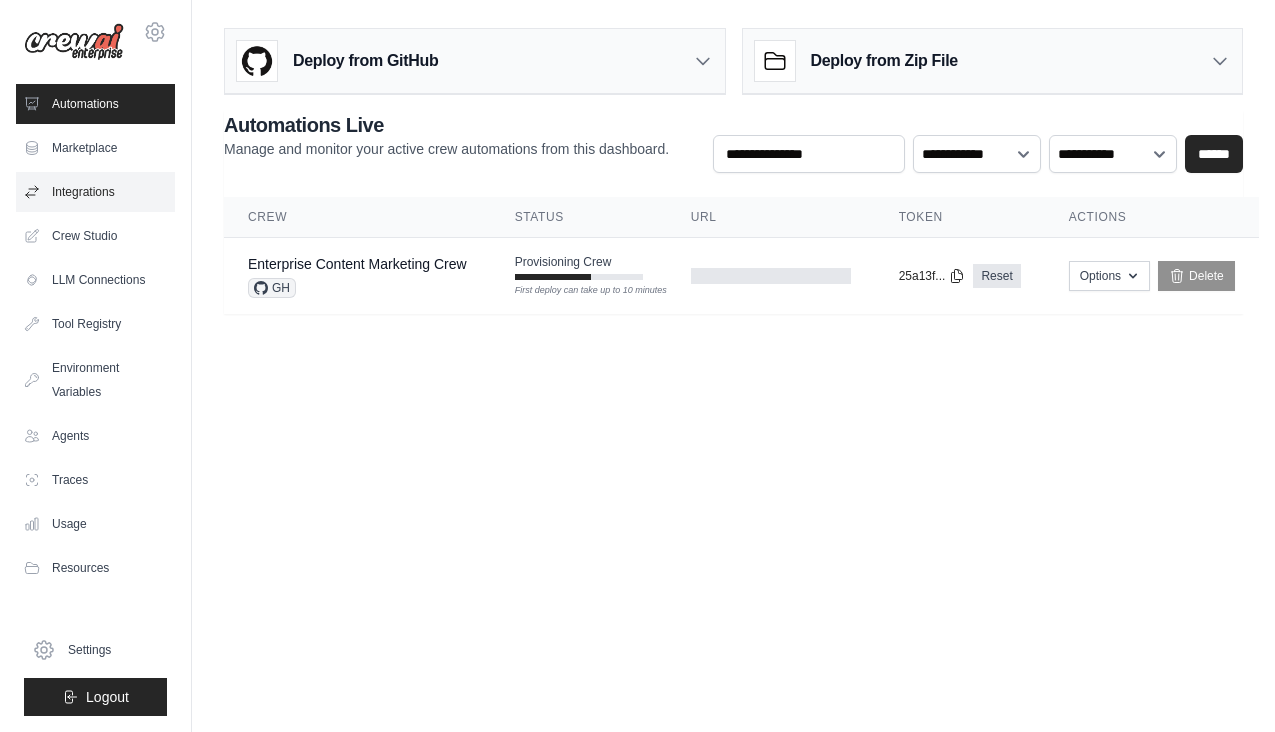 click on "Integrations" at bounding box center (95, 192) 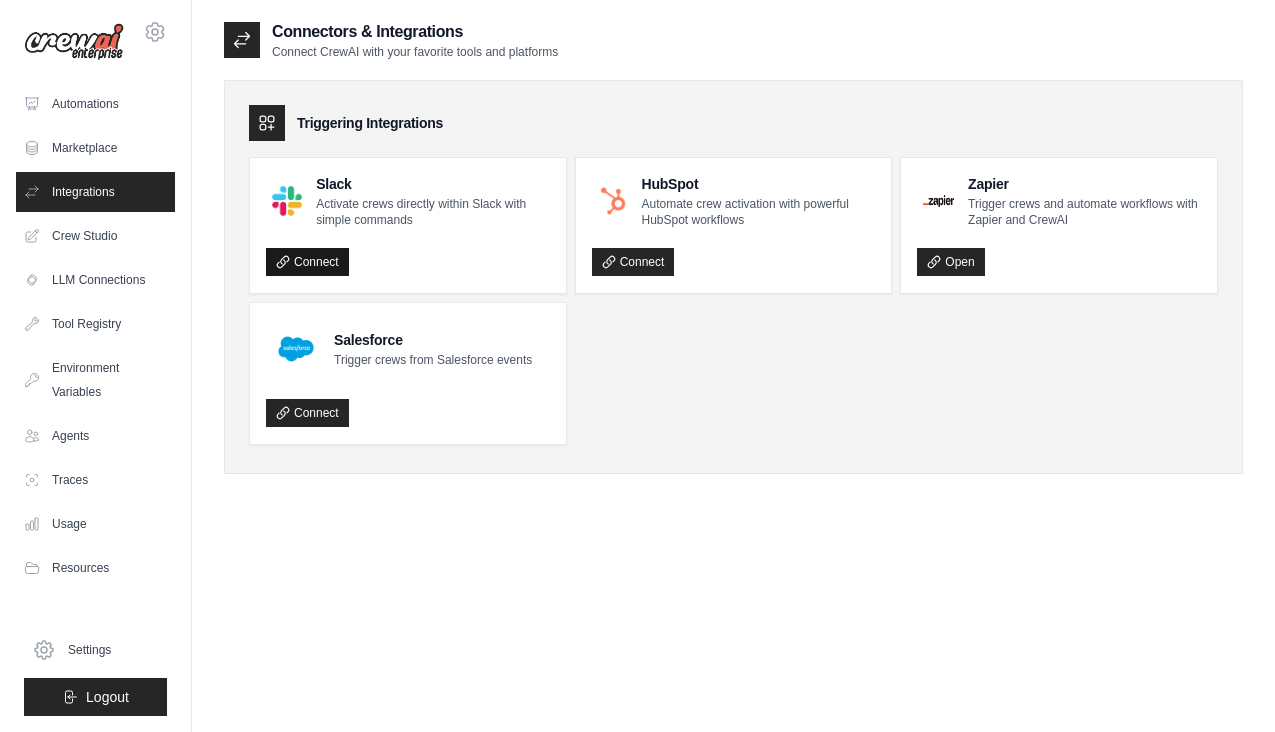 click on "Connect" at bounding box center [307, 262] 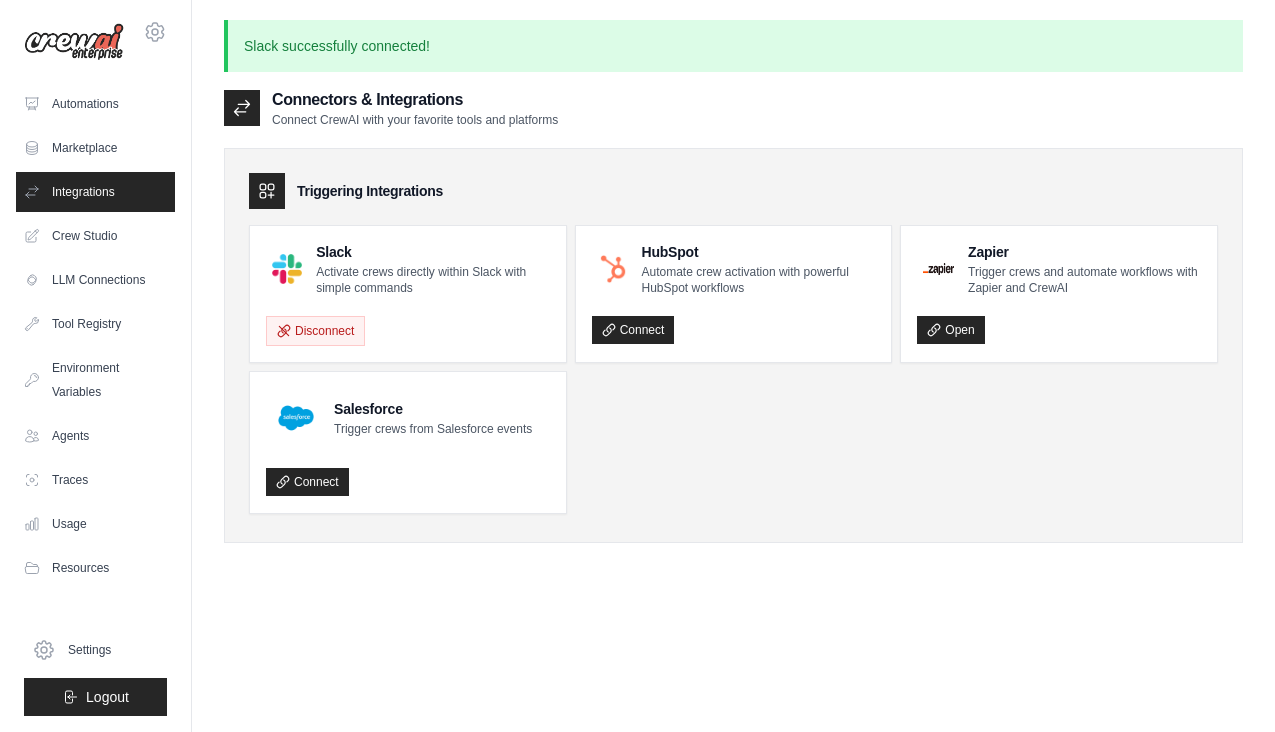 scroll, scrollTop: 0, scrollLeft: 0, axis: both 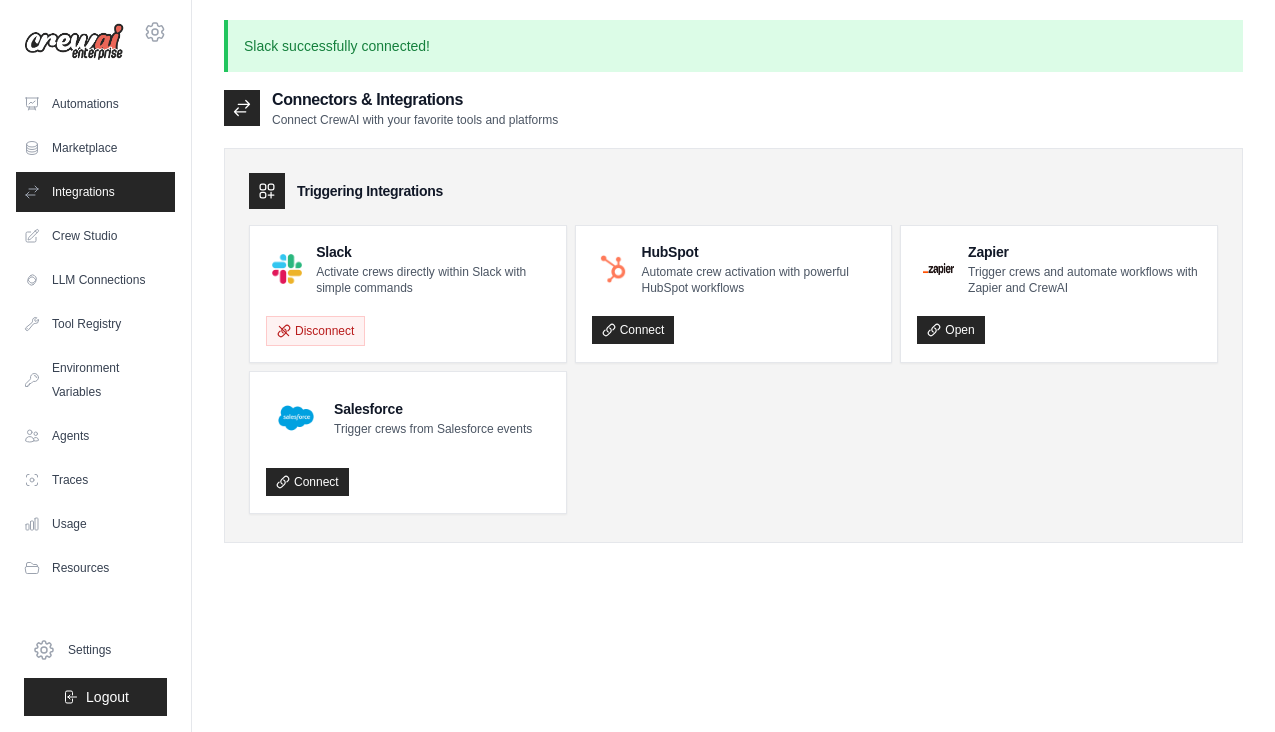 click on "Open" at bounding box center (1059, 324) 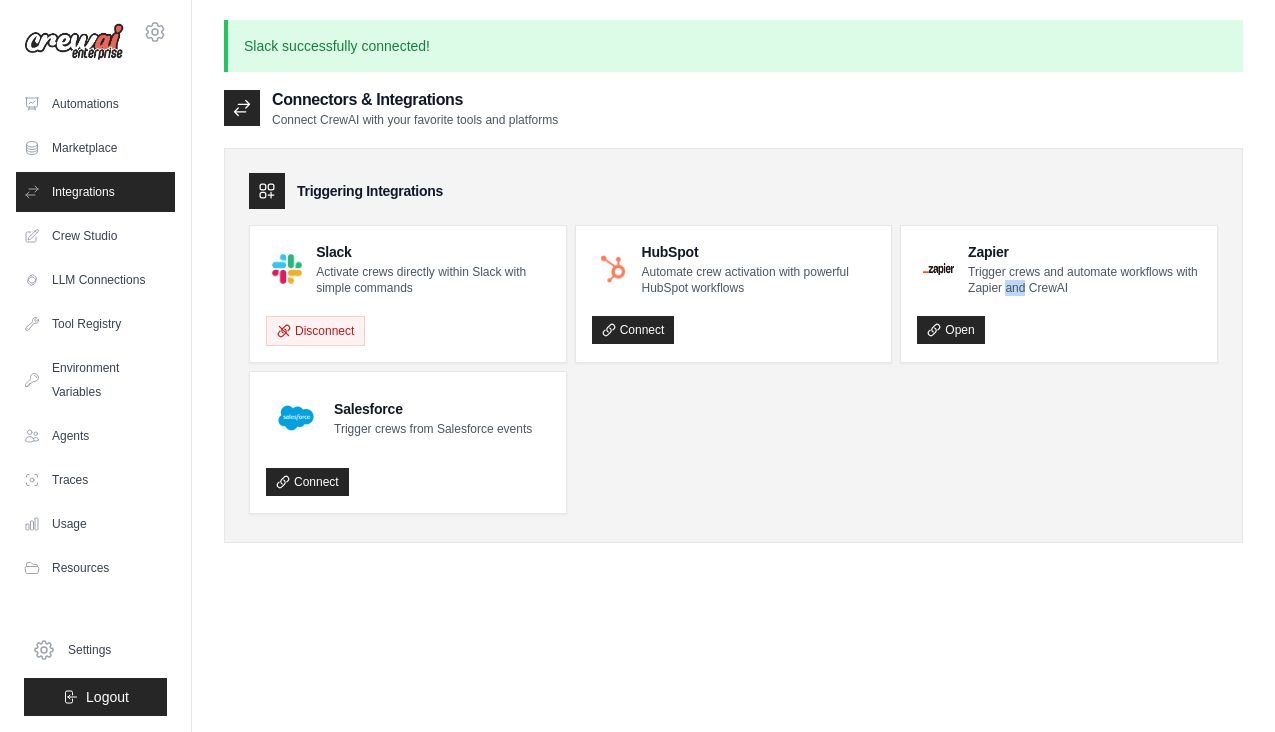 click on "Trigger crews and automate workflows with Zapier and CrewAI" at bounding box center (1084, 280) 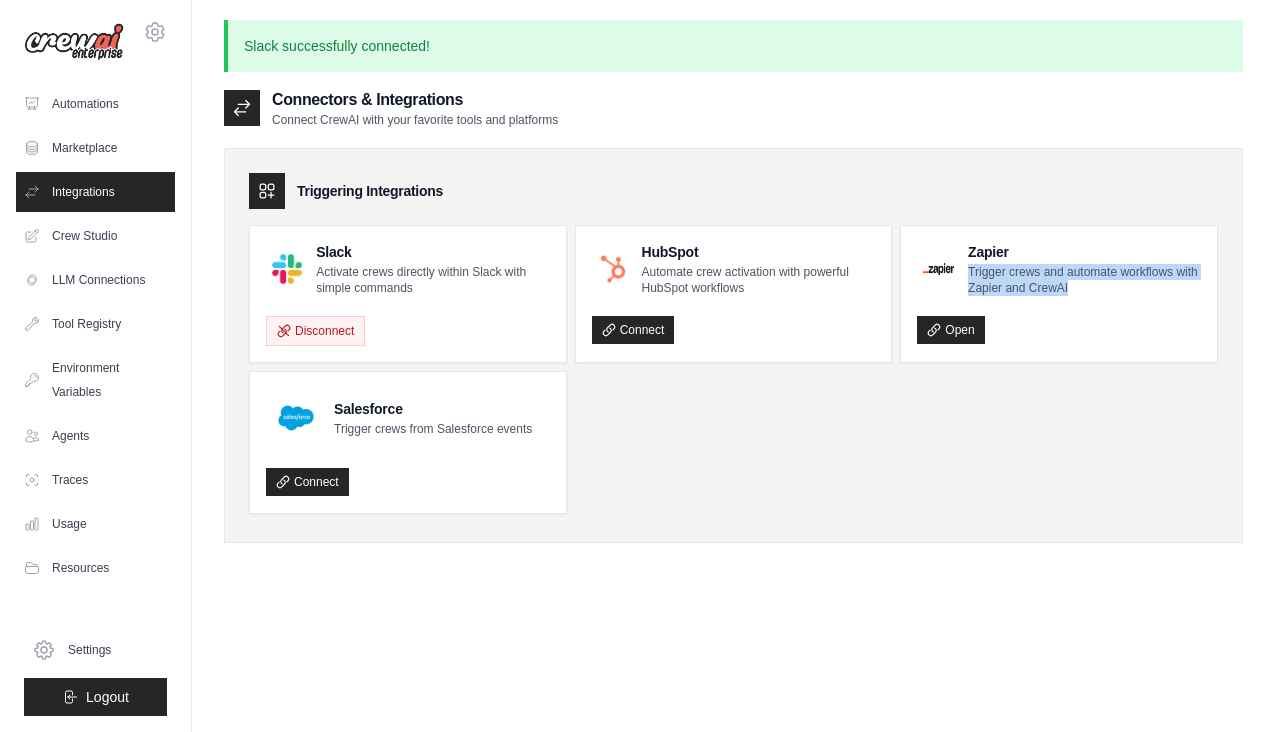 click on "Trigger crews and automate workflows with Zapier and CrewAI" at bounding box center (1084, 280) 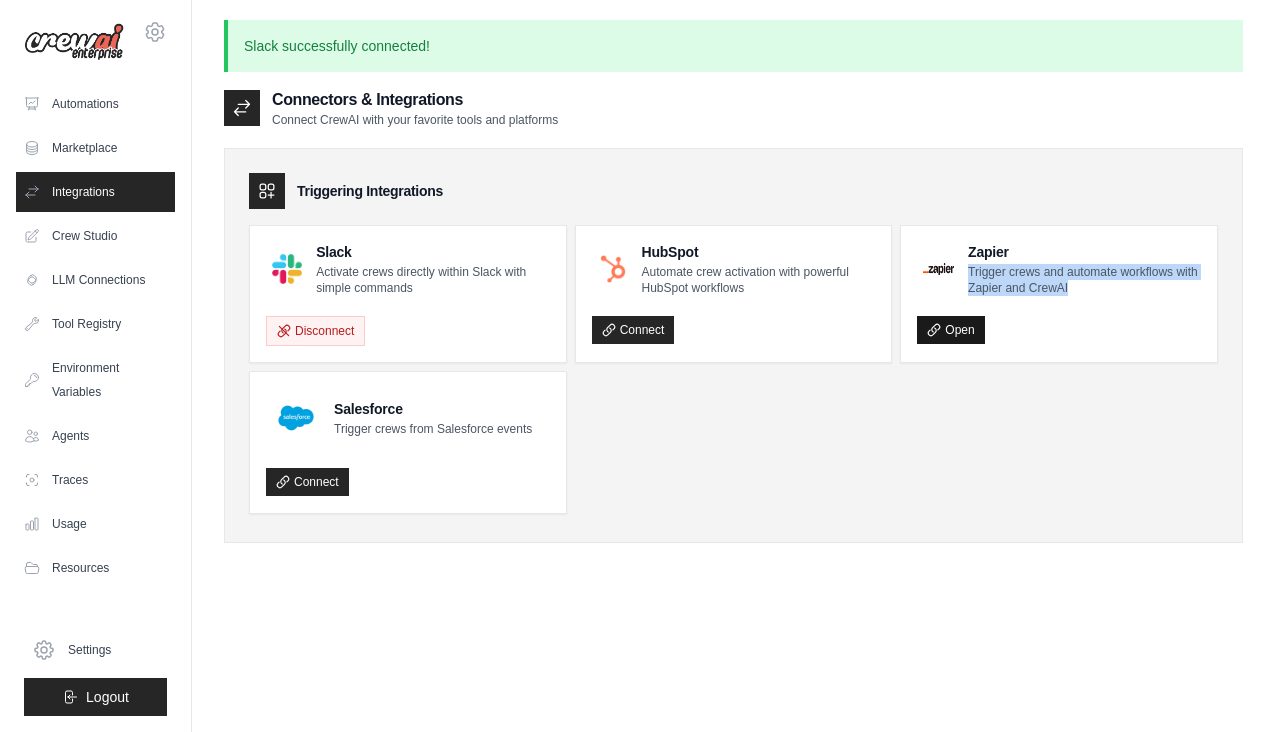 click on "Open" at bounding box center (950, 330) 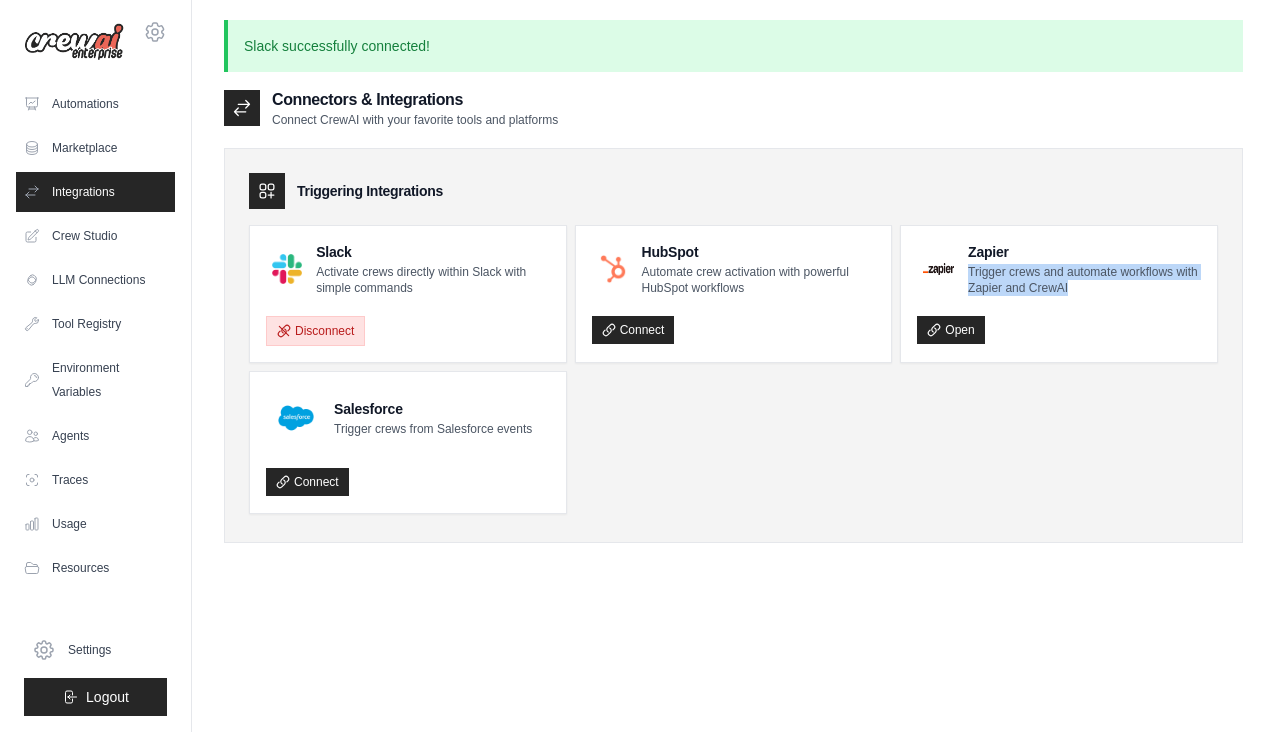 click on "Disconnect" at bounding box center (315, 331) 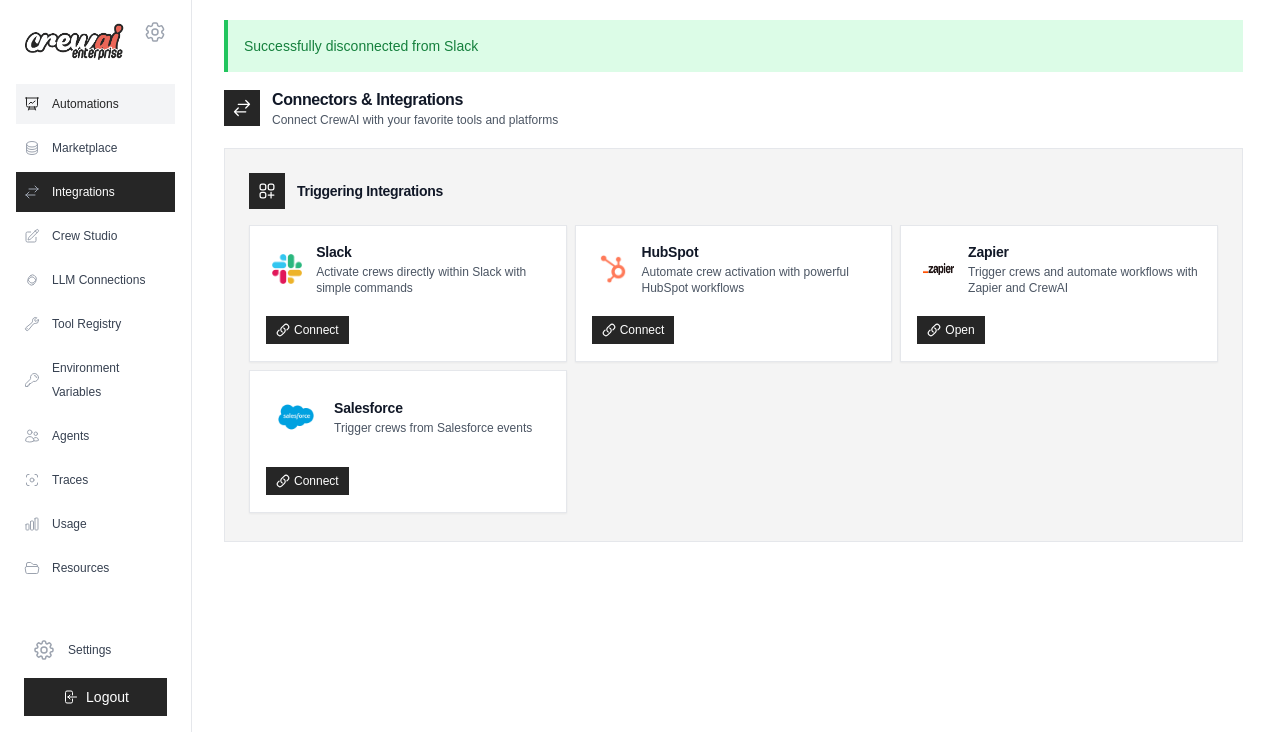 click on "Automations" at bounding box center (95, 104) 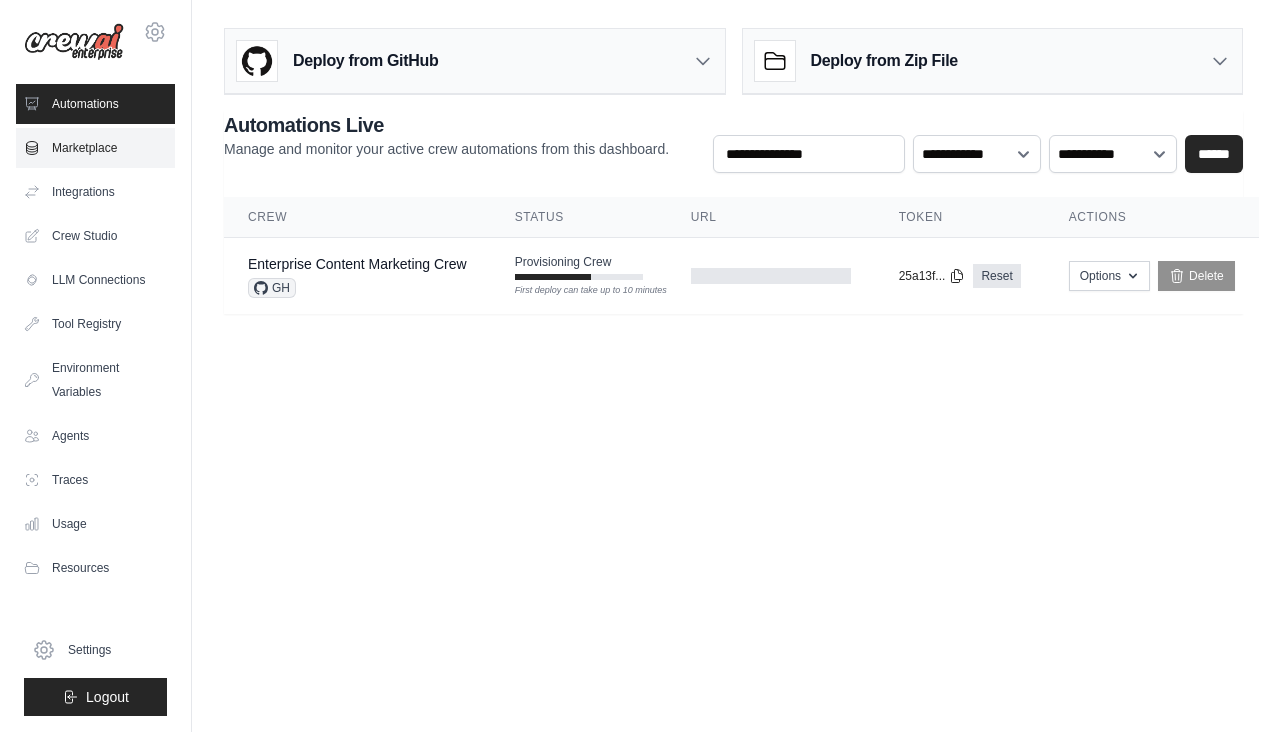 click on "Marketplace" at bounding box center (95, 148) 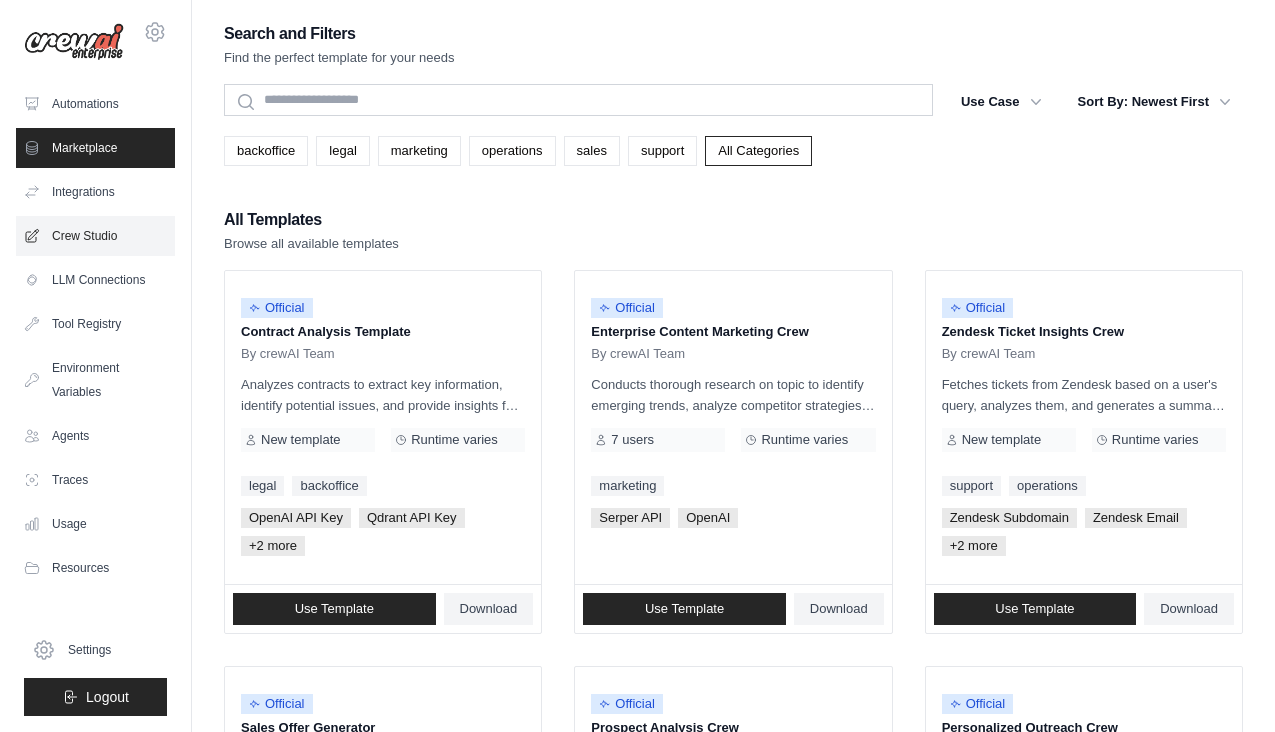 click on "Crew Studio" at bounding box center [95, 236] 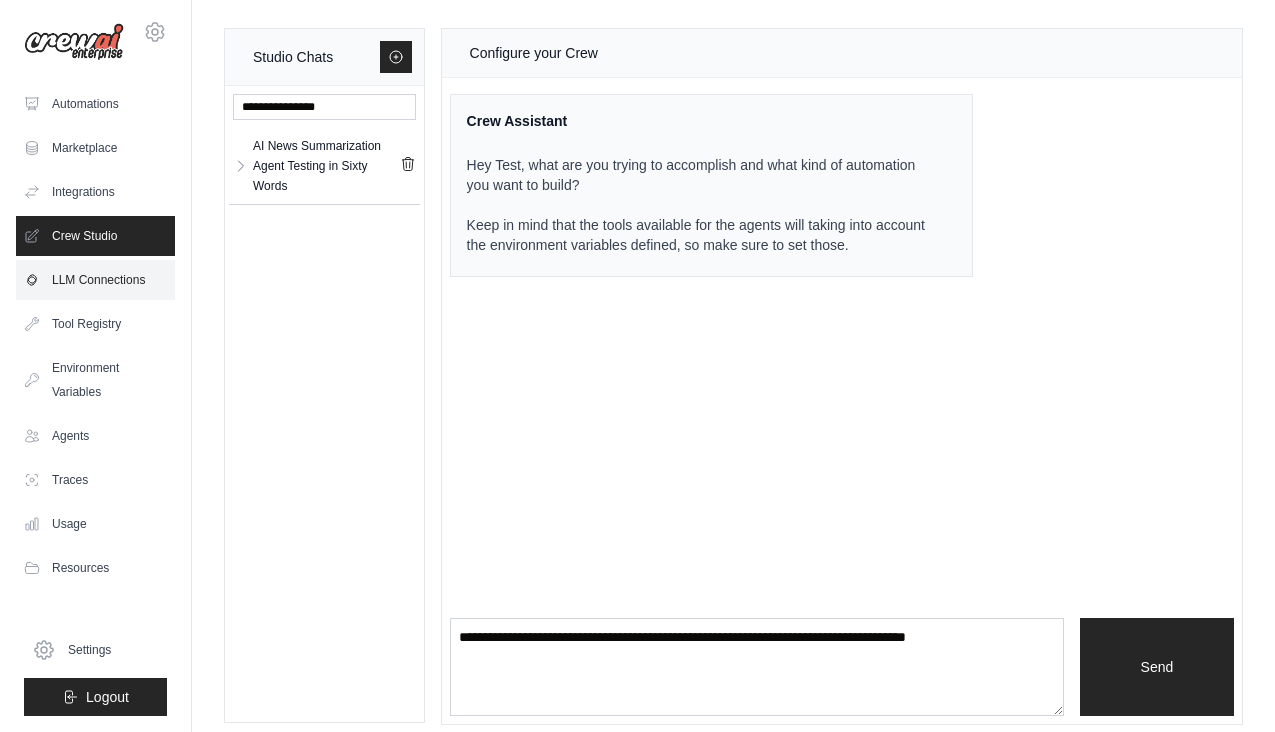 scroll, scrollTop: 1, scrollLeft: 0, axis: vertical 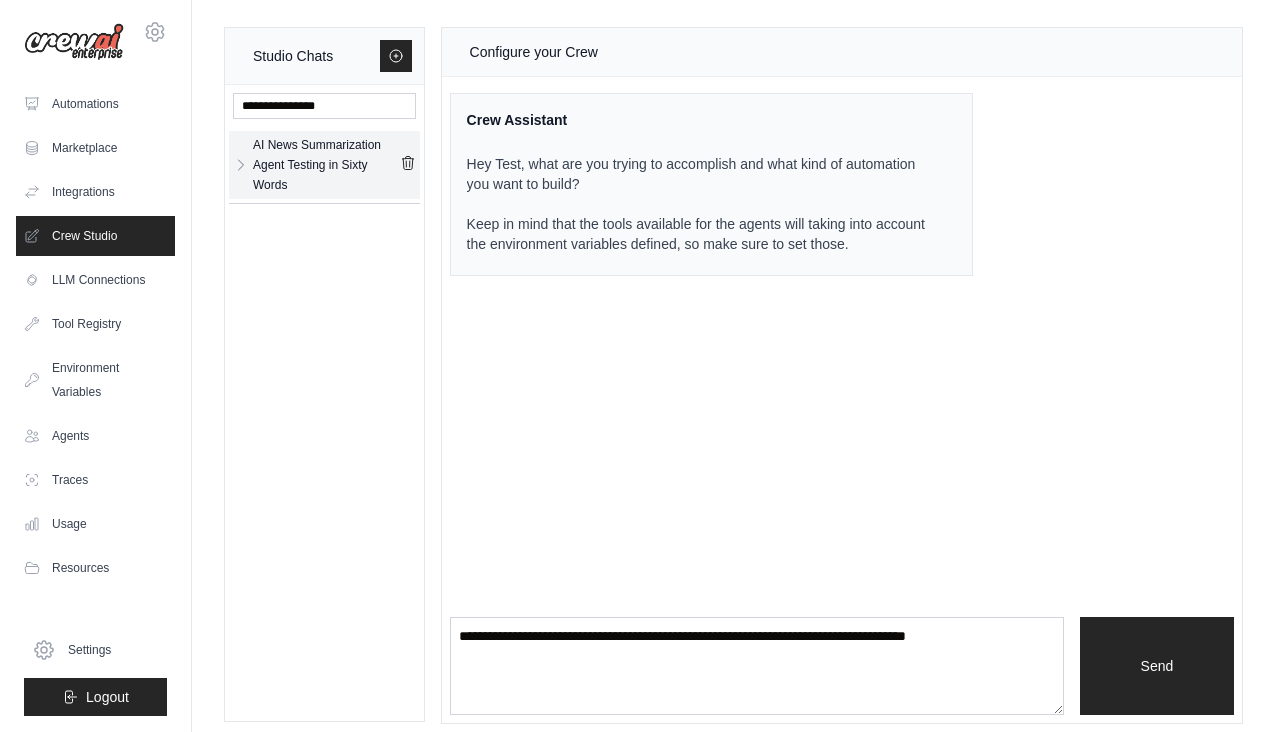 click on "AI News Summarization Agent Testing in Sixty Words" at bounding box center [326, 165] 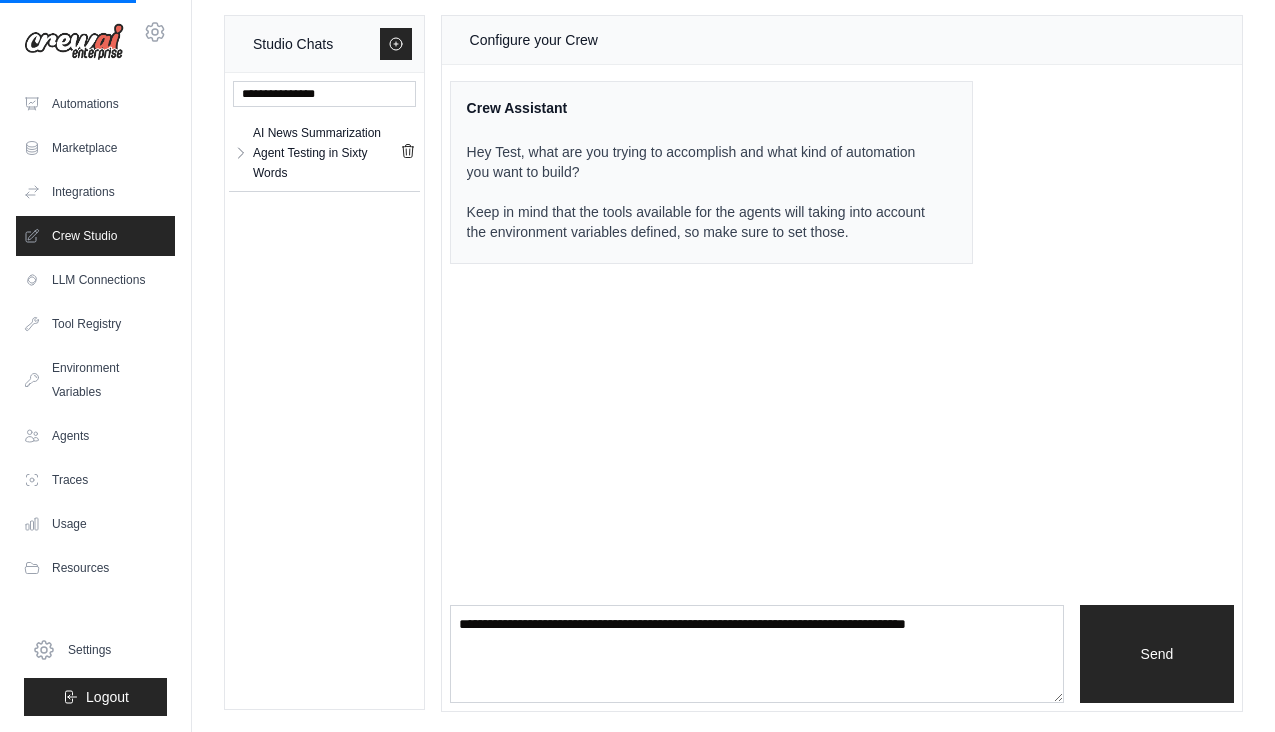 scroll, scrollTop: 26, scrollLeft: 0, axis: vertical 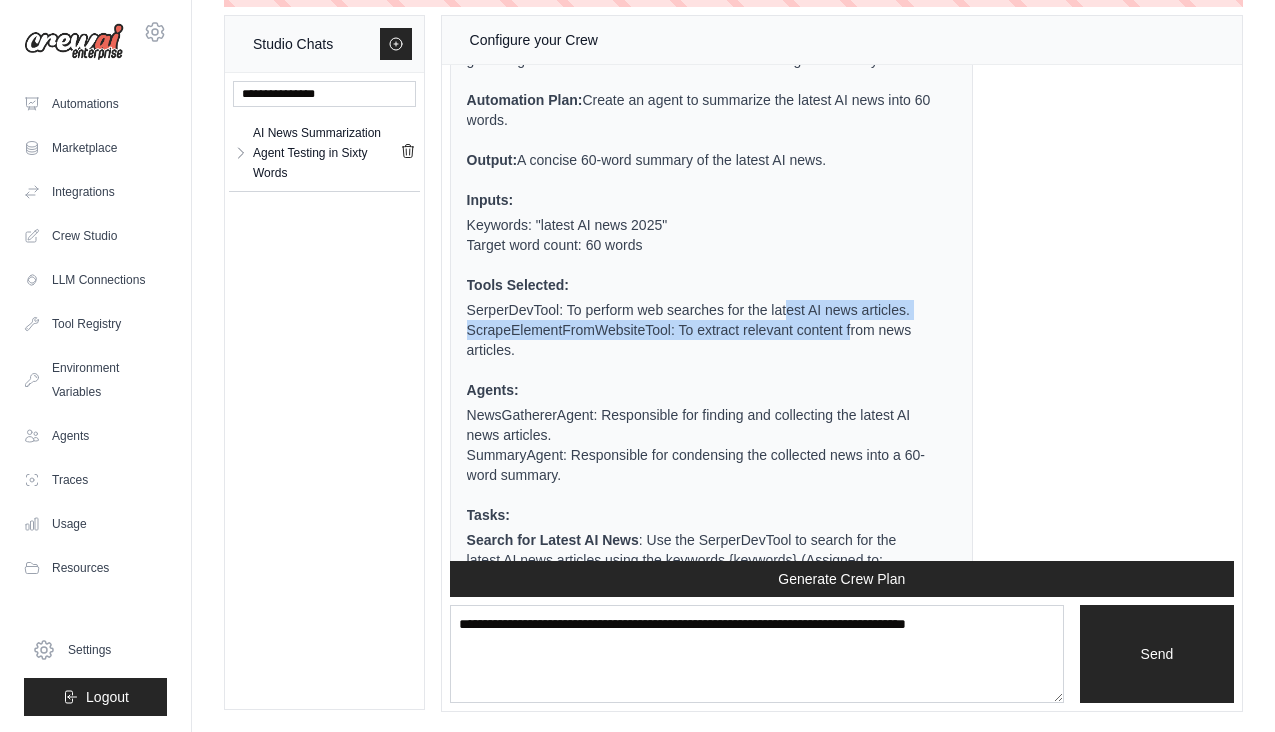 drag, startPoint x: 825, startPoint y: 311, endPoint x: 892, endPoint y: 349, distance: 77.02597 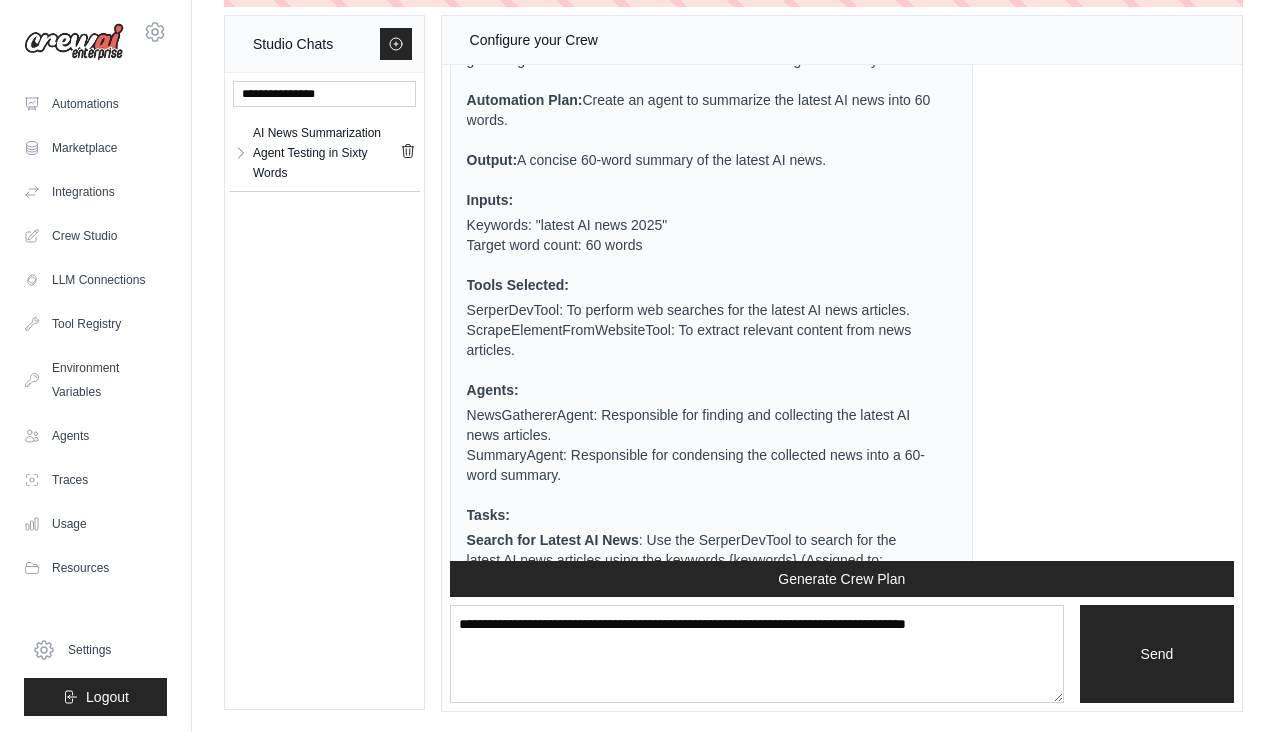 click on "ScrapeElementFromWebsiteTool: To extract relevant content from news articles." at bounding box center (699, 340) 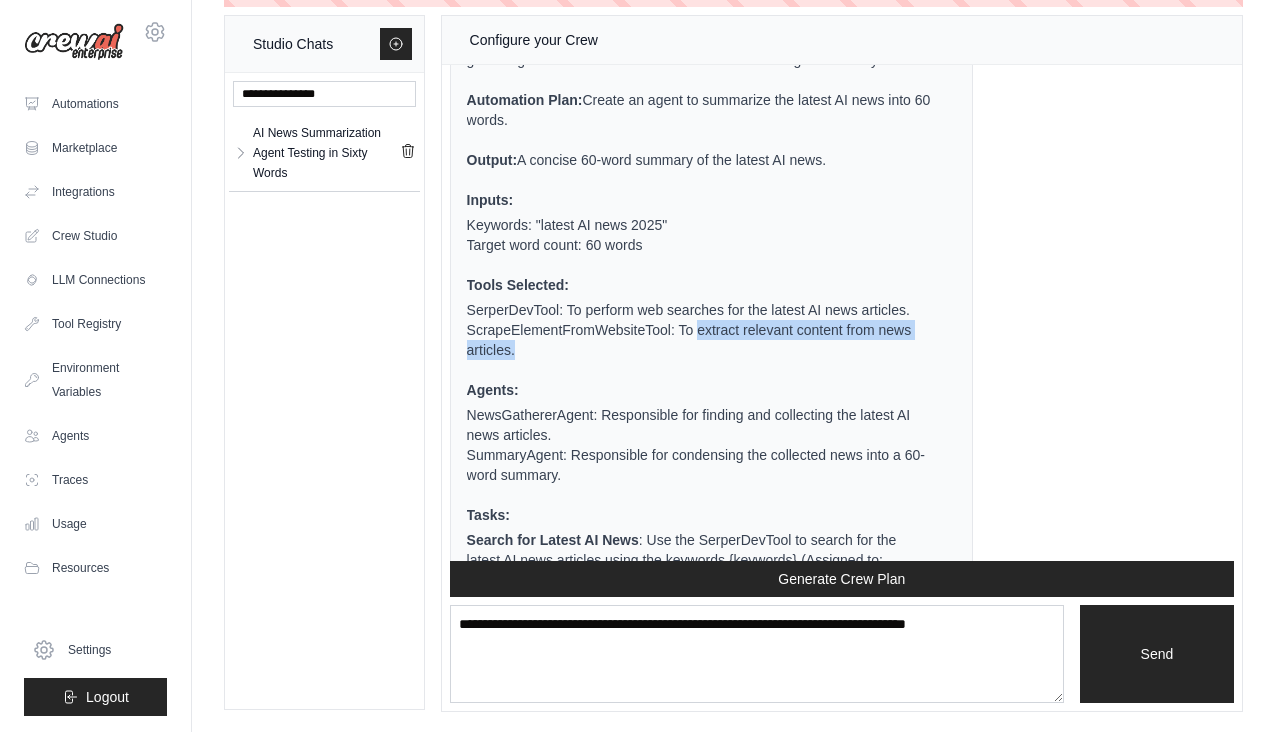 drag, startPoint x: 739, startPoint y: 351, endPoint x: 744, endPoint y: 378, distance: 27.45906 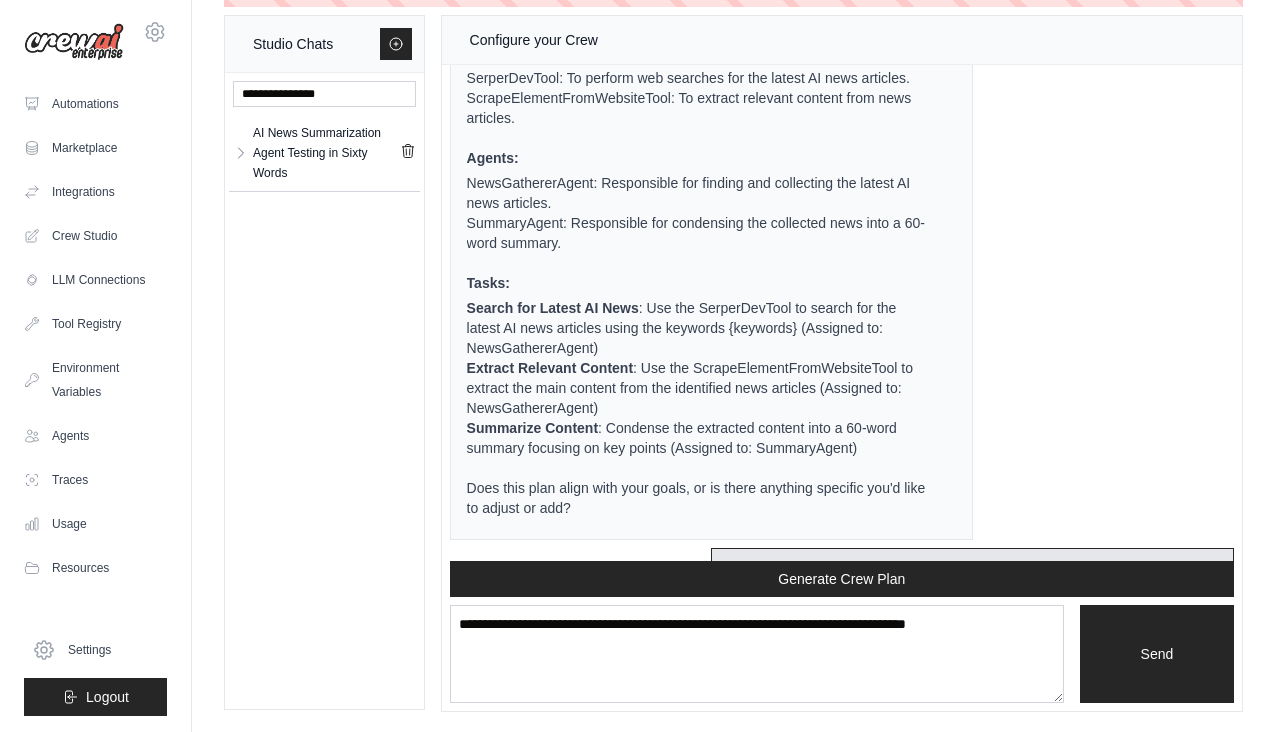 scroll, scrollTop: 586, scrollLeft: 0, axis: vertical 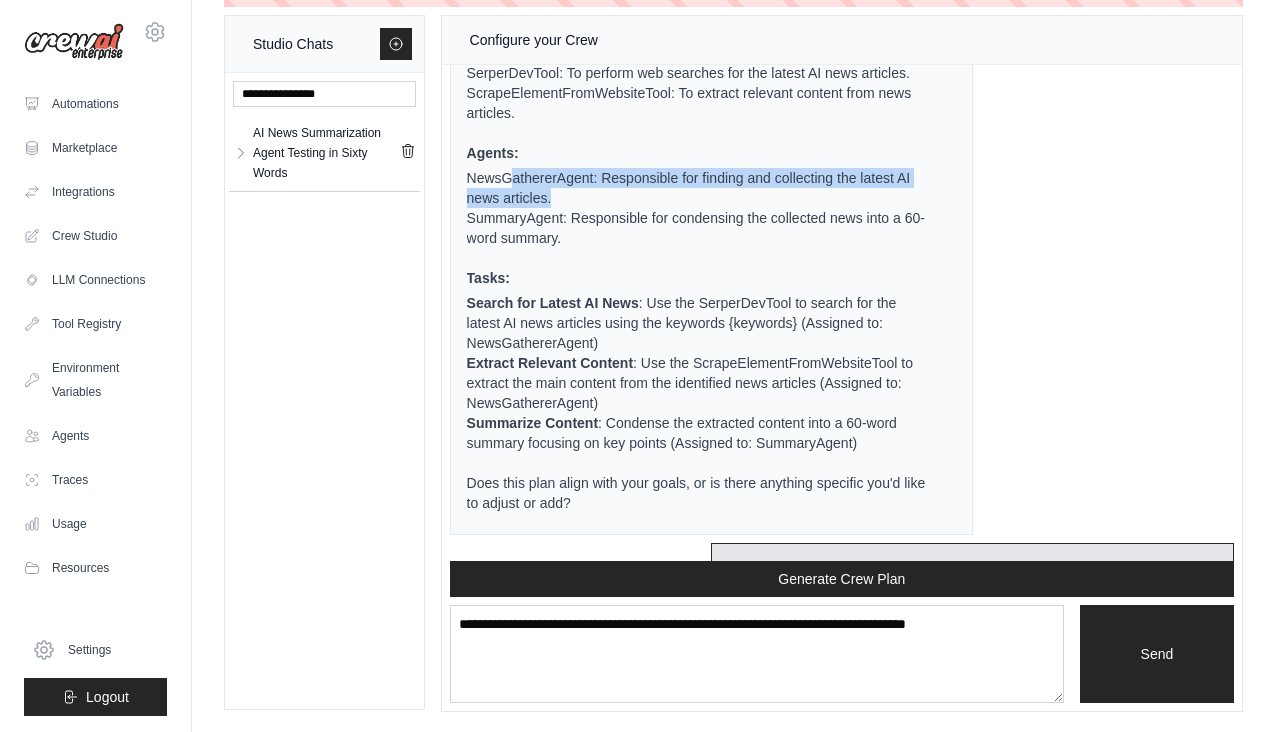 drag, startPoint x: 556, startPoint y: 196, endPoint x: 654, endPoint y: 211, distance: 99.14131 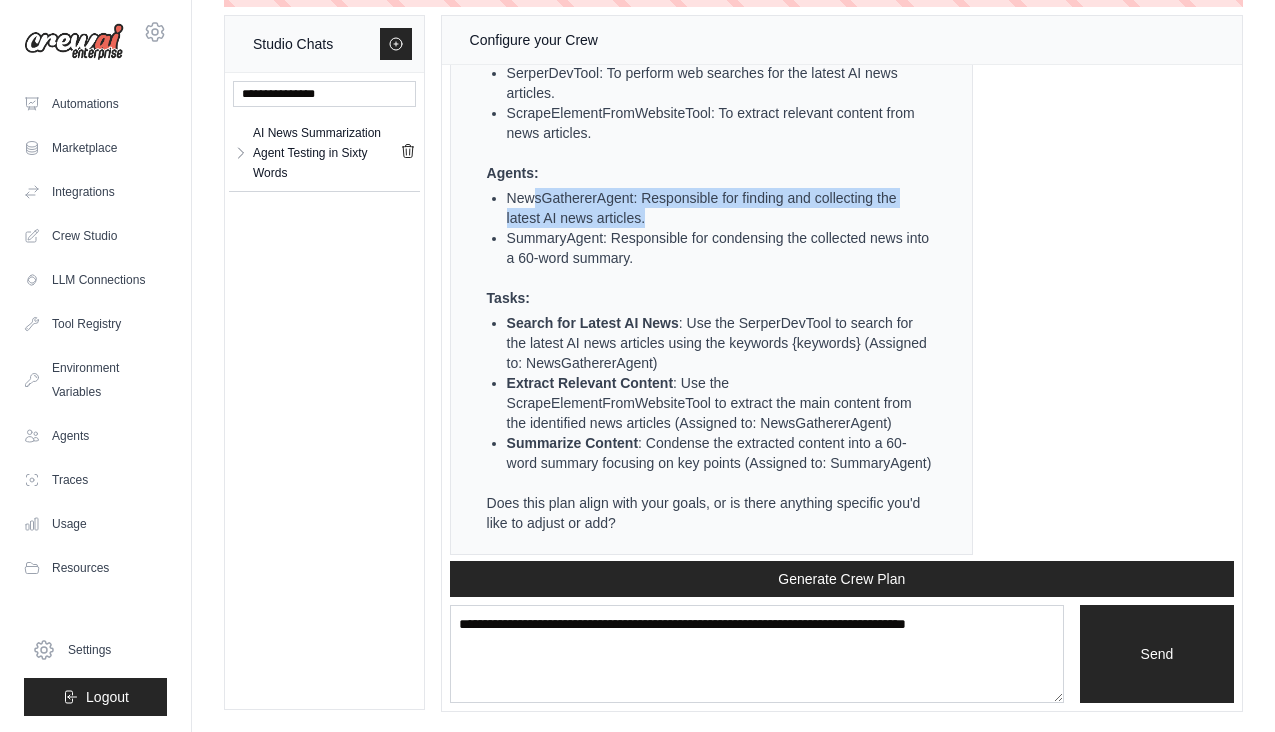 drag, startPoint x: 671, startPoint y: 213, endPoint x: 530, endPoint y: 200, distance: 141.59802 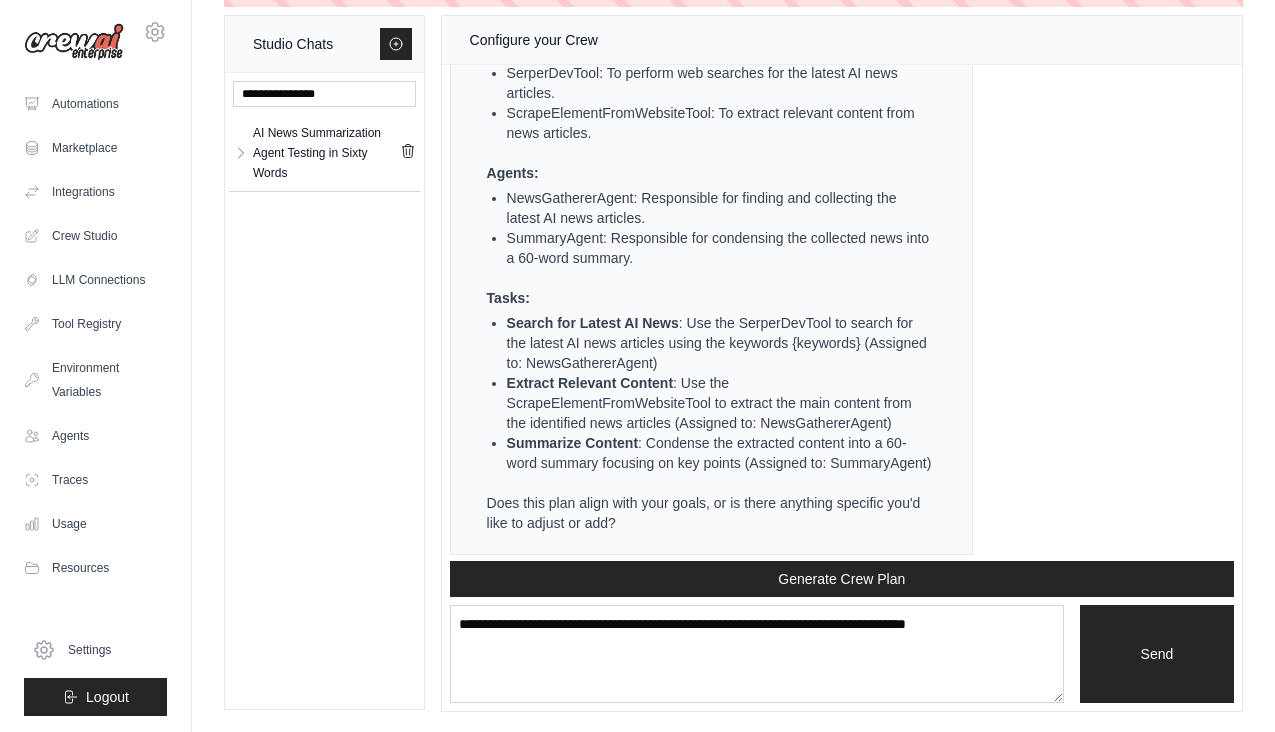 click on "SummaryAgent: Responsible for condensing the collected news into a 60-word summary." at bounding box center (719, 248) 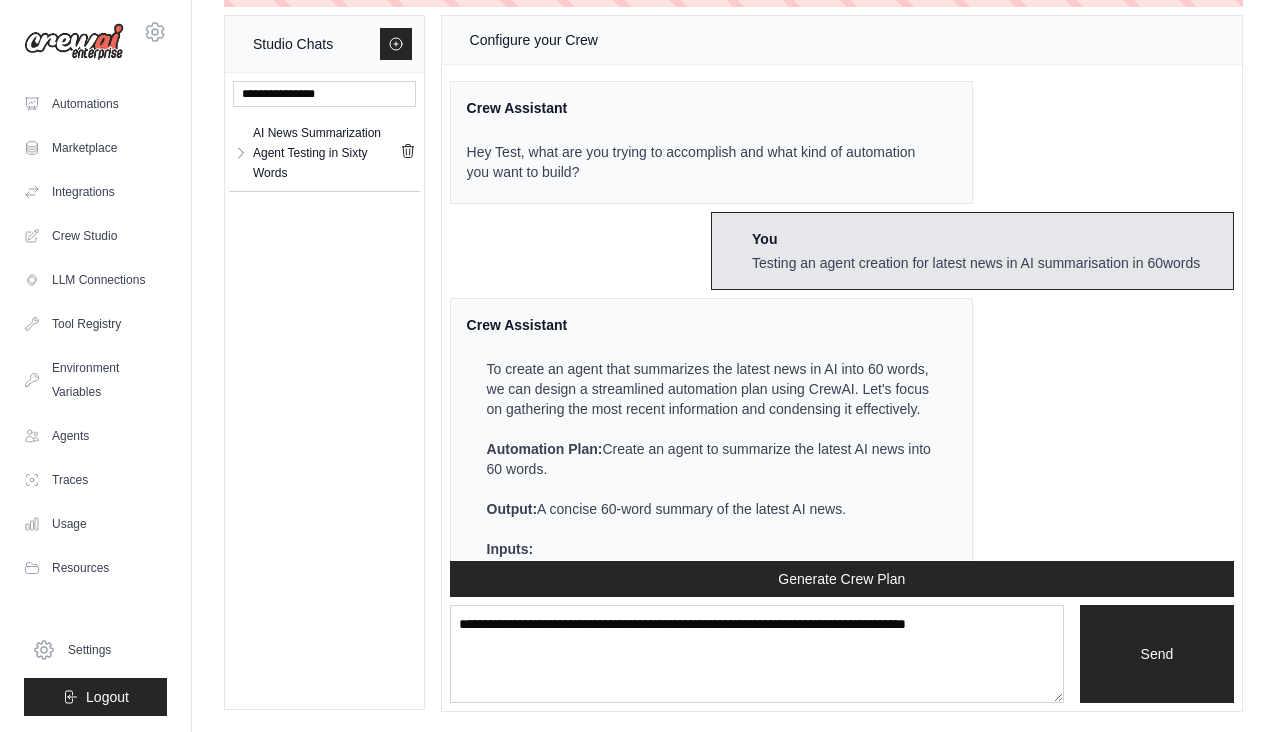 scroll, scrollTop: 0, scrollLeft: 0, axis: both 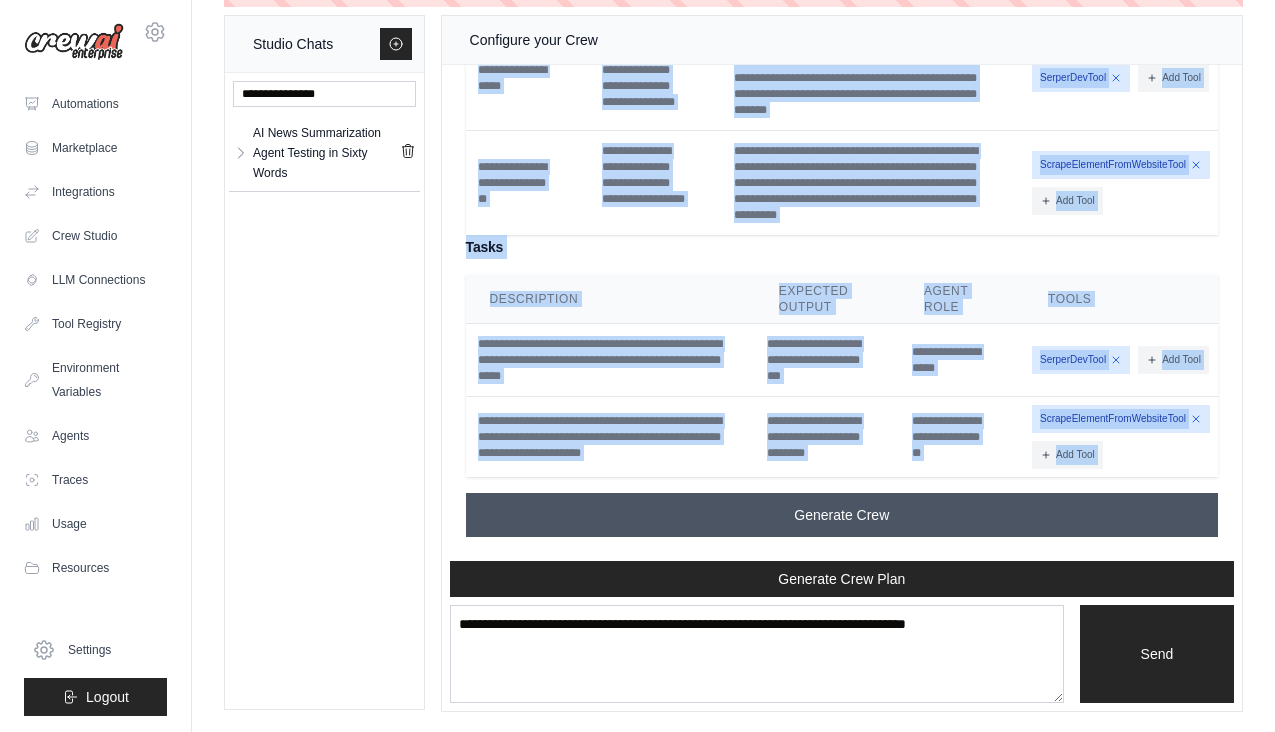 drag, startPoint x: 465, startPoint y: 102, endPoint x: 748, endPoint y: 515, distance: 500.65756 